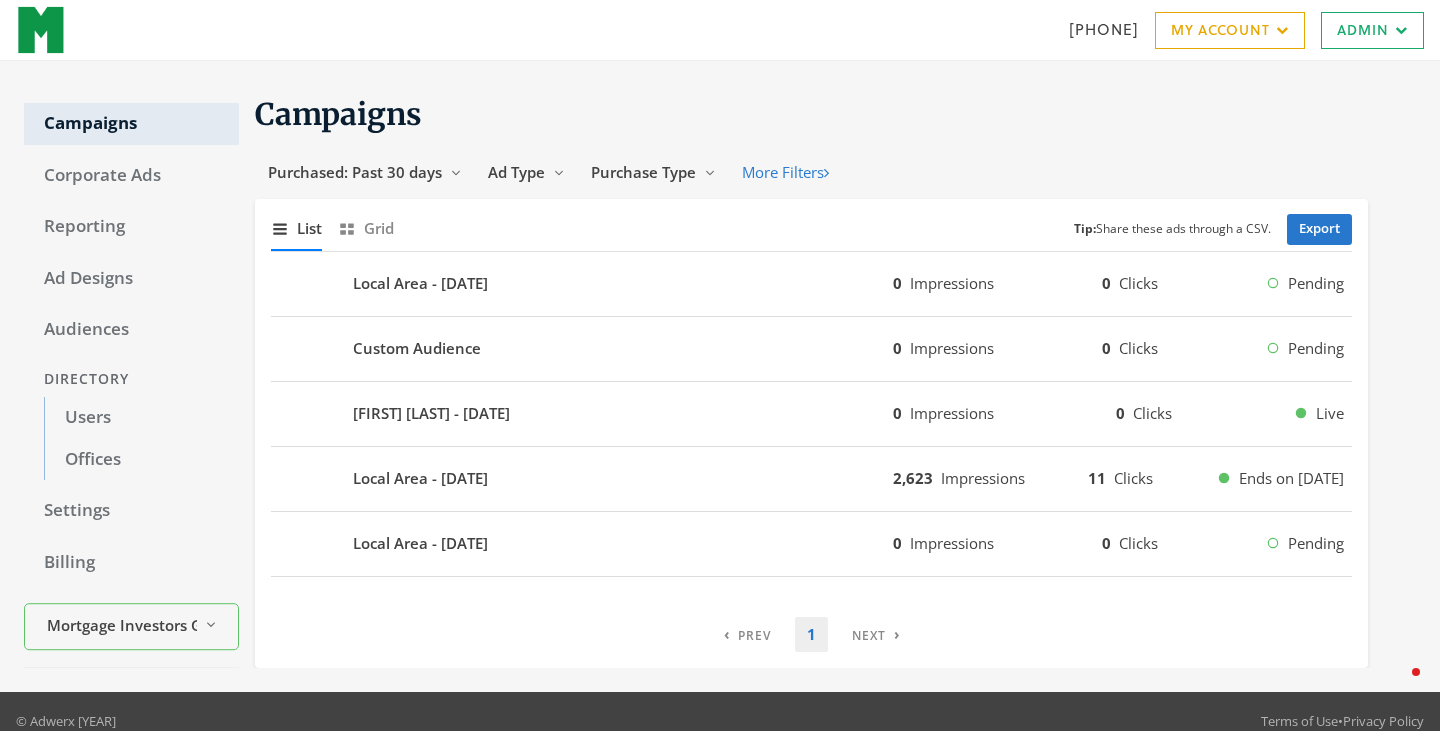 scroll, scrollTop: 0, scrollLeft: 0, axis: both 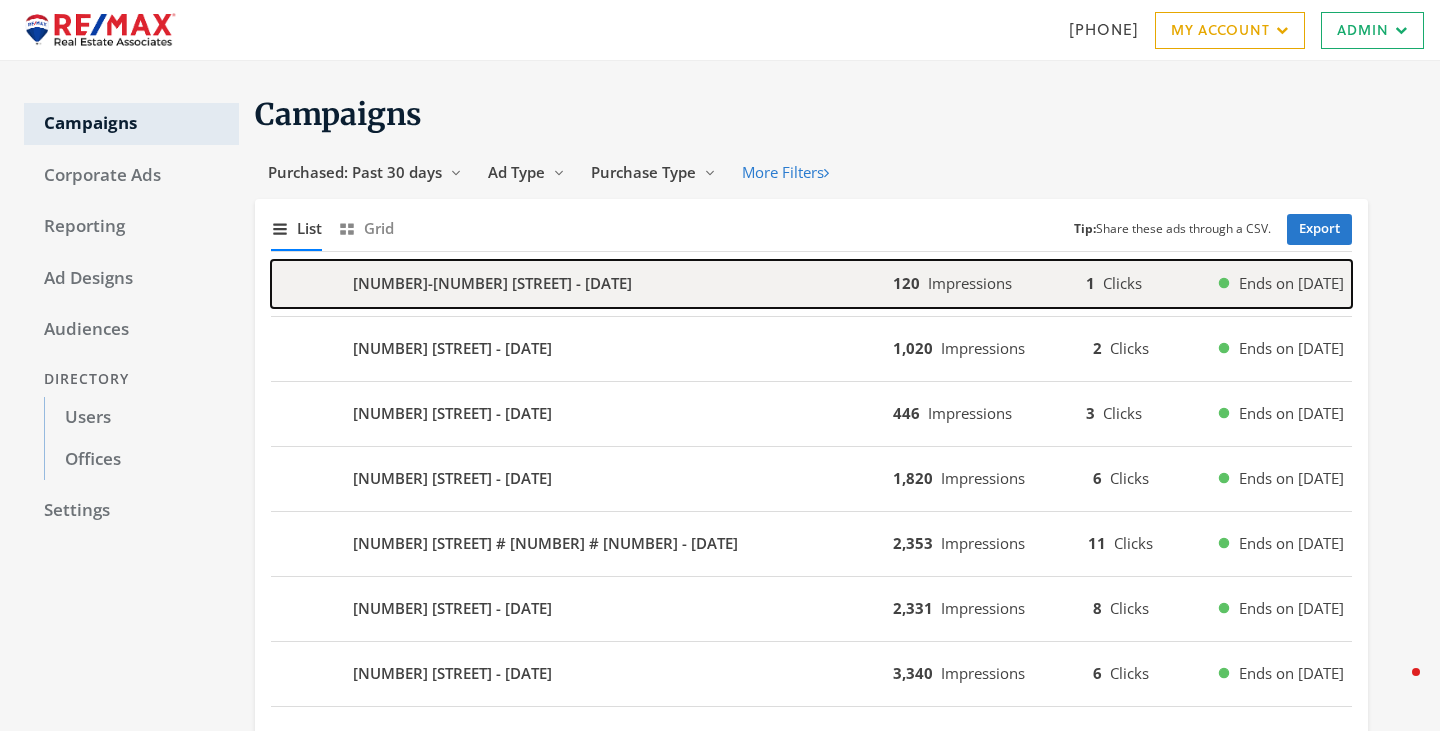 click on "[NUMBER]-[NUMBER] [STREET] - [DATE]" 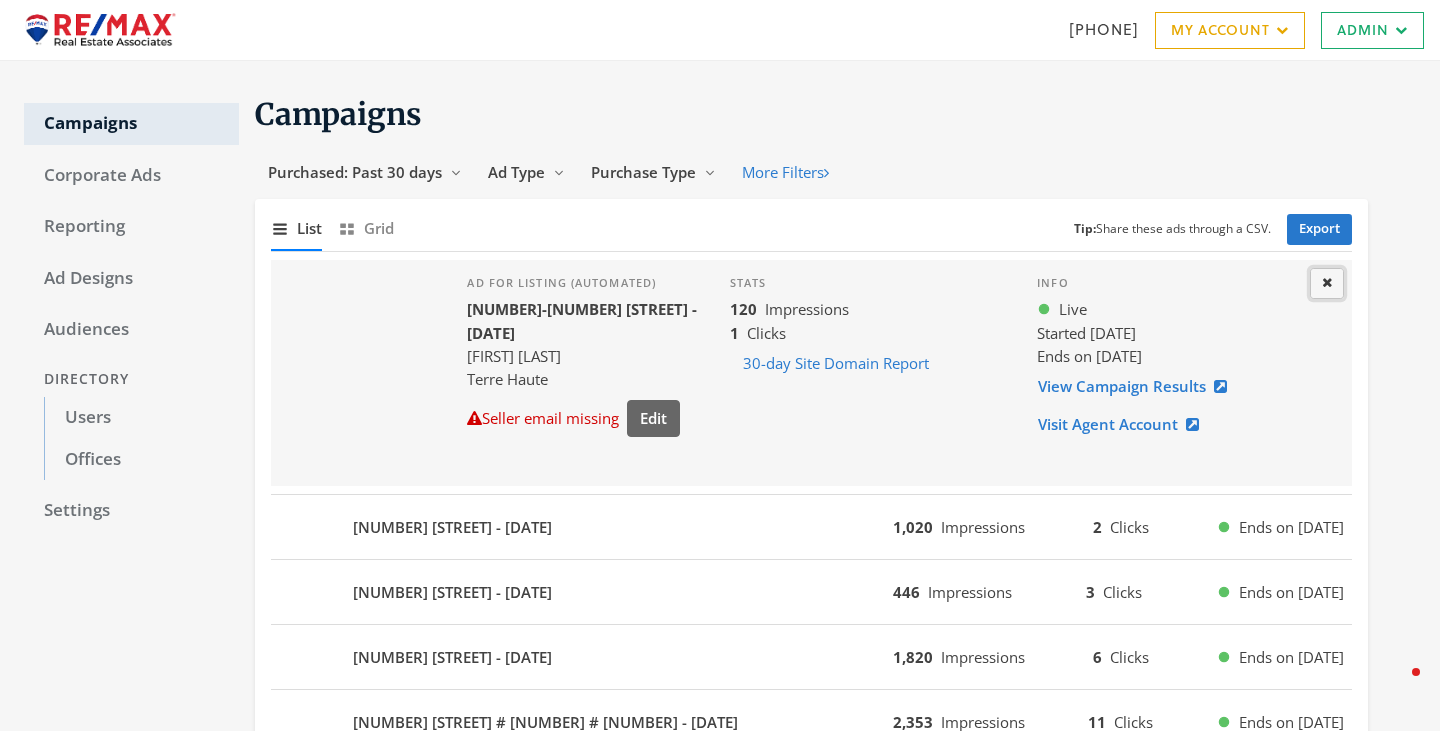 click 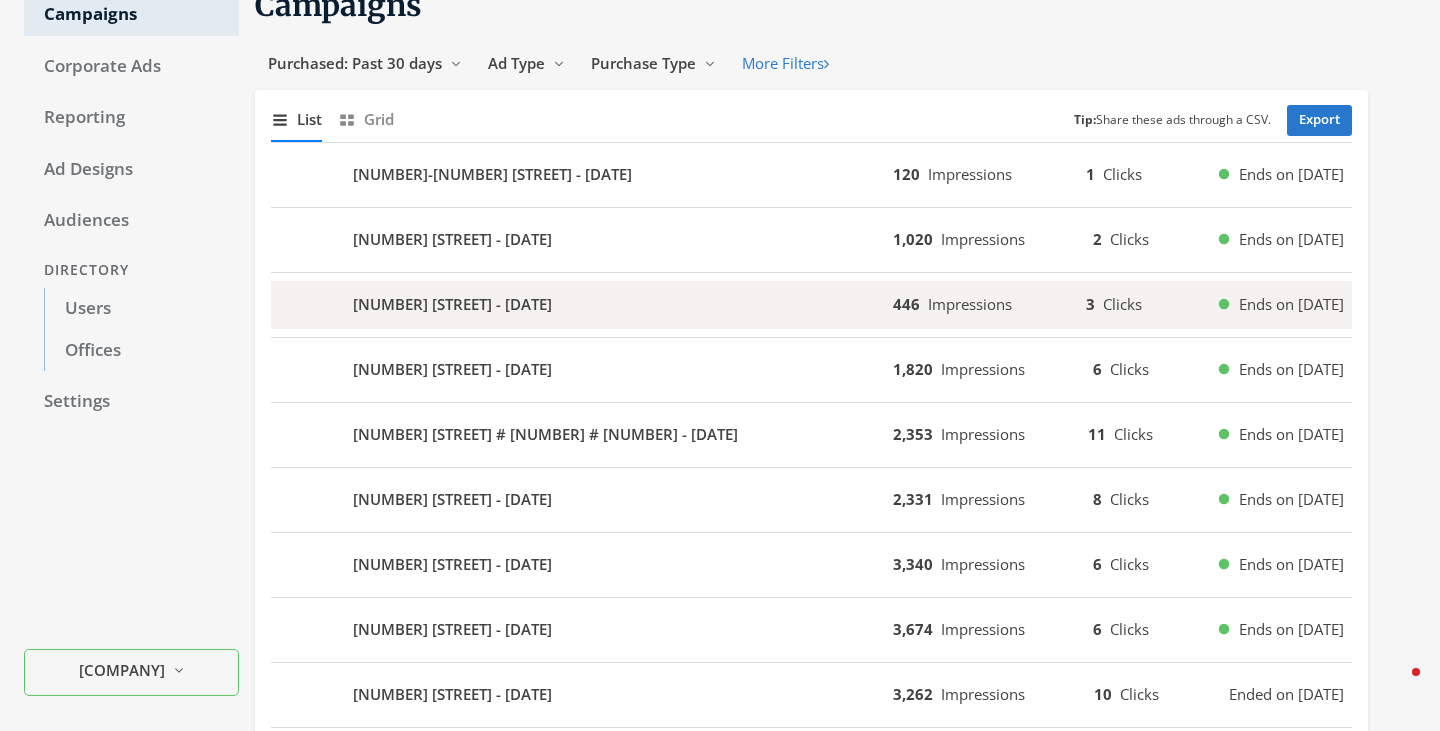 scroll, scrollTop: 0, scrollLeft: 0, axis: both 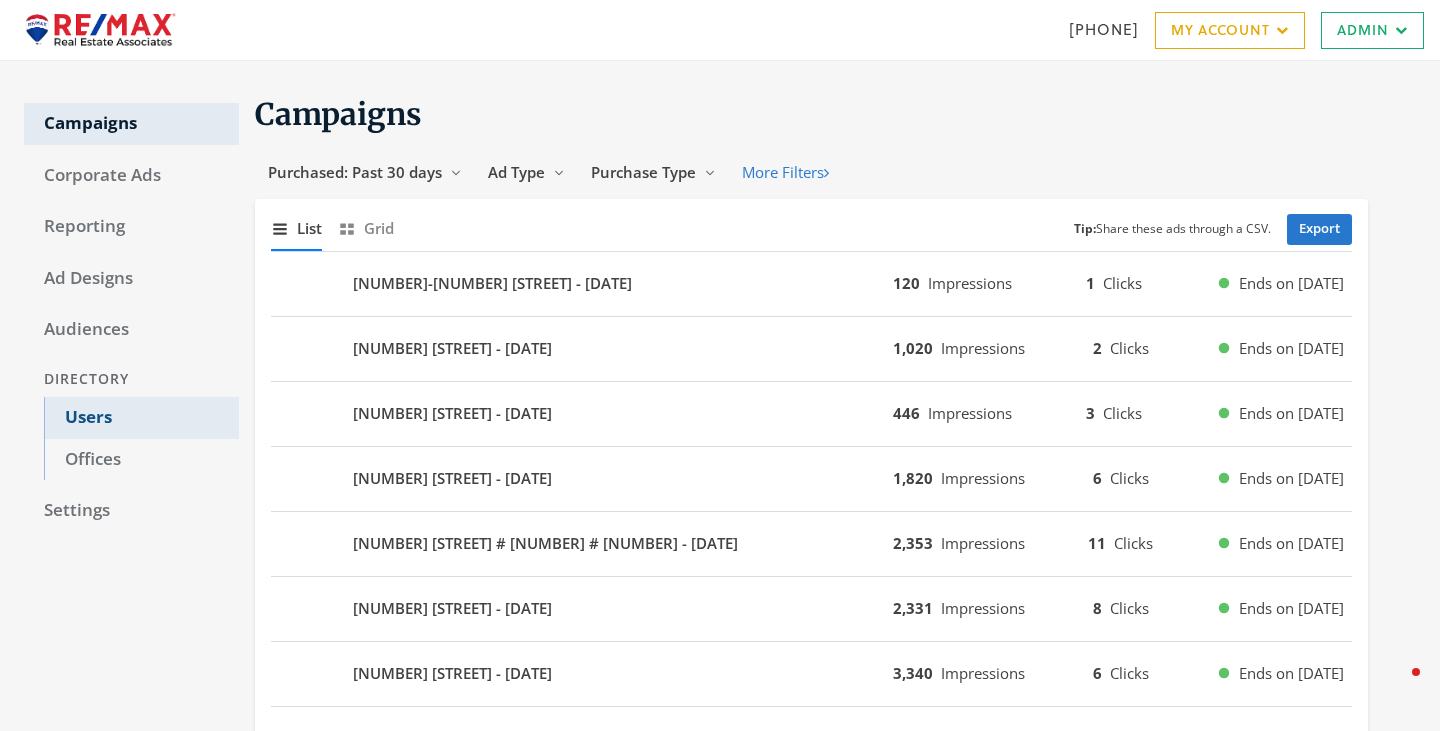 click on "Users" 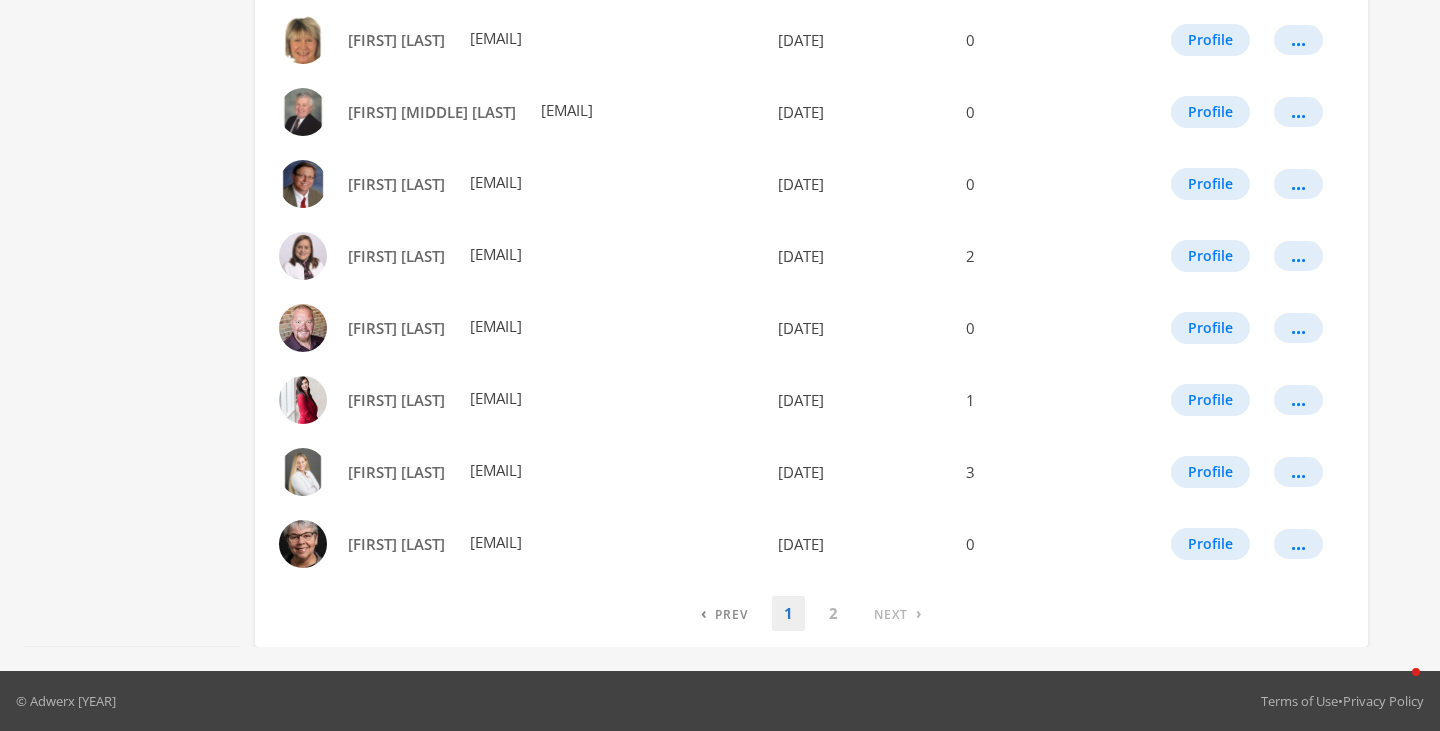 scroll, scrollTop: 0, scrollLeft: 0, axis: both 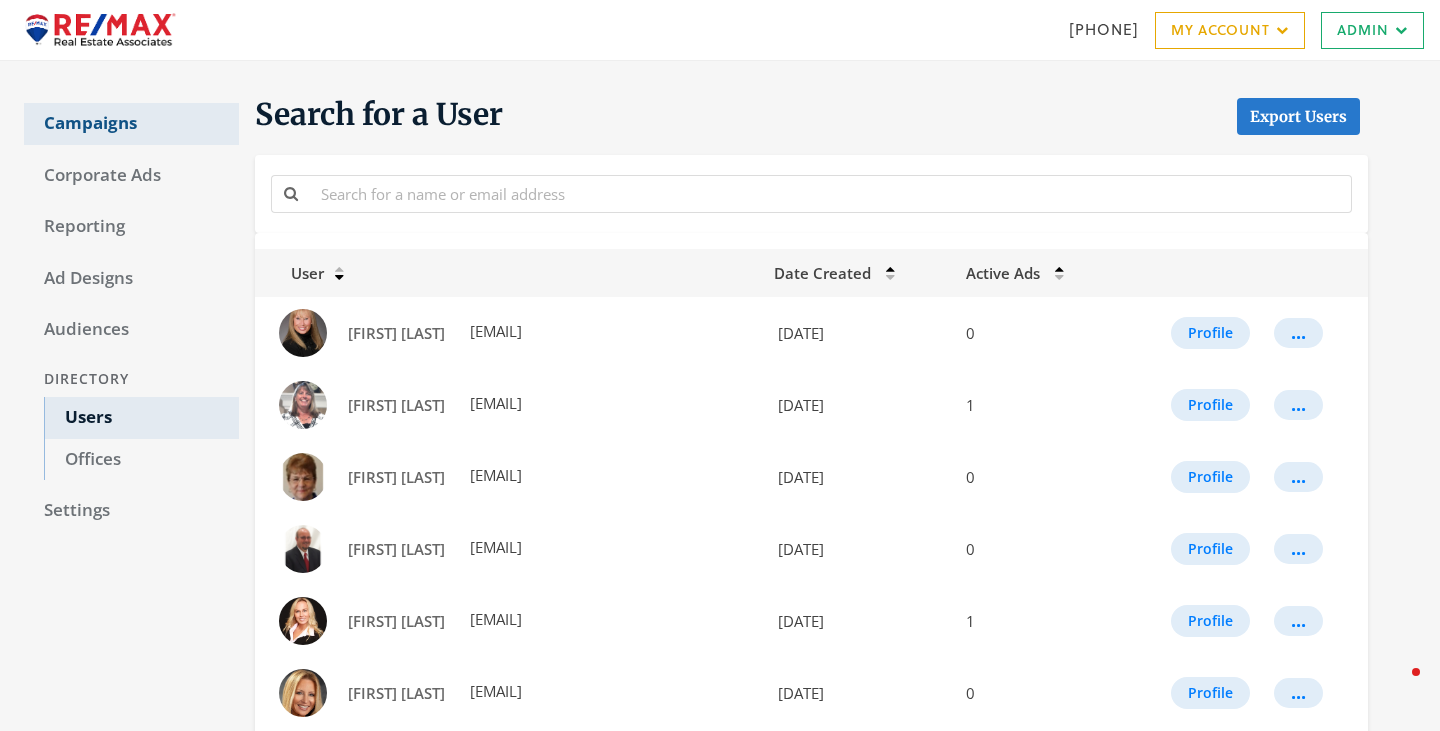 click on "Campaigns" 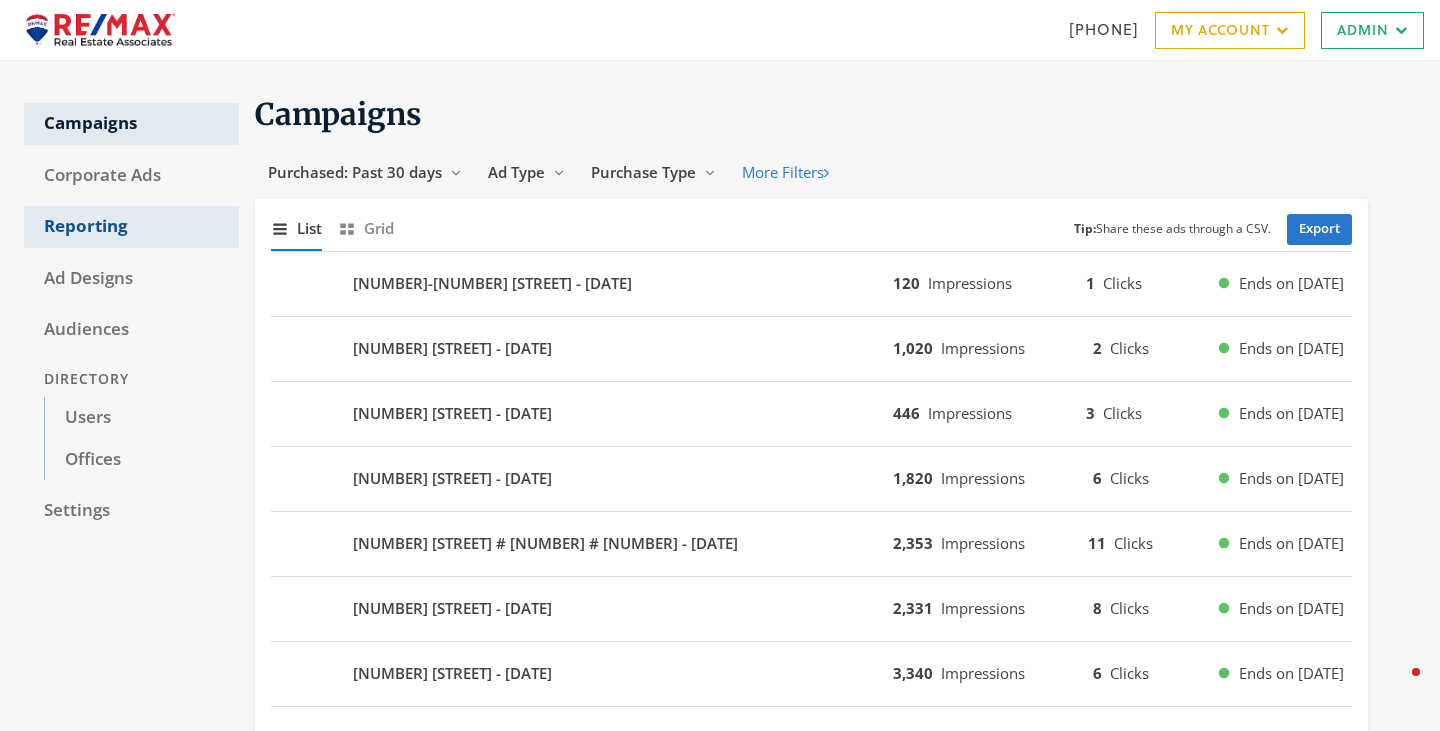 click on "Reporting" 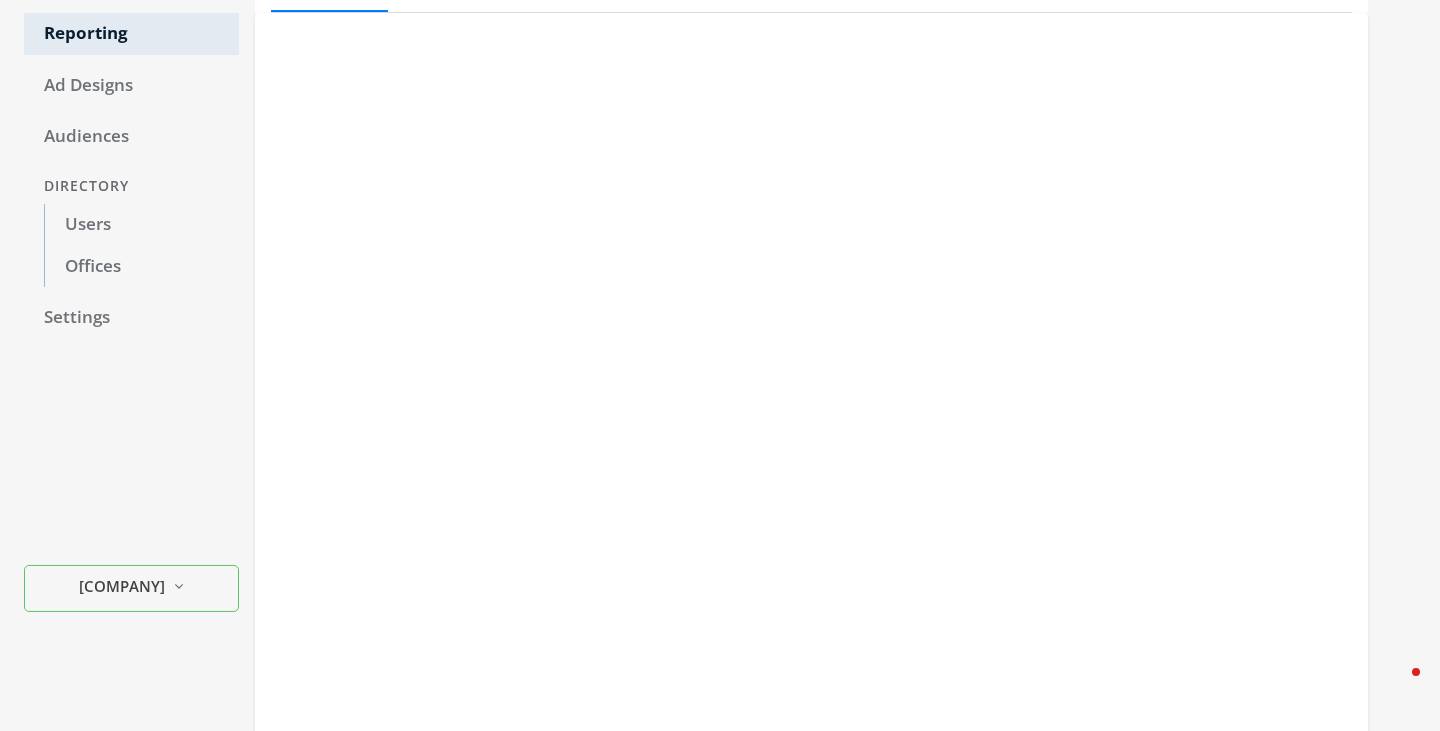 scroll, scrollTop: 0, scrollLeft: 0, axis: both 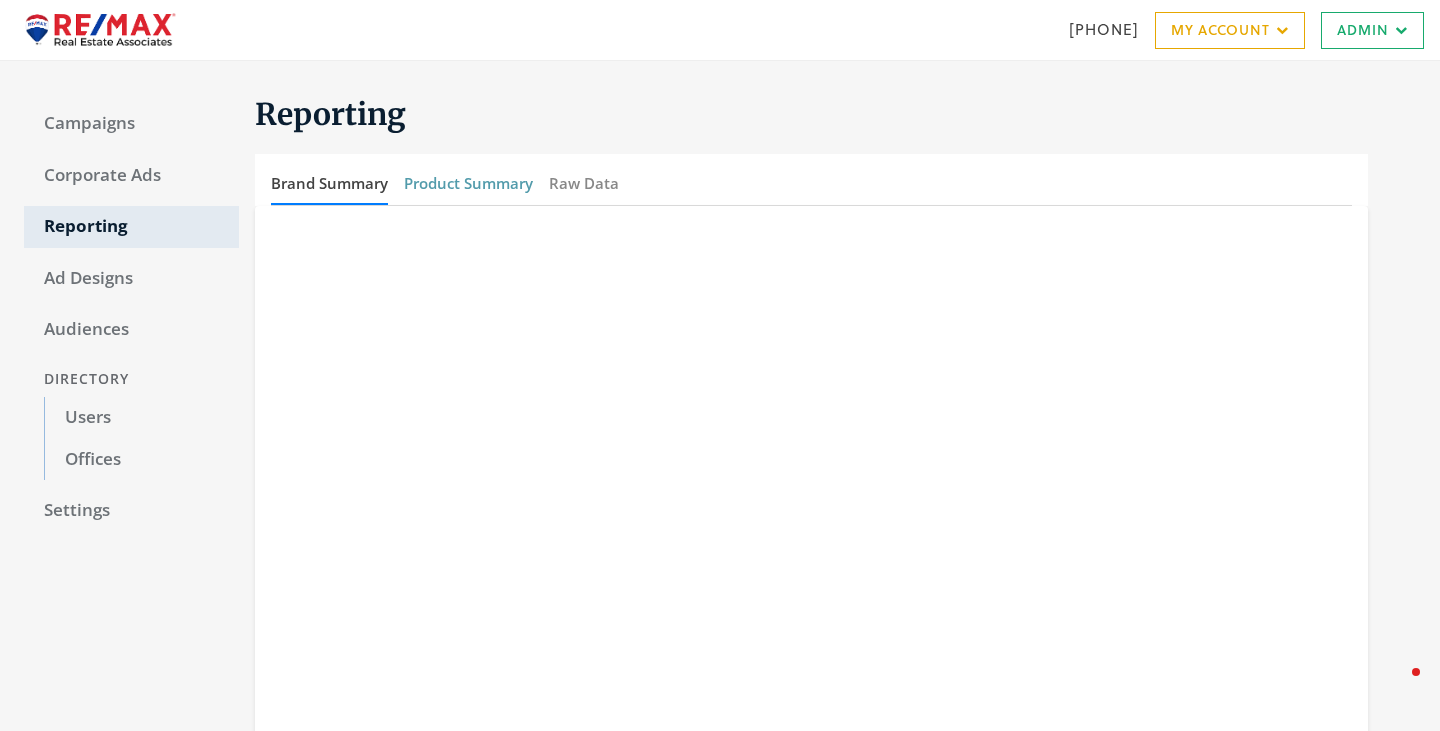 click on "Product Summary" 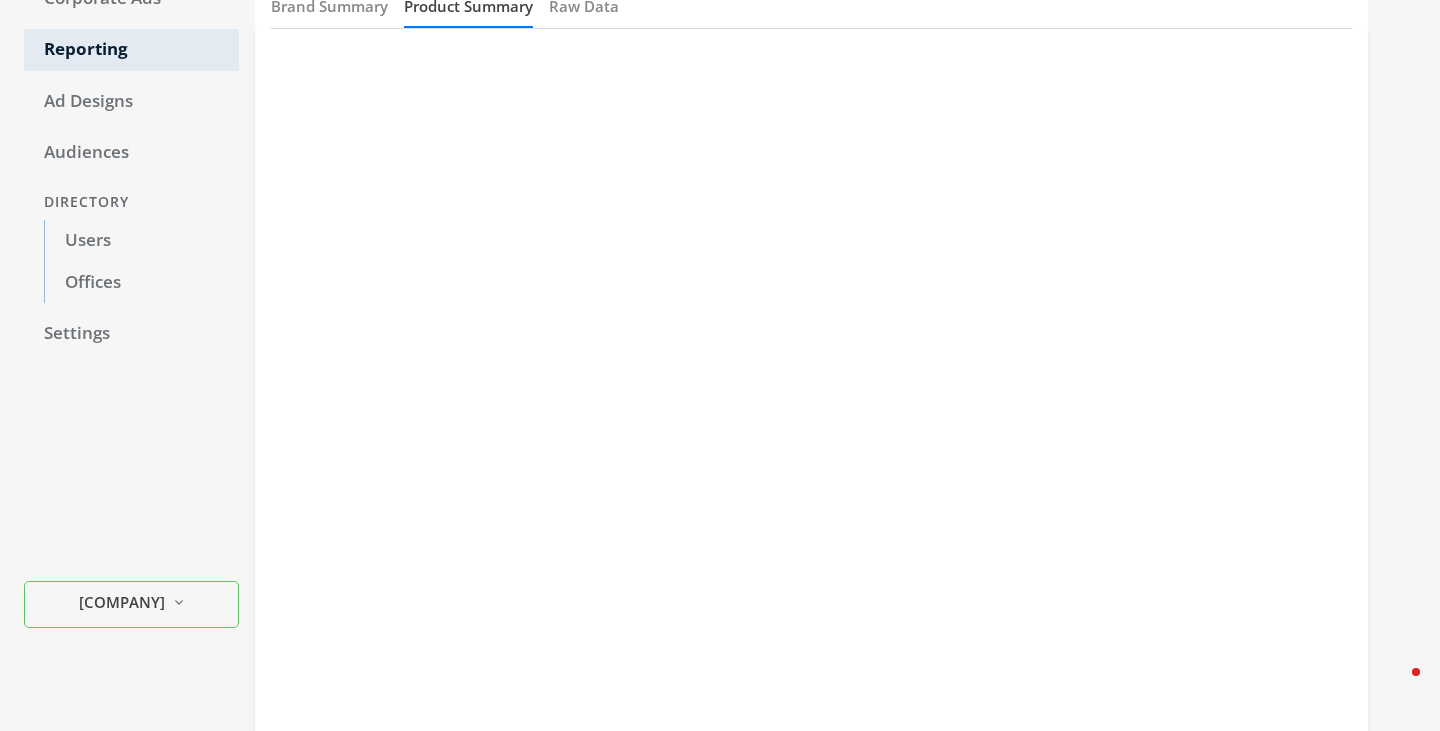 scroll, scrollTop: 0, scrollLeft: 0, axis: both 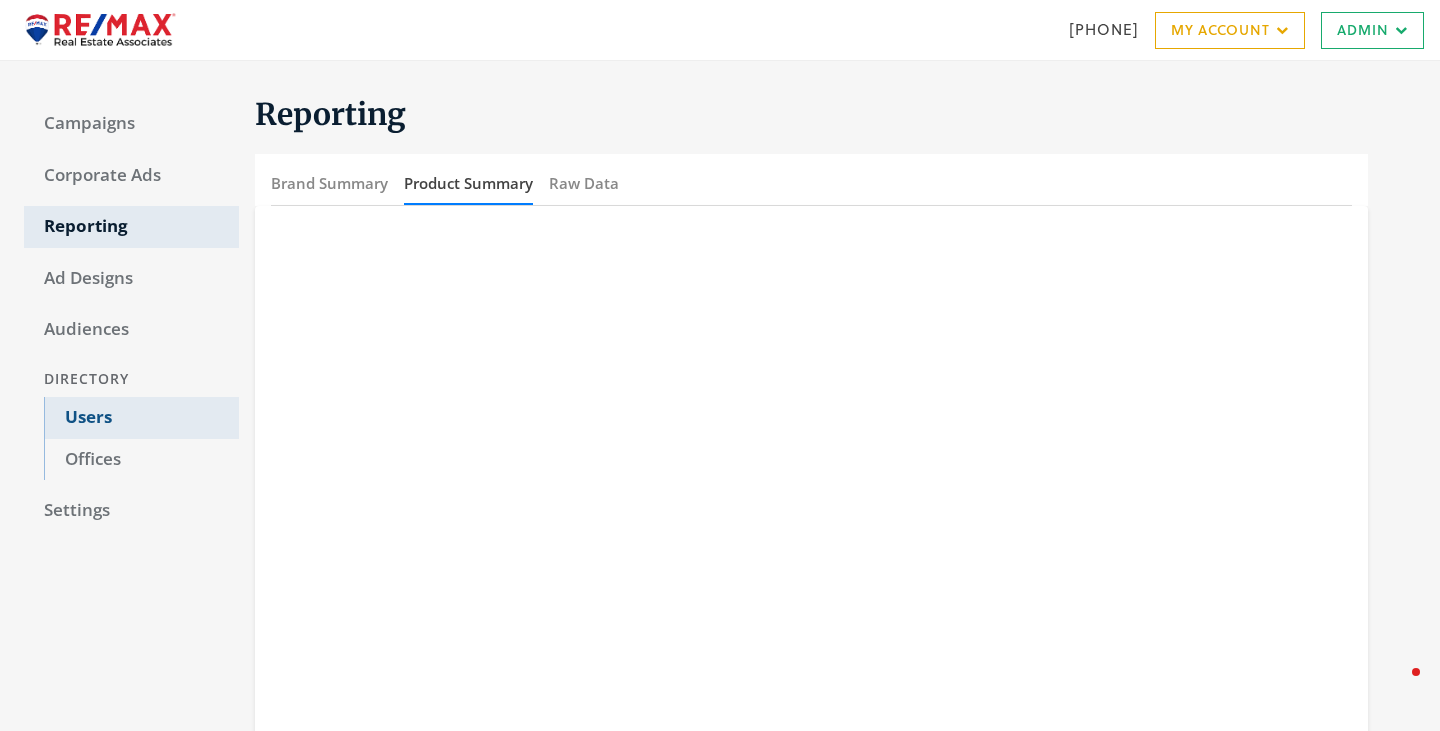 click on "Users" 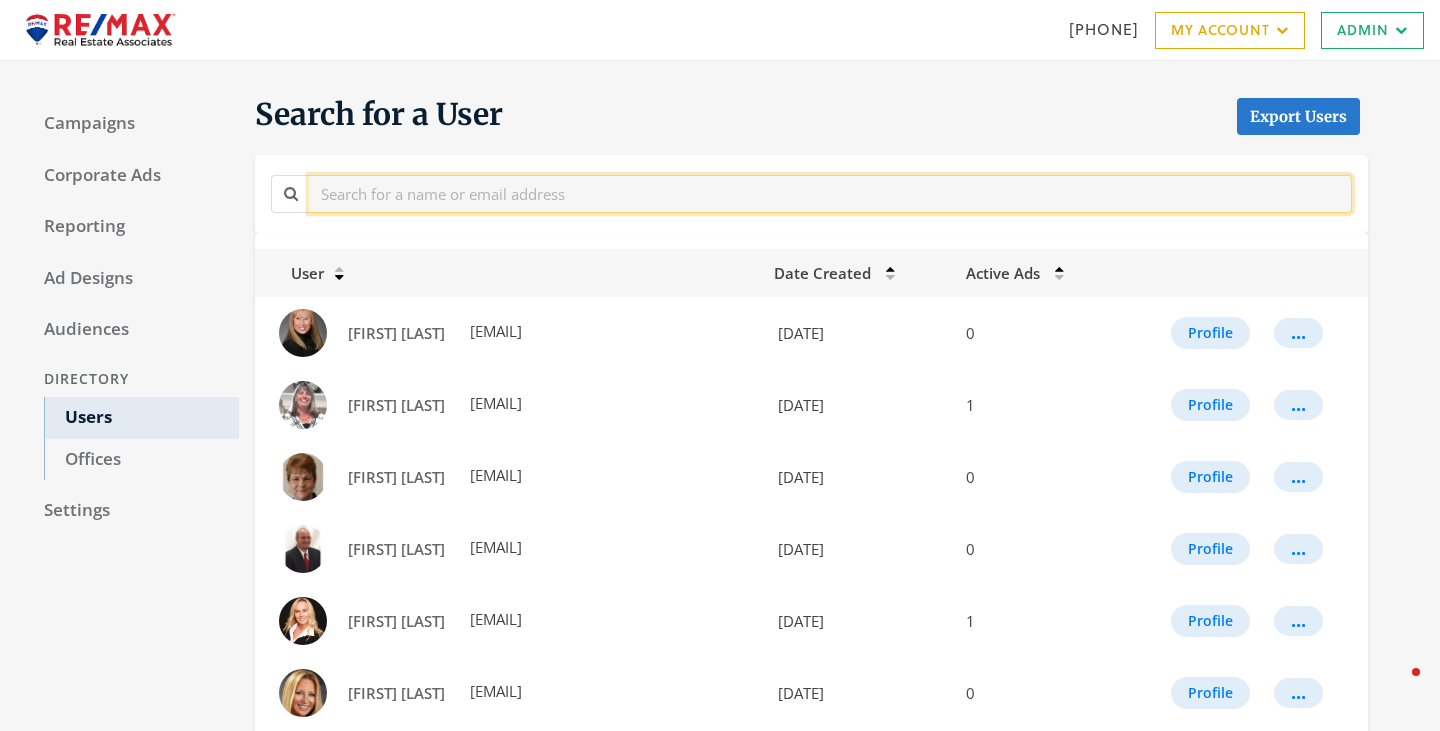 click 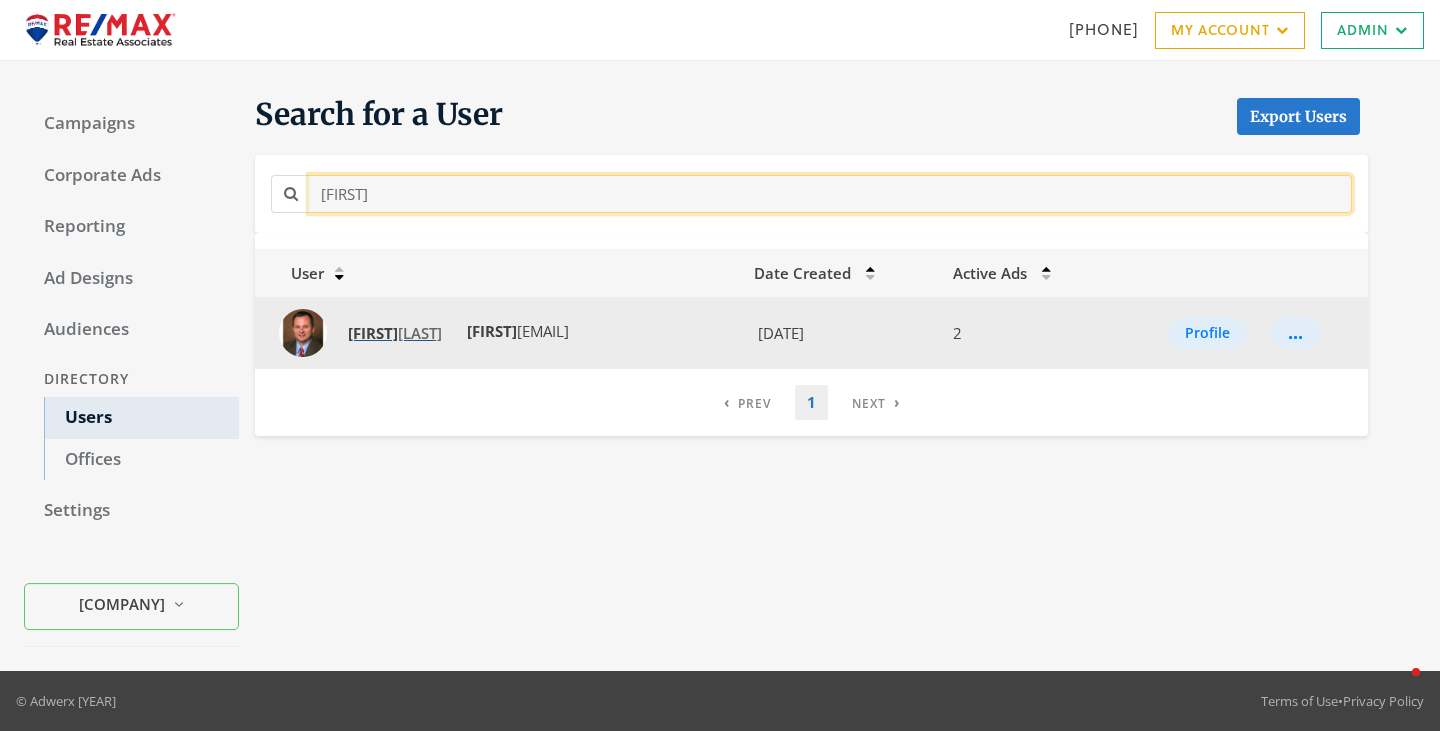 type on "[FIRST]" 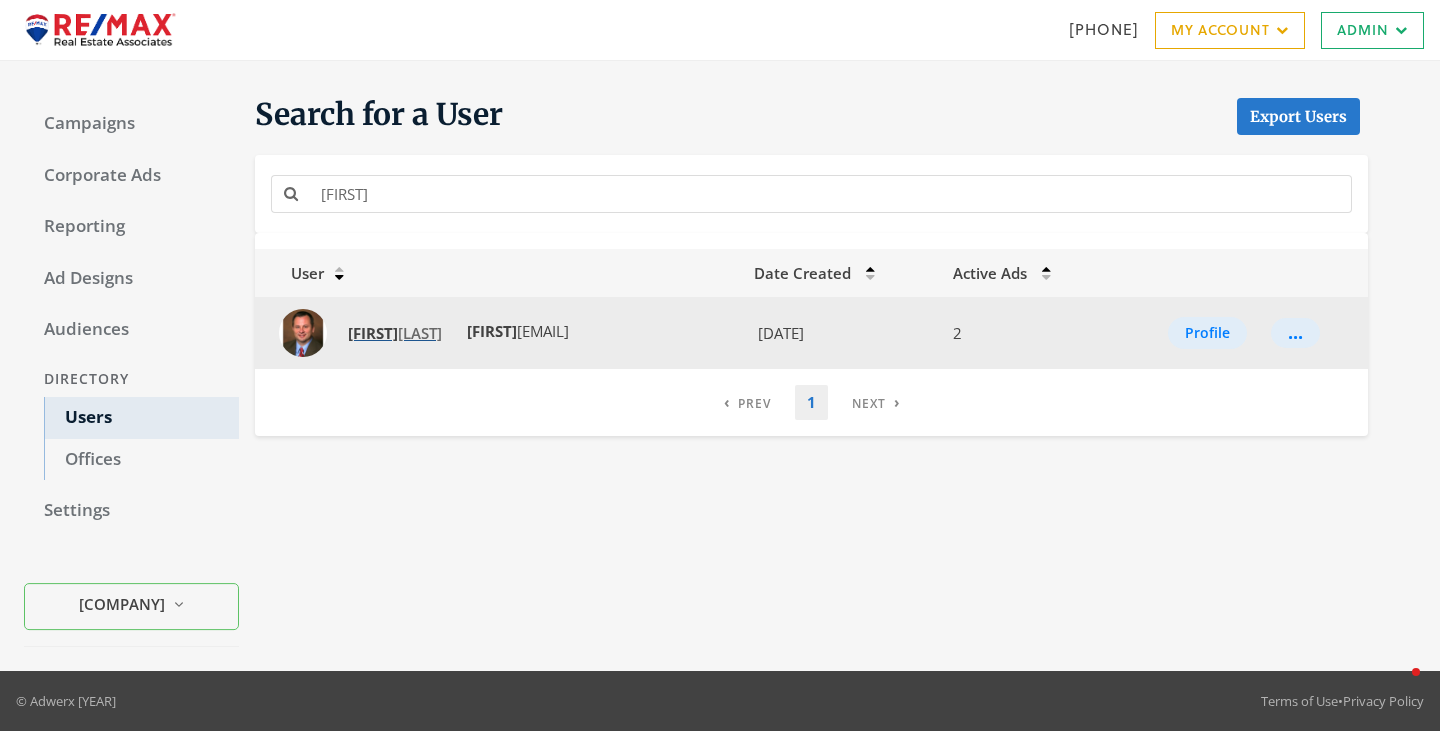 click on "[FIRST] [LAST]" 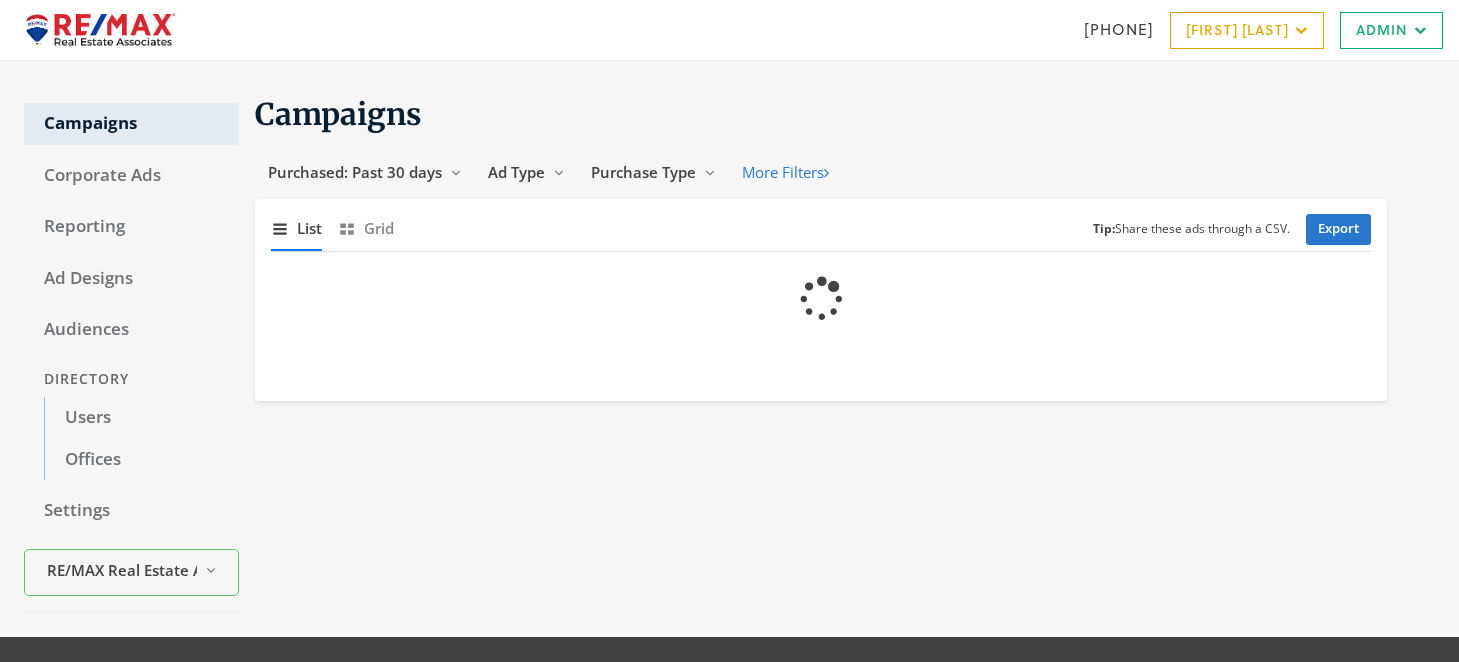 scroll, scrollTop: 0, scrollLeft: 0, axis: both 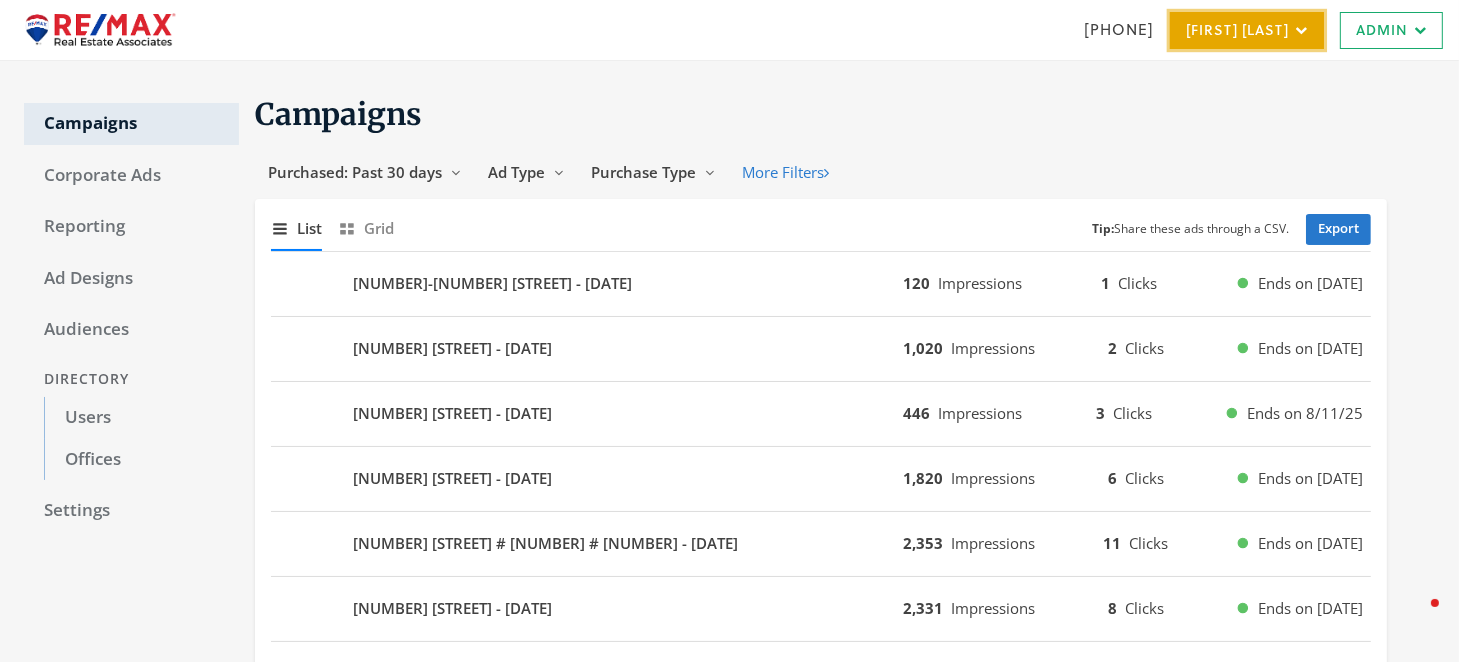 click on "My Account" at bounding box center (1247, 30) 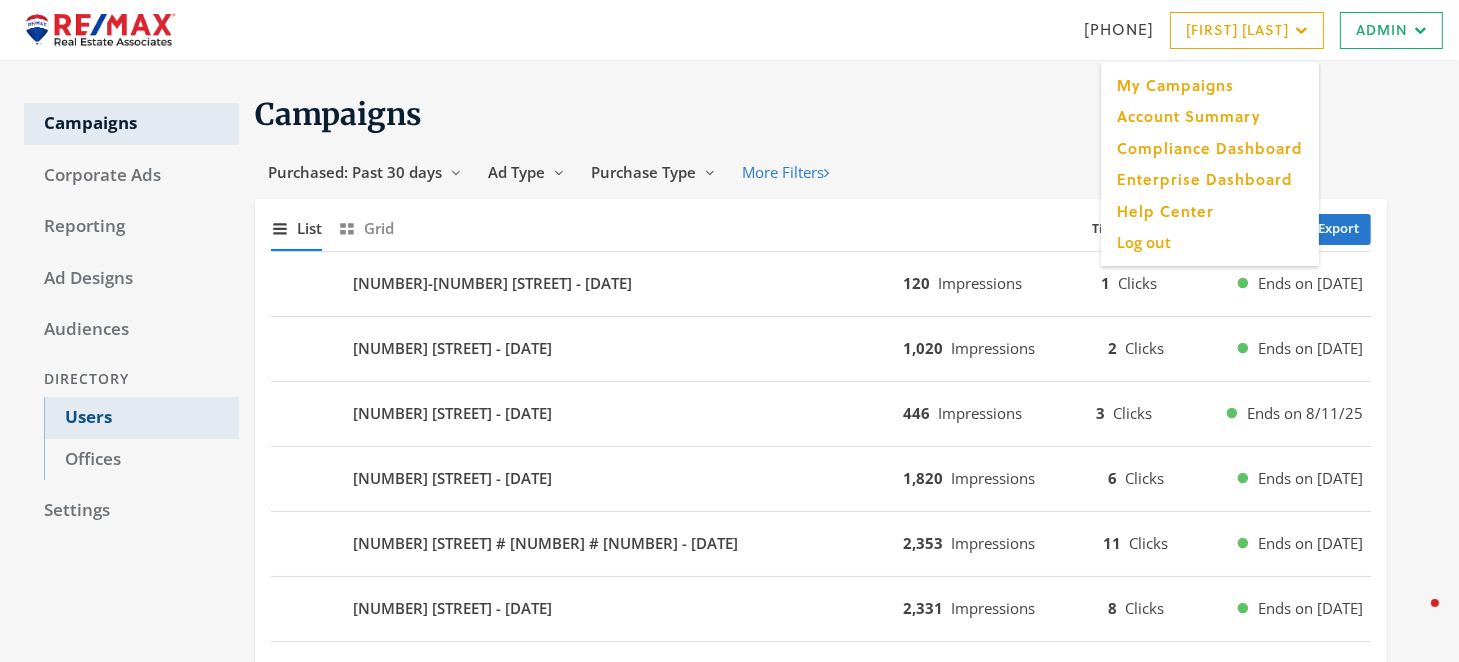 click on "Users" 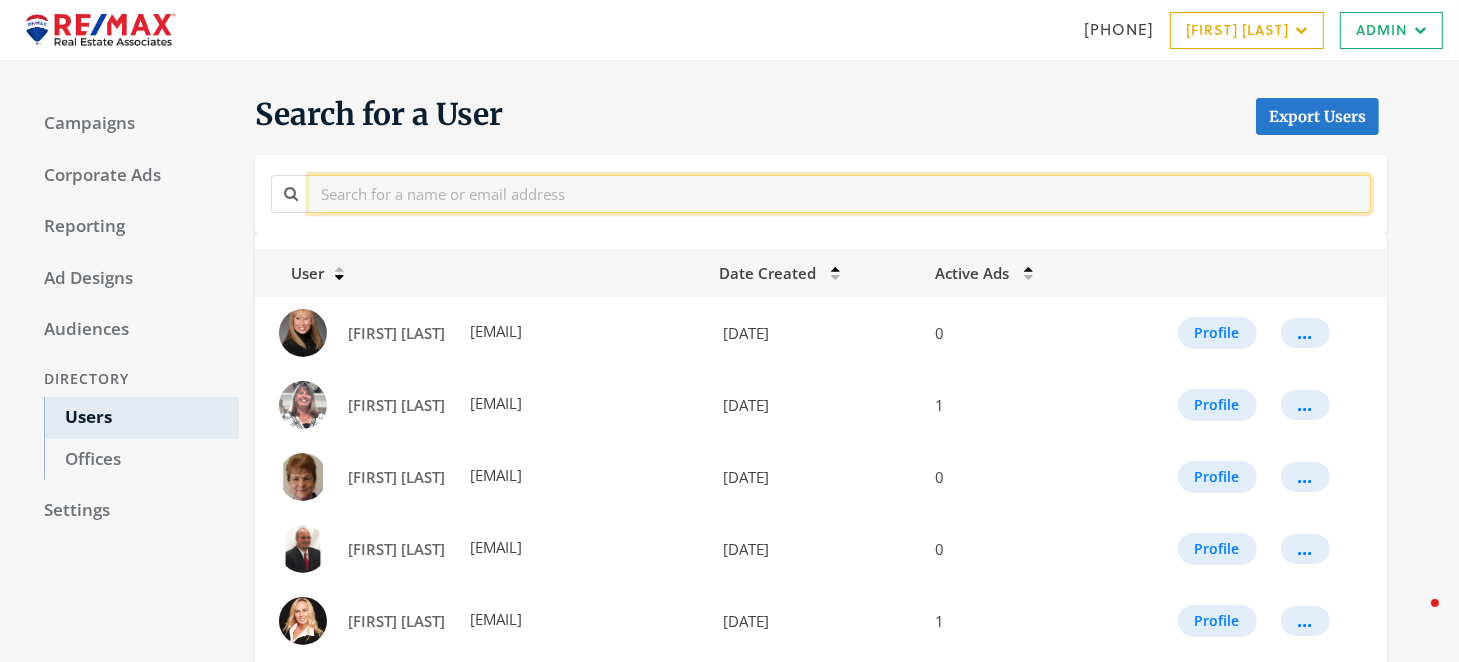 click 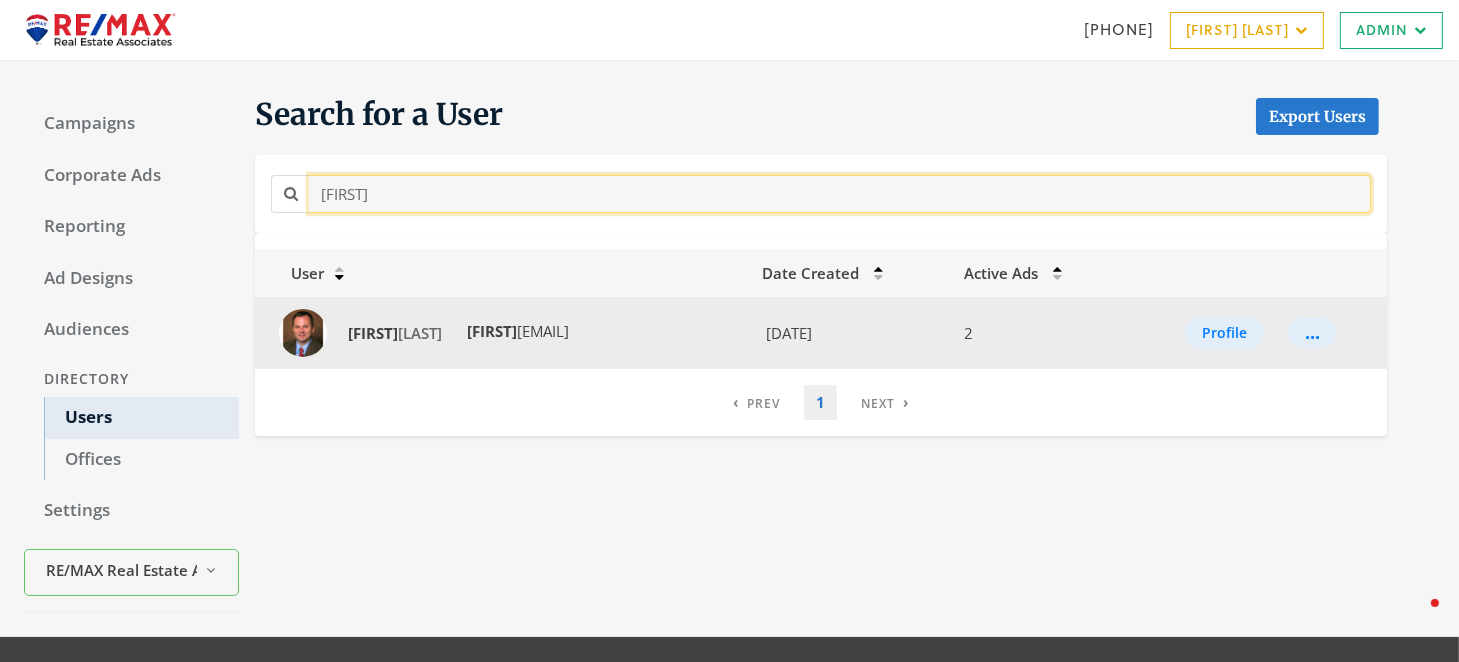 type on "[FIRST]" 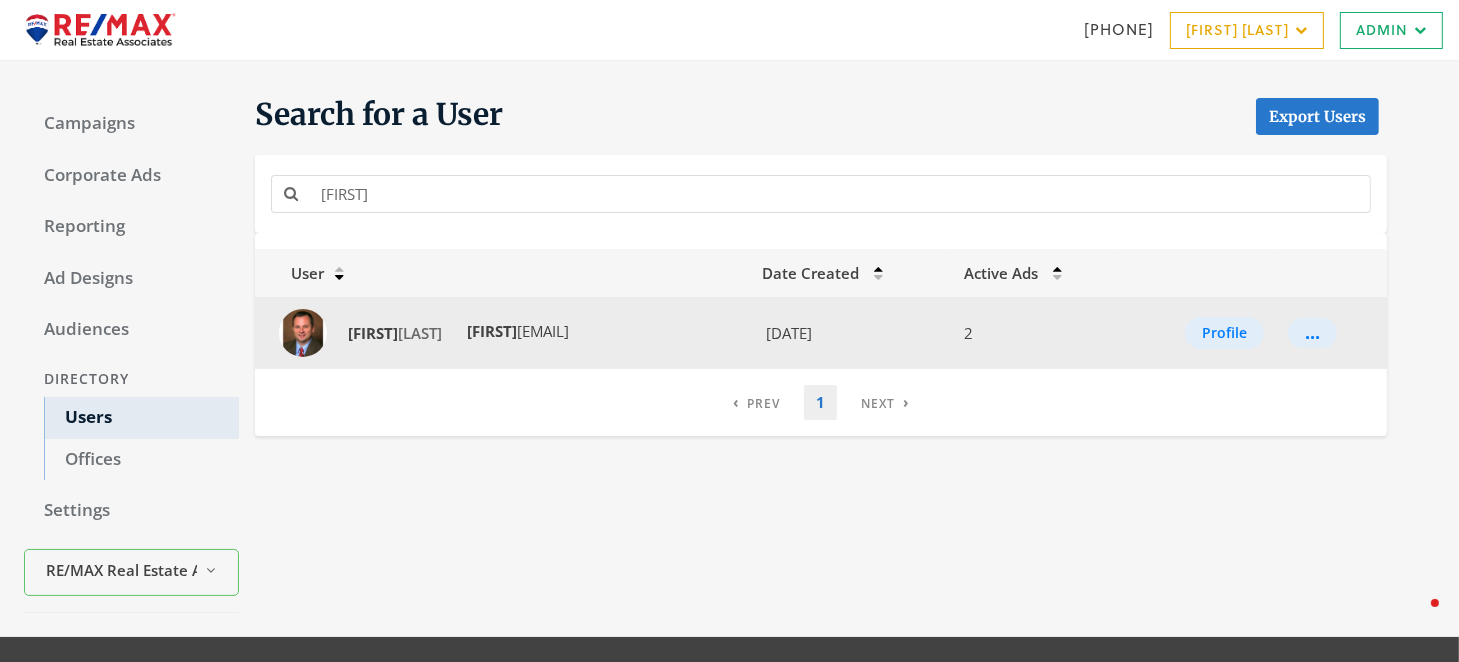 drag, startPoint x: 706, startPoint y: 329, endPoint x: 487, endPoint y: 331, distance: 219.00912 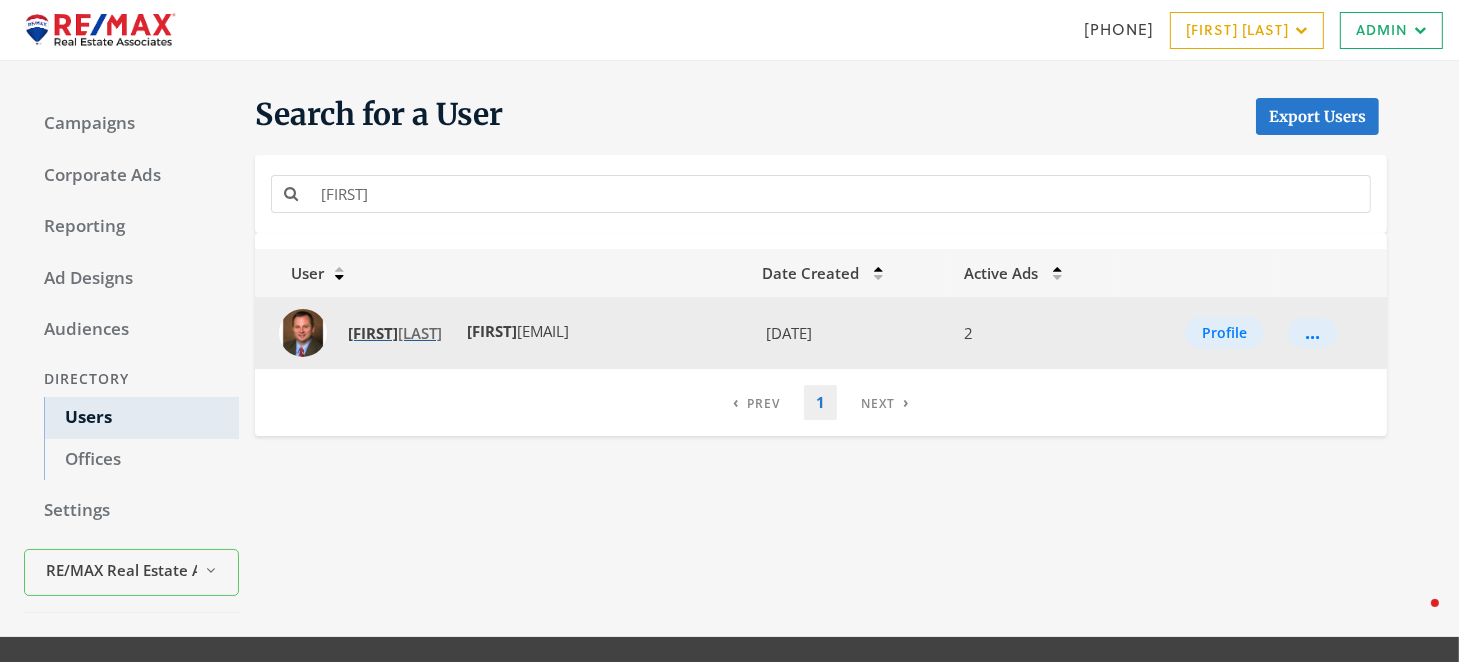 click on "[FIRST] [LAST]" 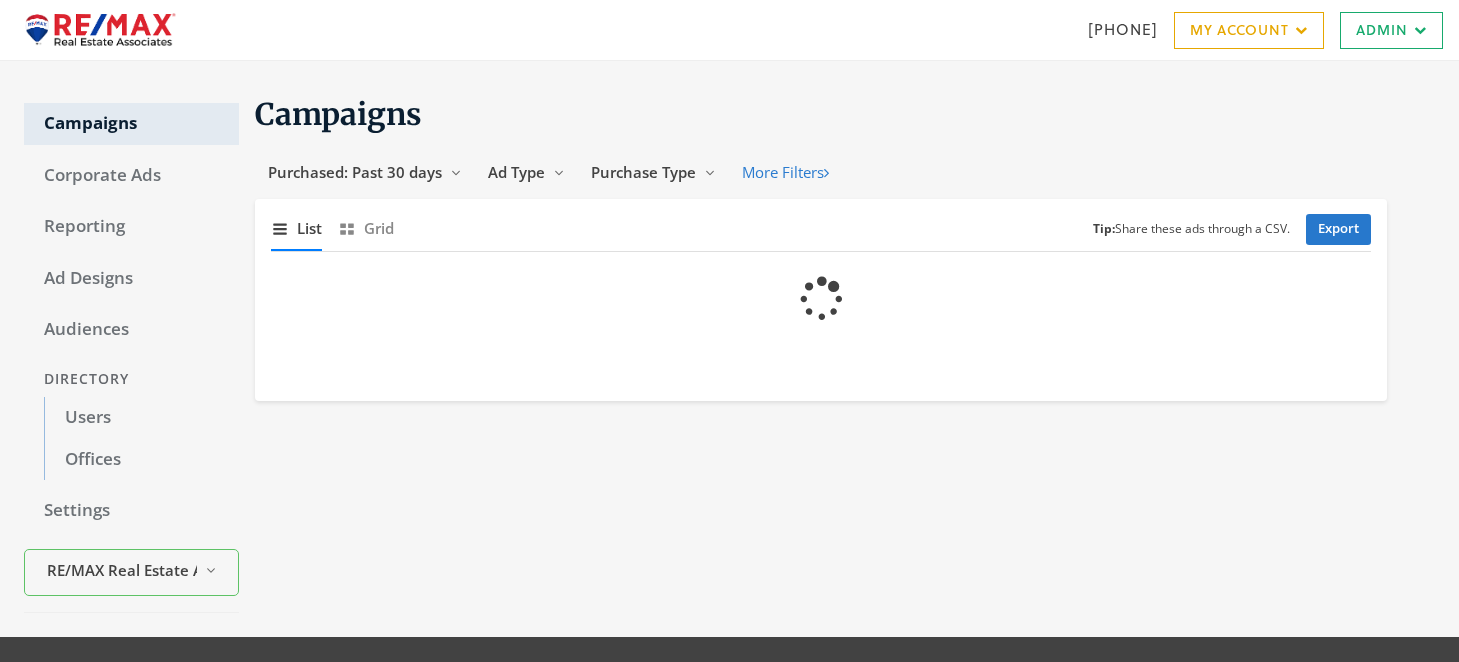 scroll, scrollTop: 0, scrollLeft: 0, axis: both 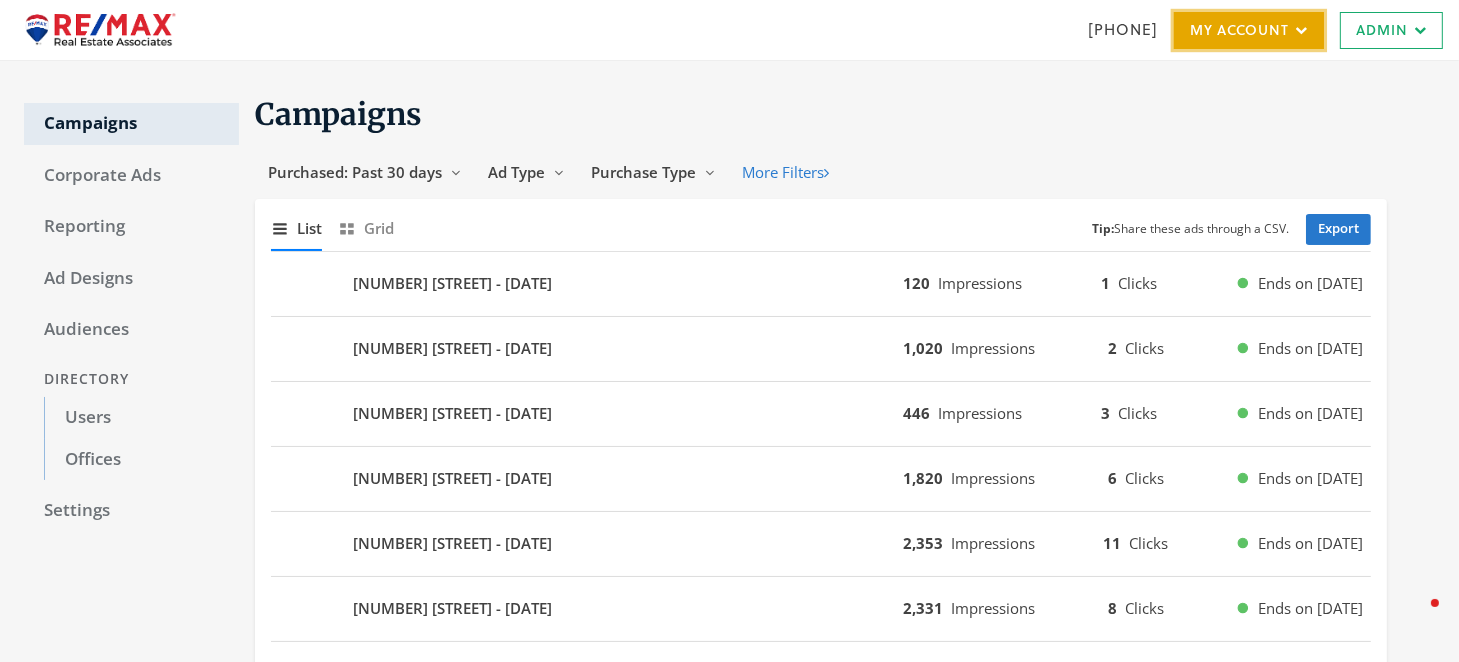 click on "My Account" at bounding box center [1249, 30] 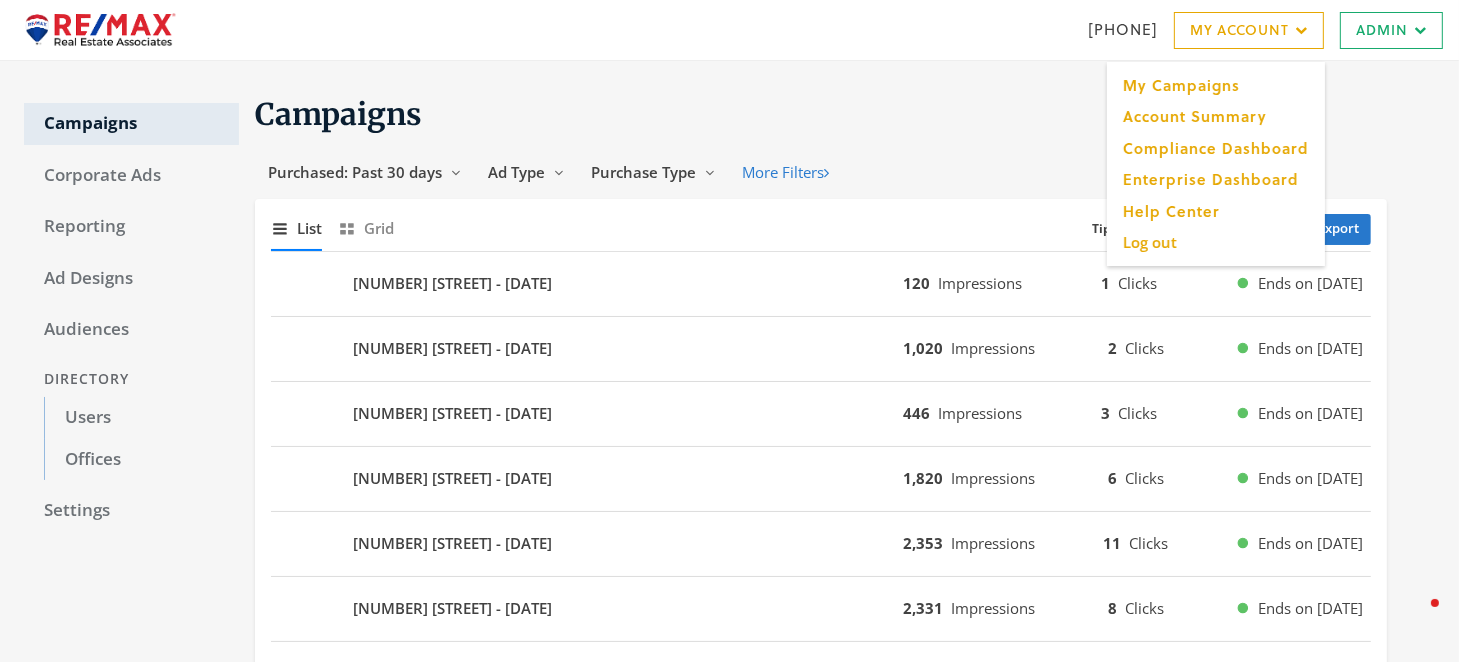 click on "Campaigns" 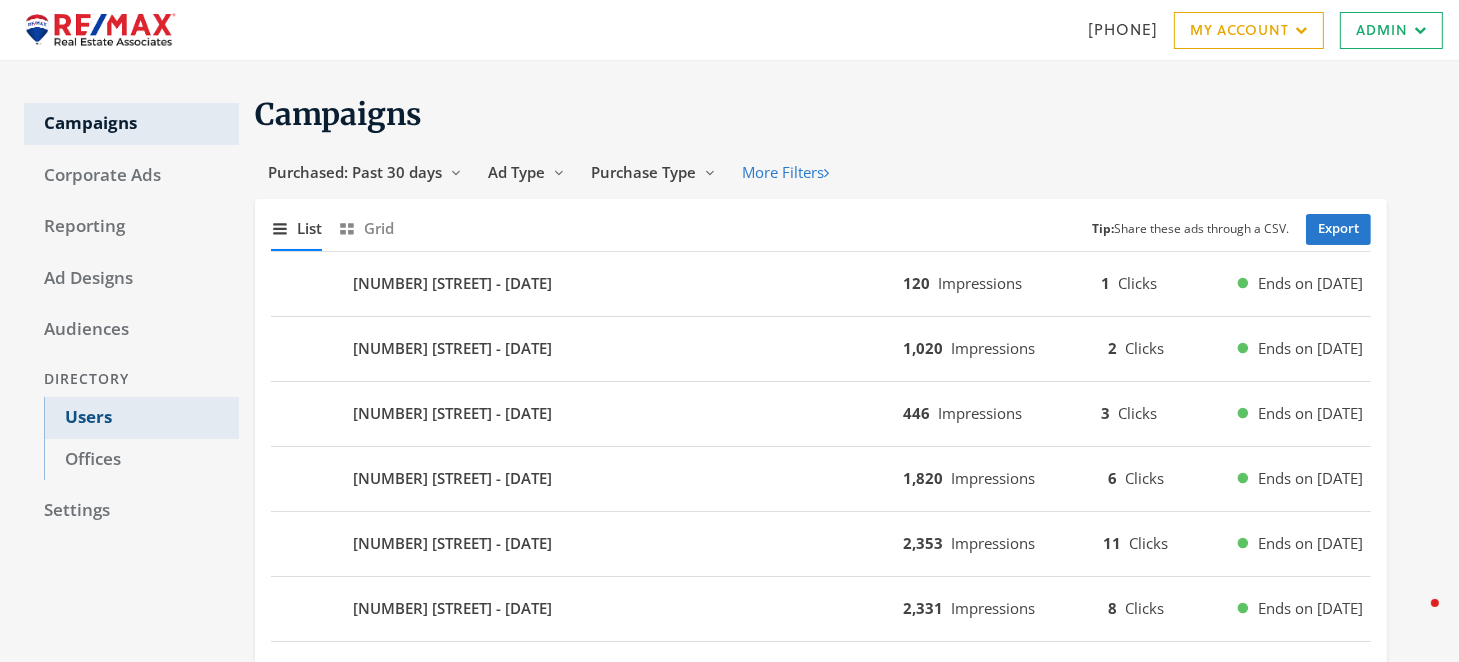 click on "Users" 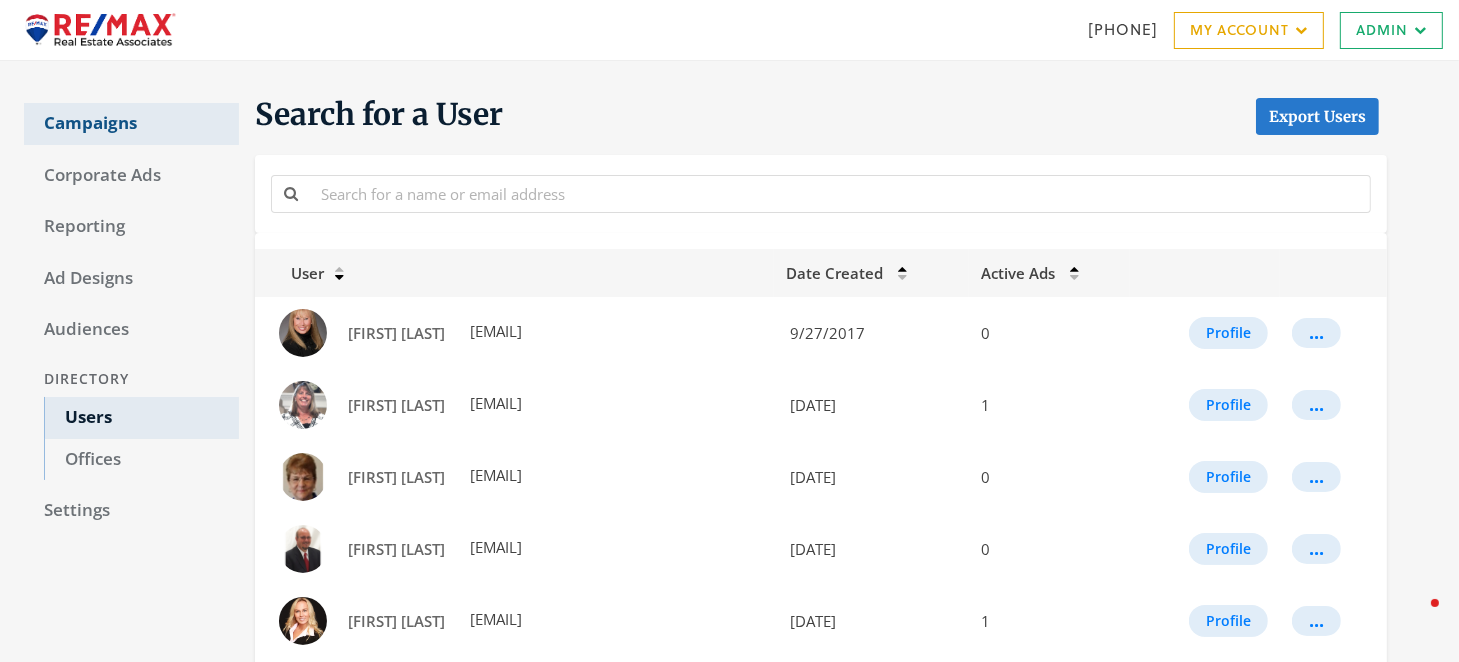 click on "Campaigns" 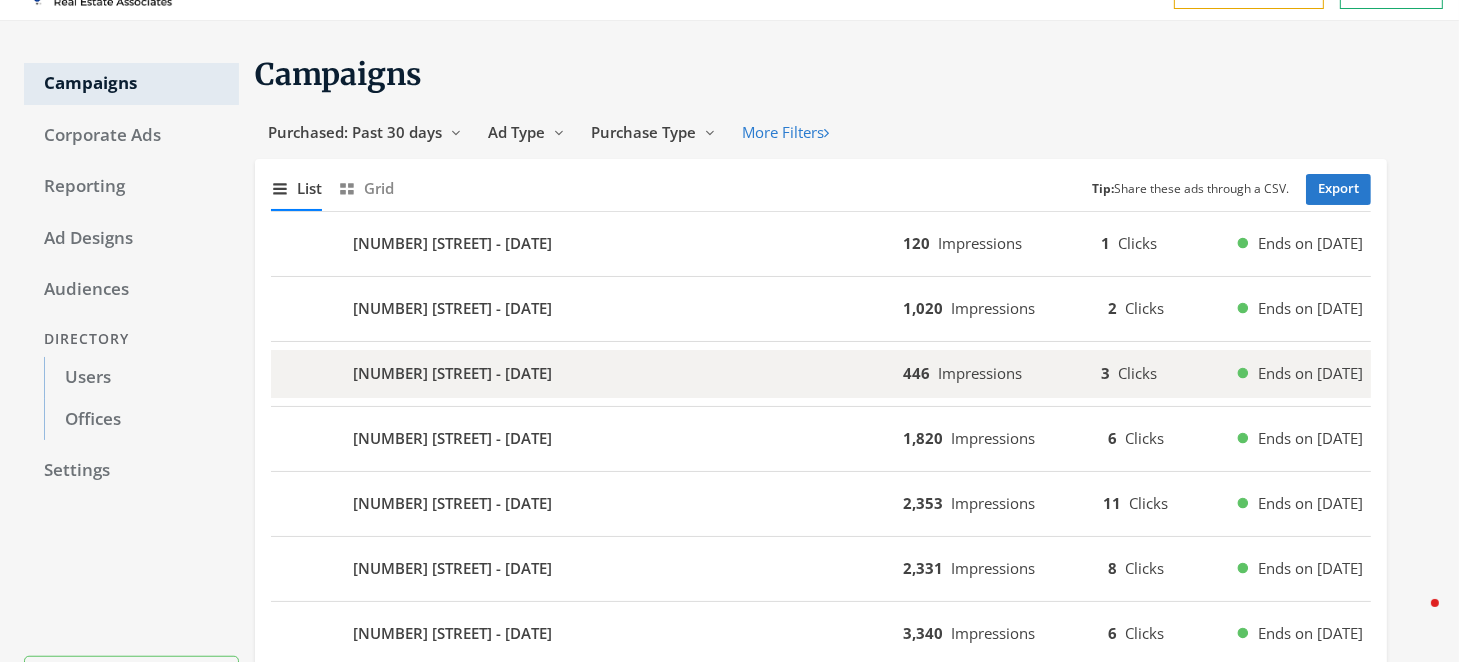 scroll, scrollTop: 40, scrollLeft: 0, axis: vertical 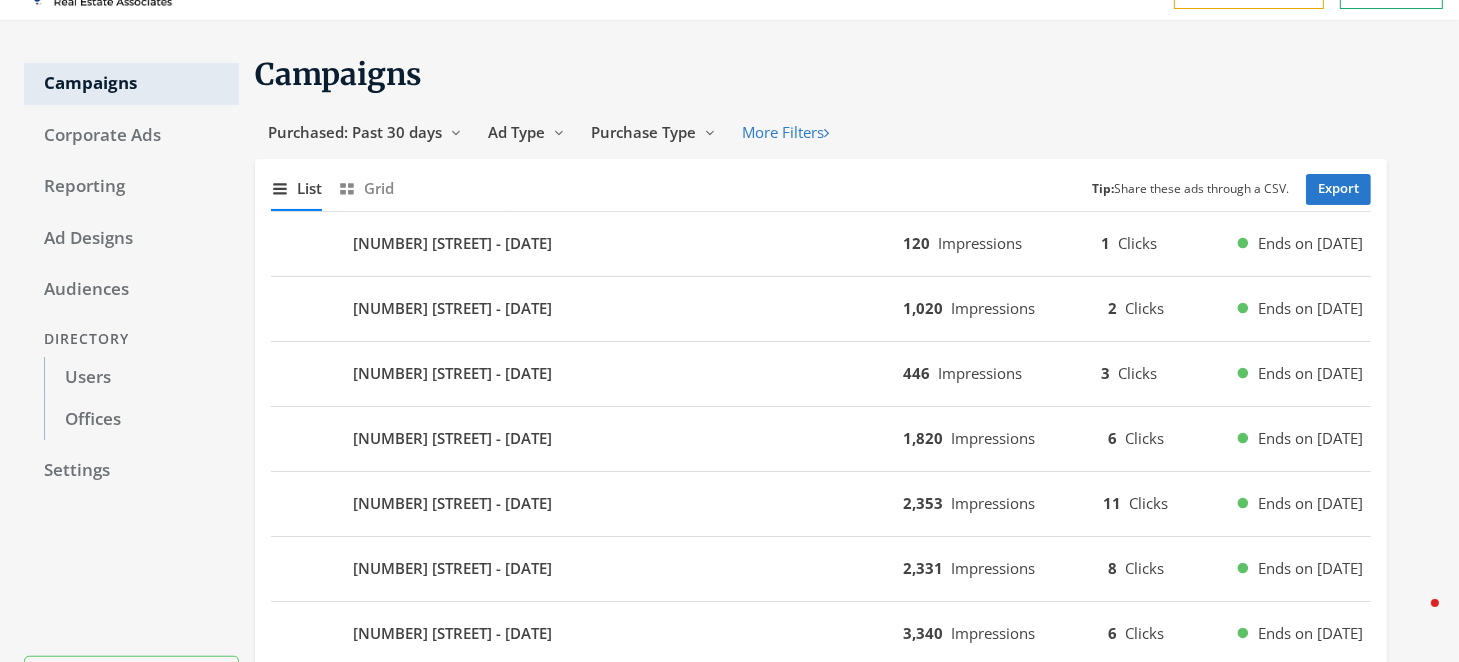 click on "[NUMBER]-[NUMBER] [STREET] - [DATE] [NUMBER] Impressions [NUMBER] Clicks Ends on [DATE]" 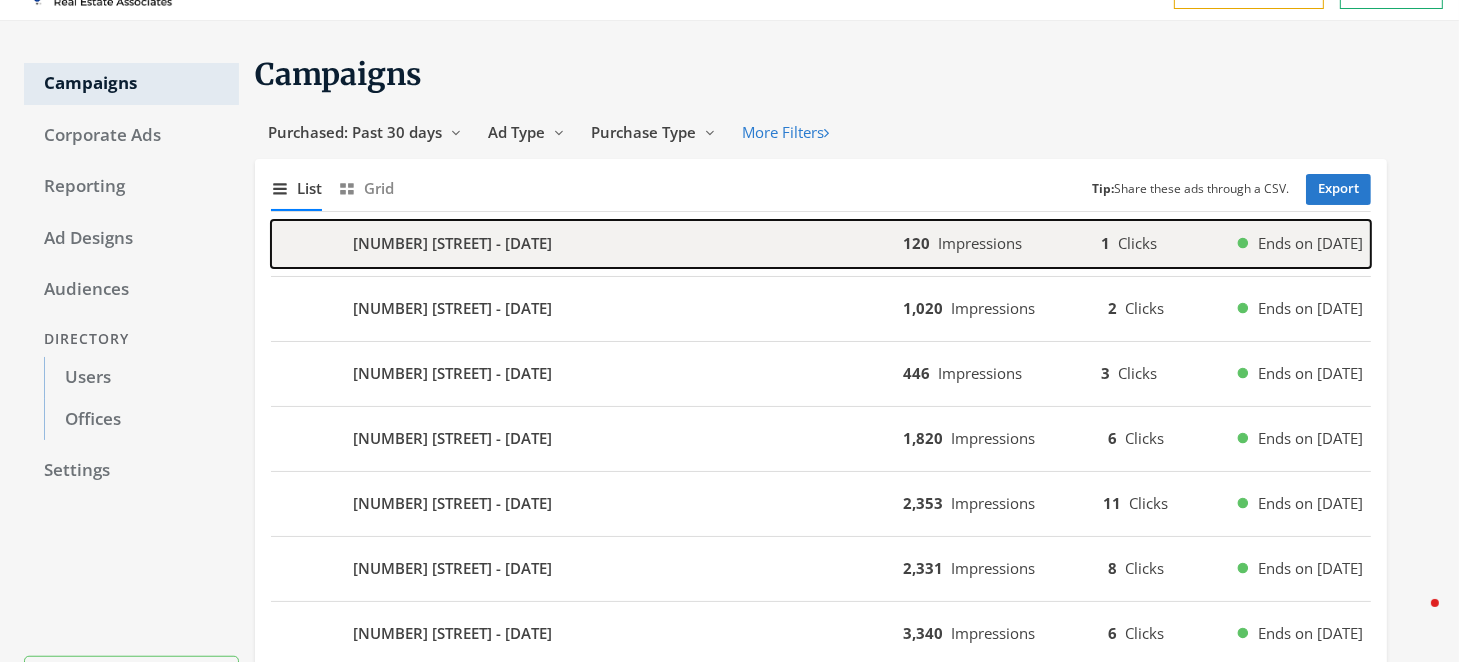 click on "[NUMBER]-[NUMBER] [STREET] - [DATE]" 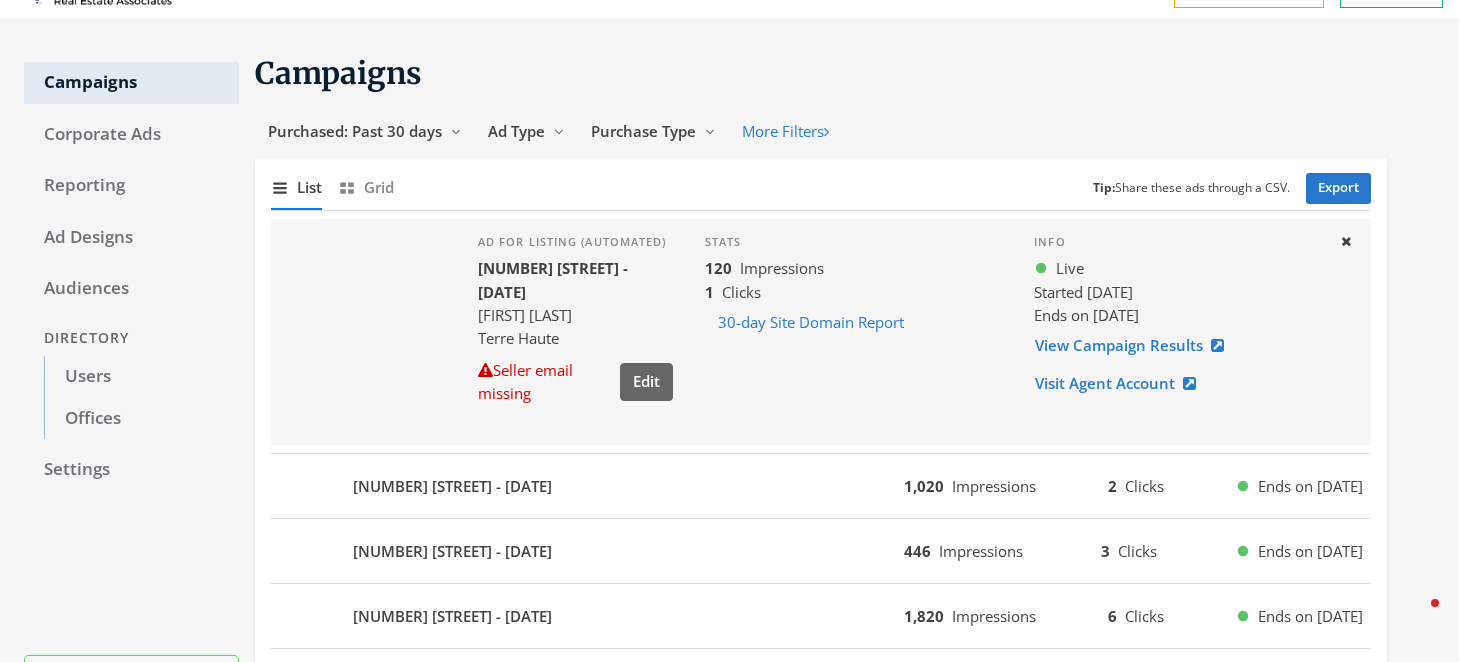 scroll, scrollTop: 40, scrollLeft: 0, axis: vertical 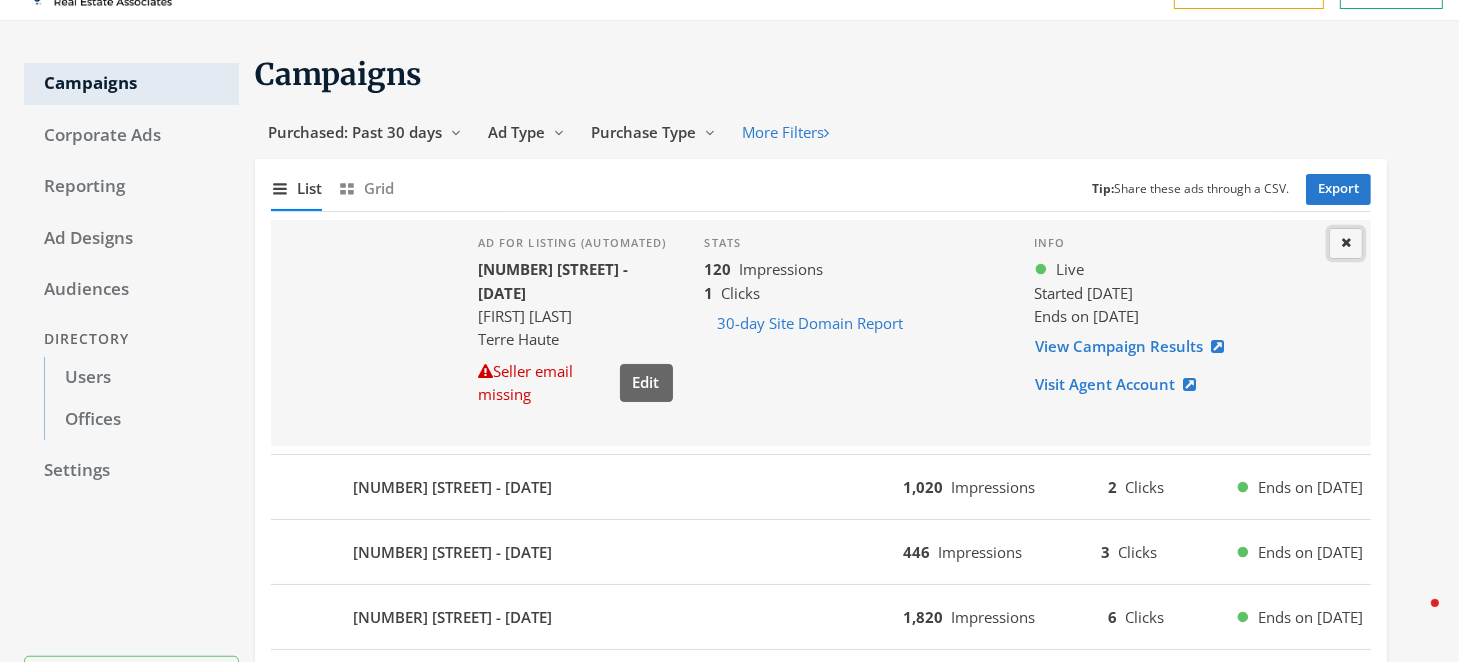 click 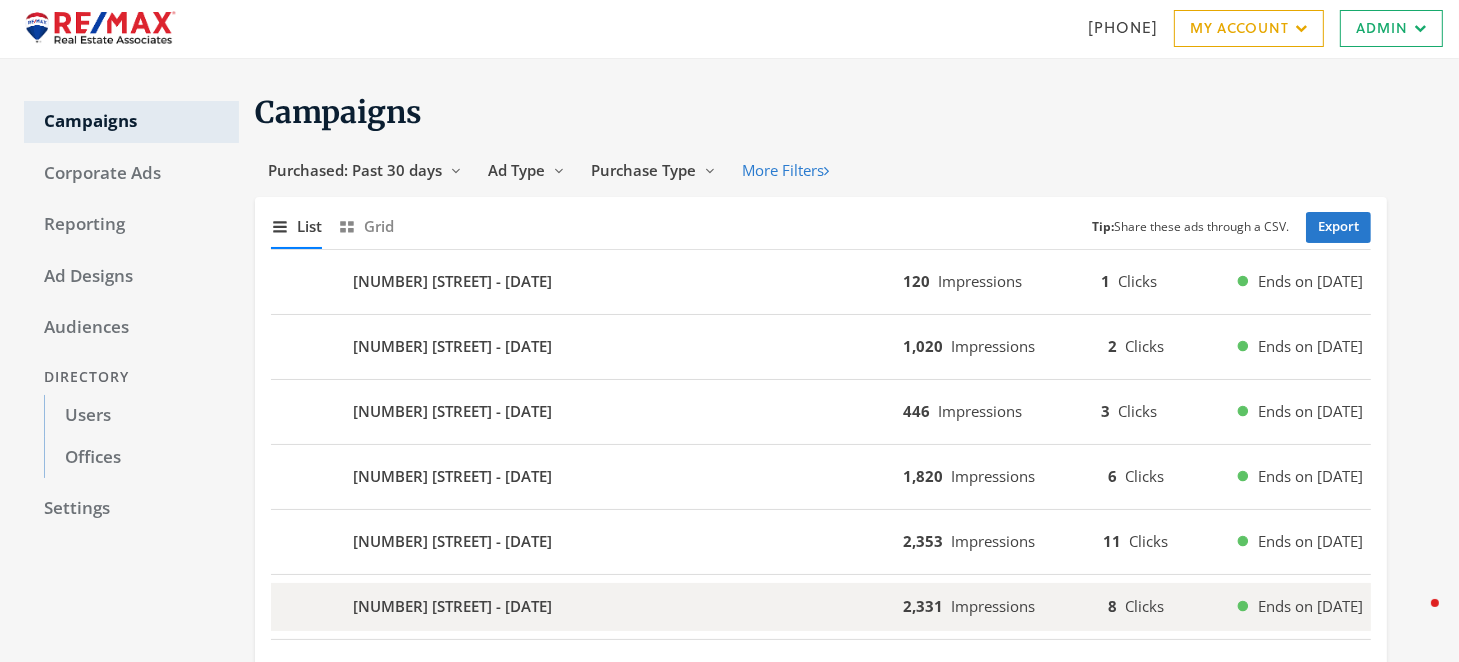 scroll, scrollTop: 0, scrollLeft: 0, axis: both 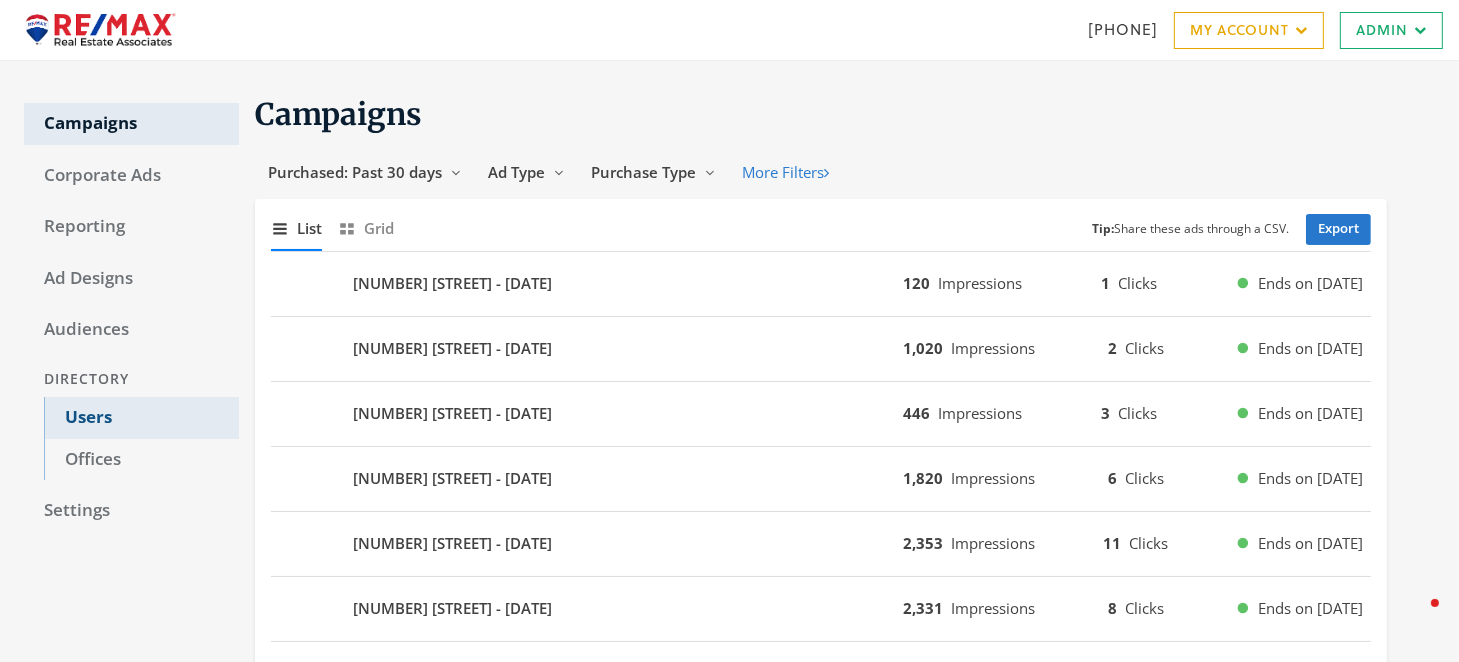 click on "Users" 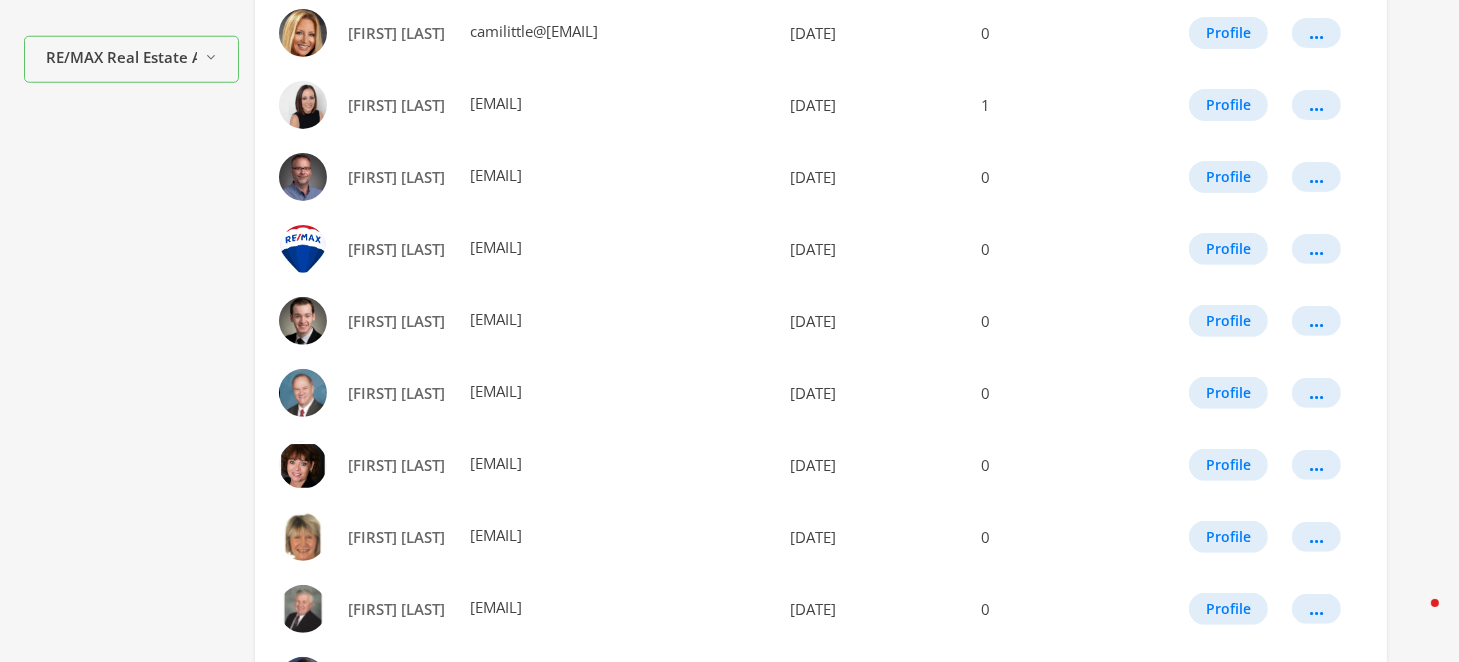 scroll, scrollTop: 0, scrollLeft: 0, axis: both 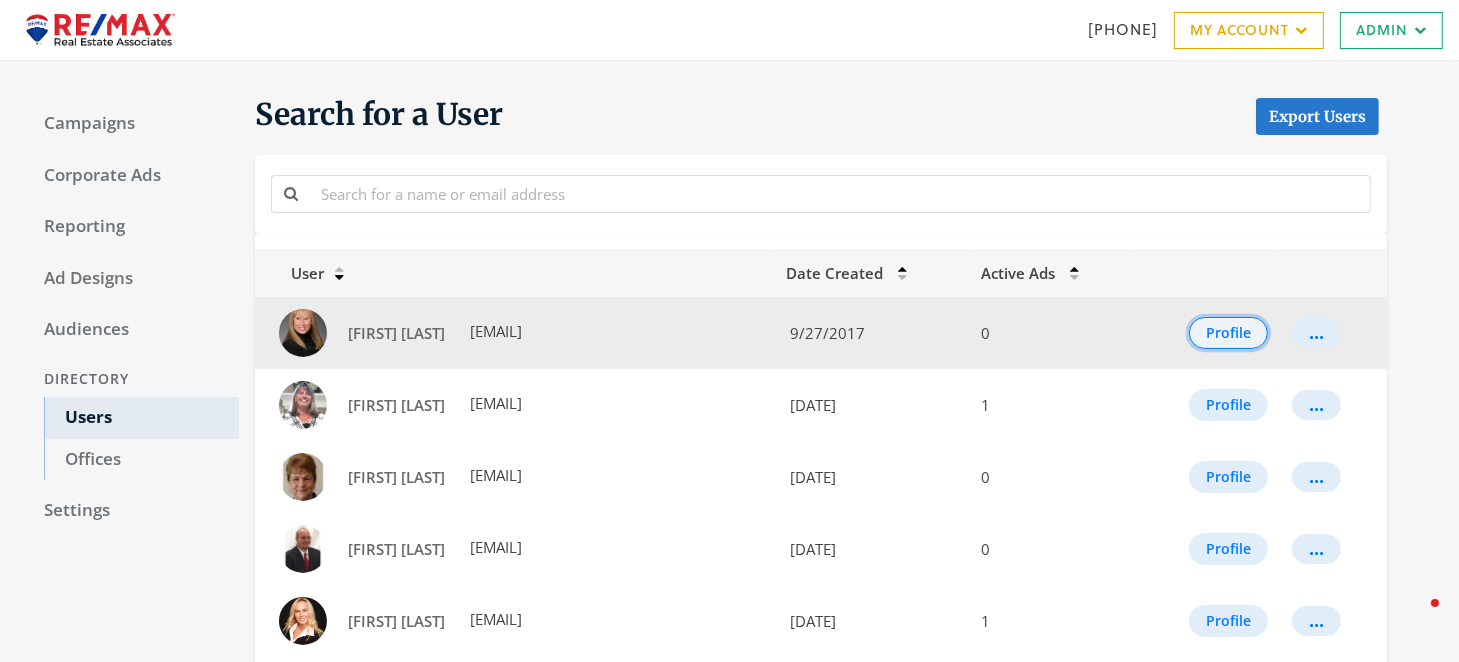 click on "Profile" 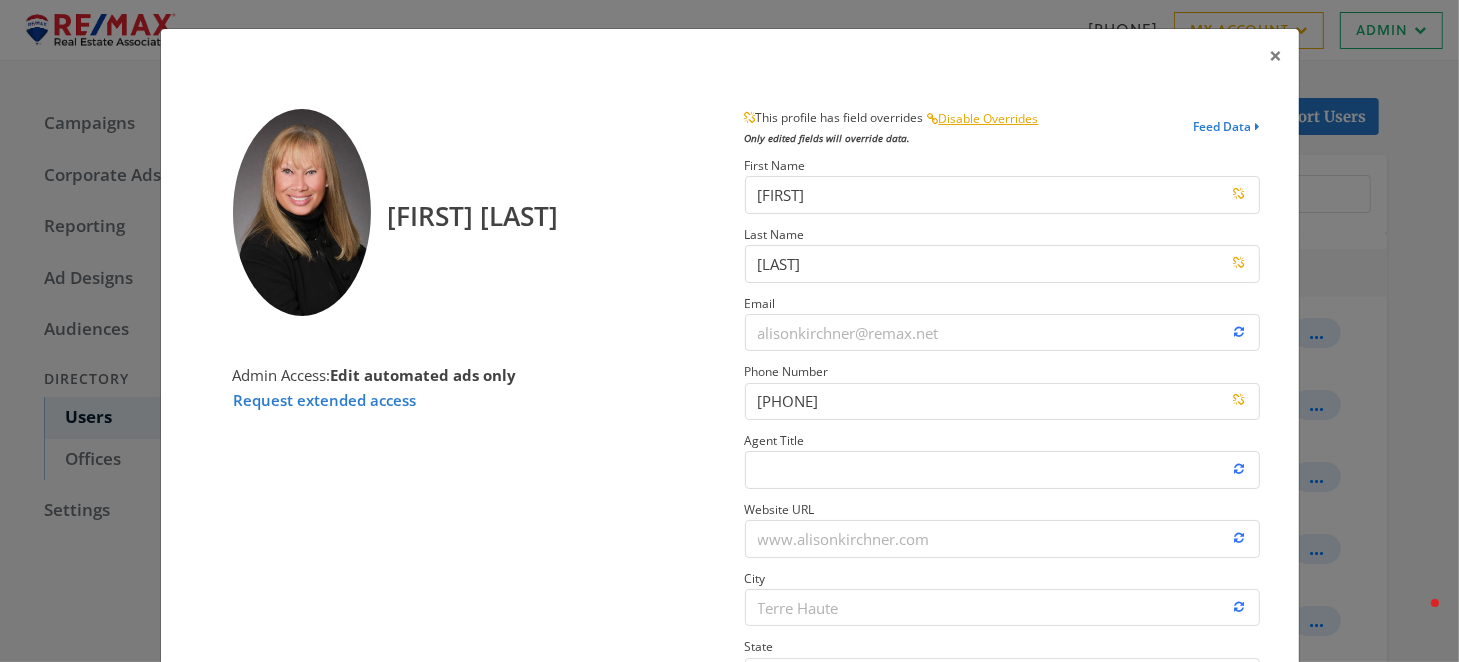 scroll, scrollTop: 352, scrollLeft: 0, axis: vertical 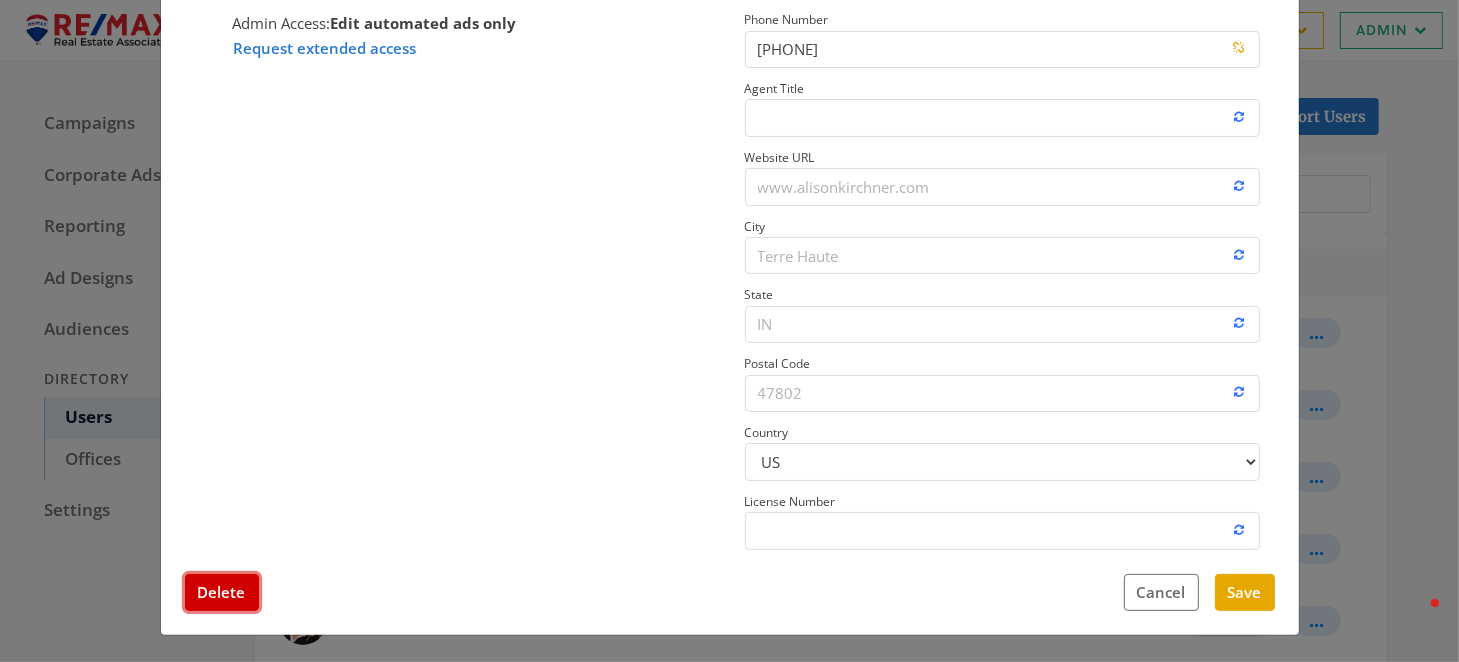 click on "Delete" at bounding box center [222, 592] 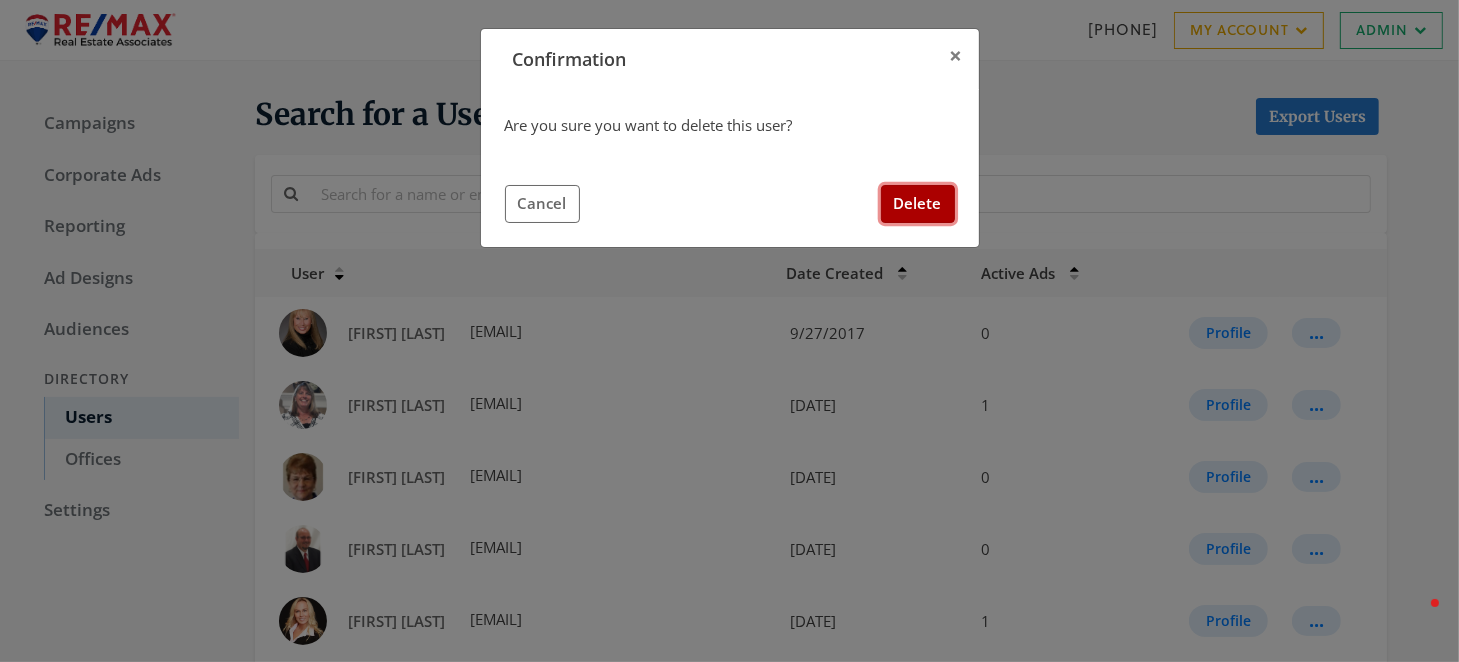 click on "Delete" 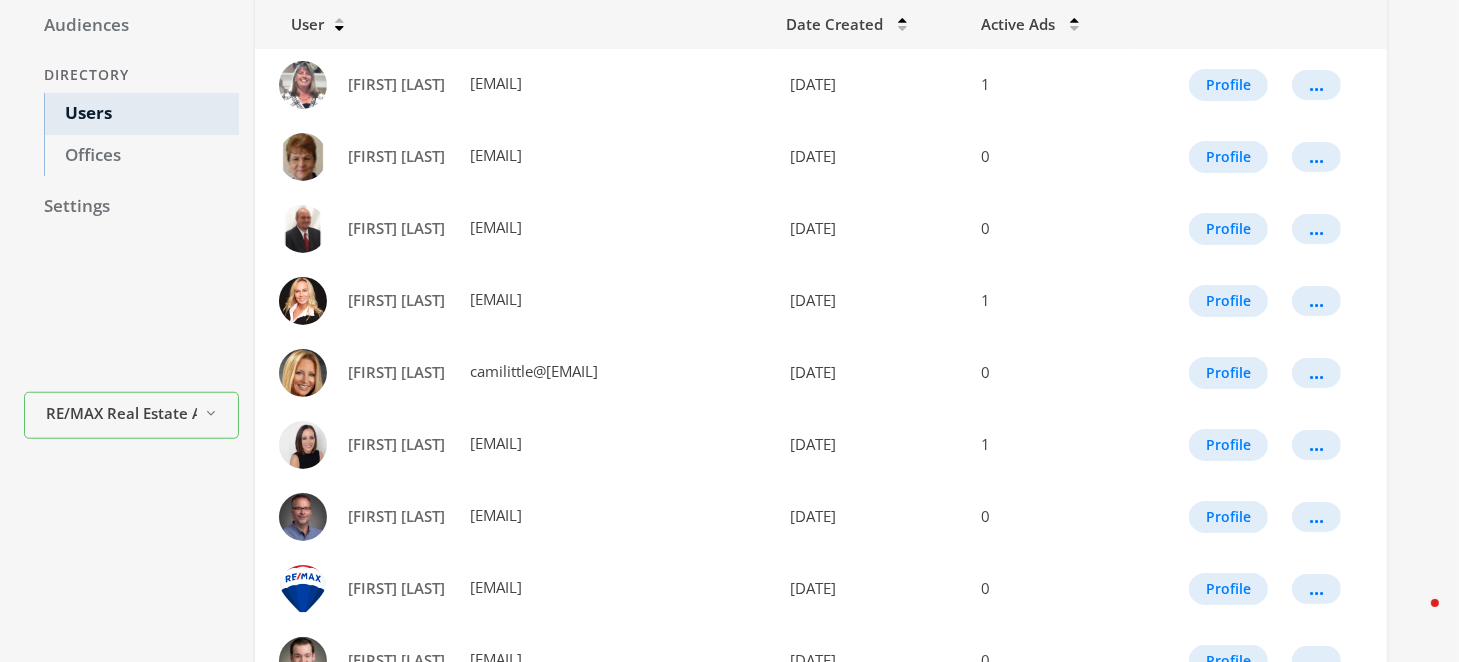 scroll, scrollTop: 307, scrollLeft: 0, axis: vertical 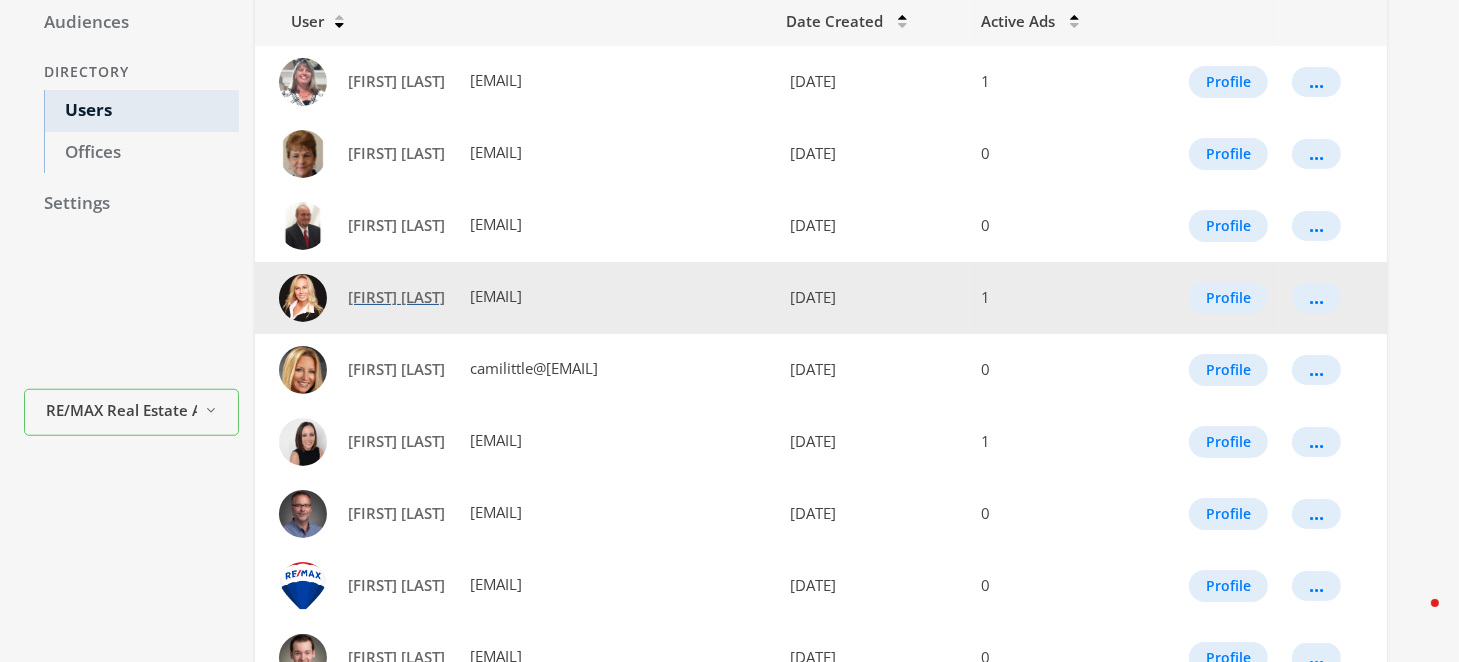 click on "[FIRST] [LAST]" 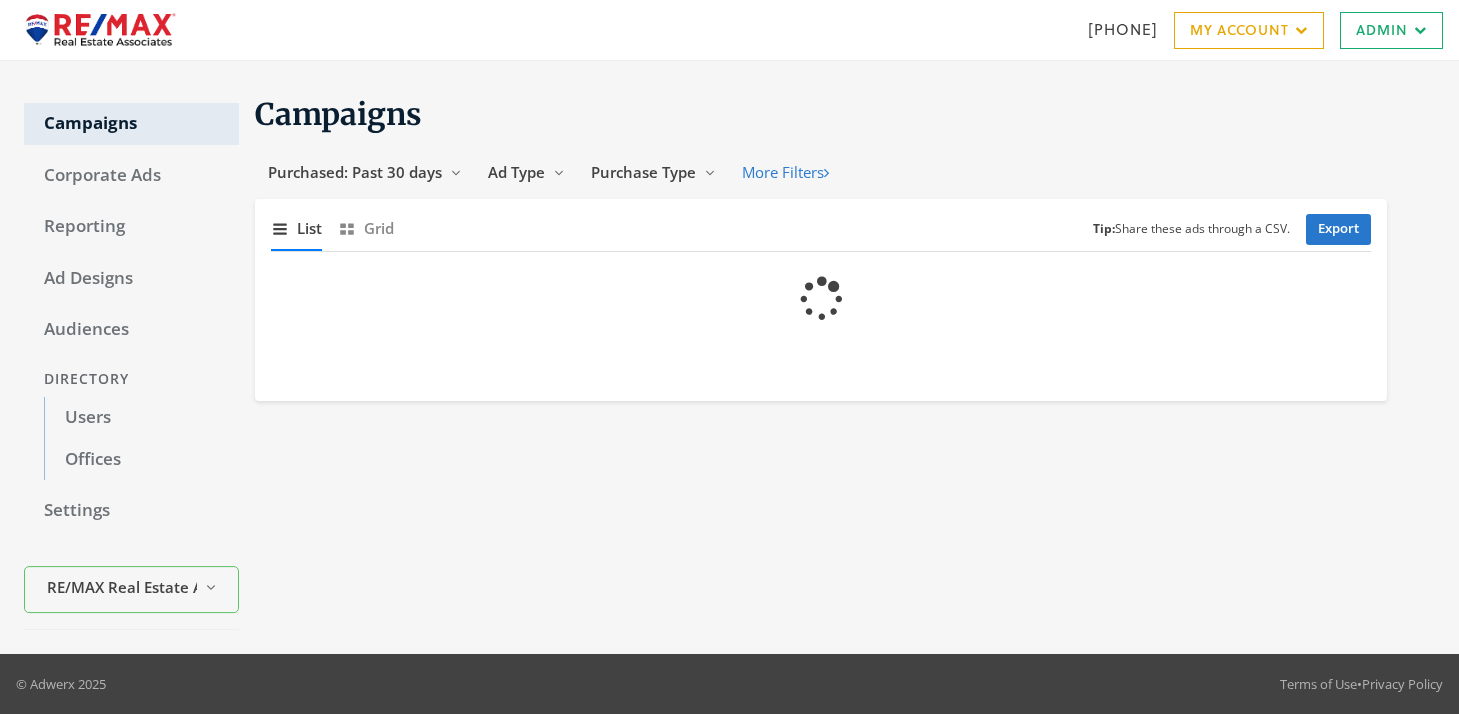 scroll, scrollTop: 0, scrollLeft: 0, axis: both 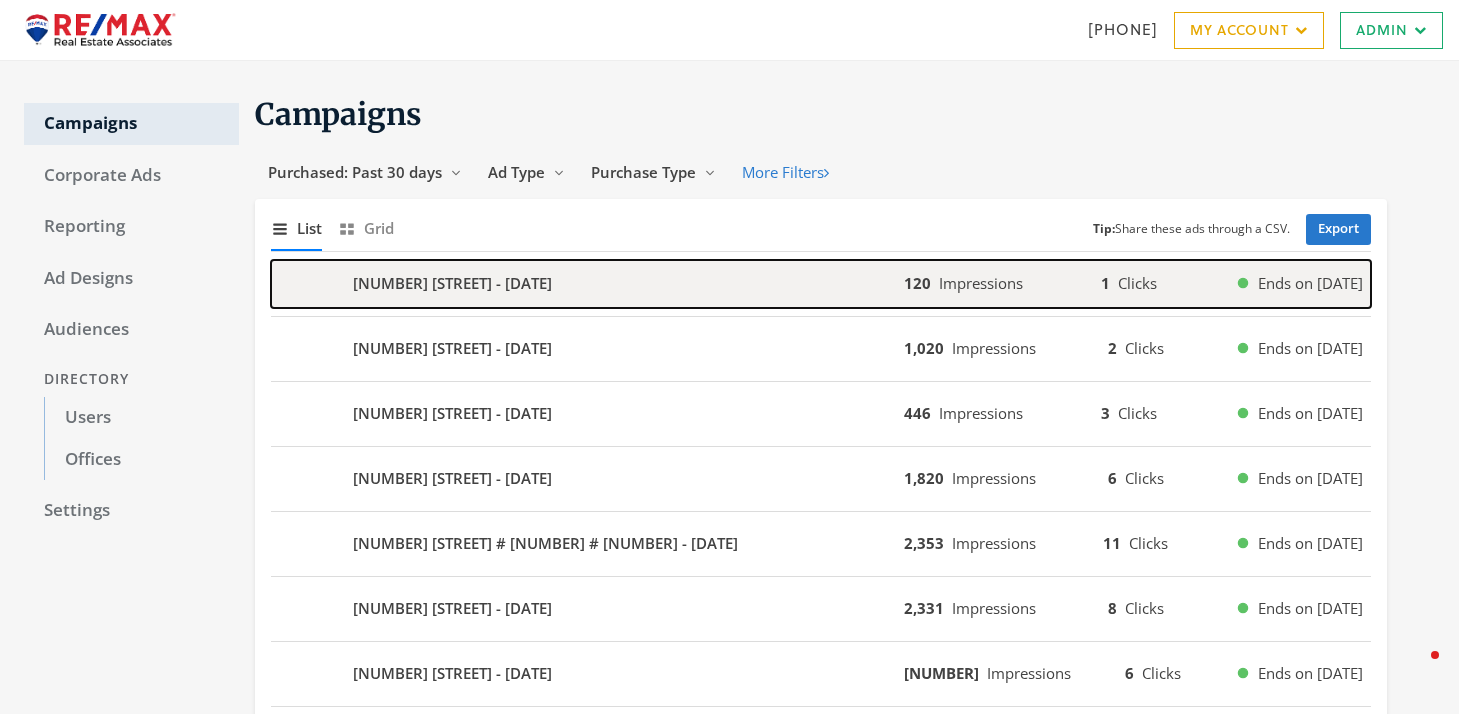 click on "[NUMBER]-[NUMBER] [STREET] - [DATE]" 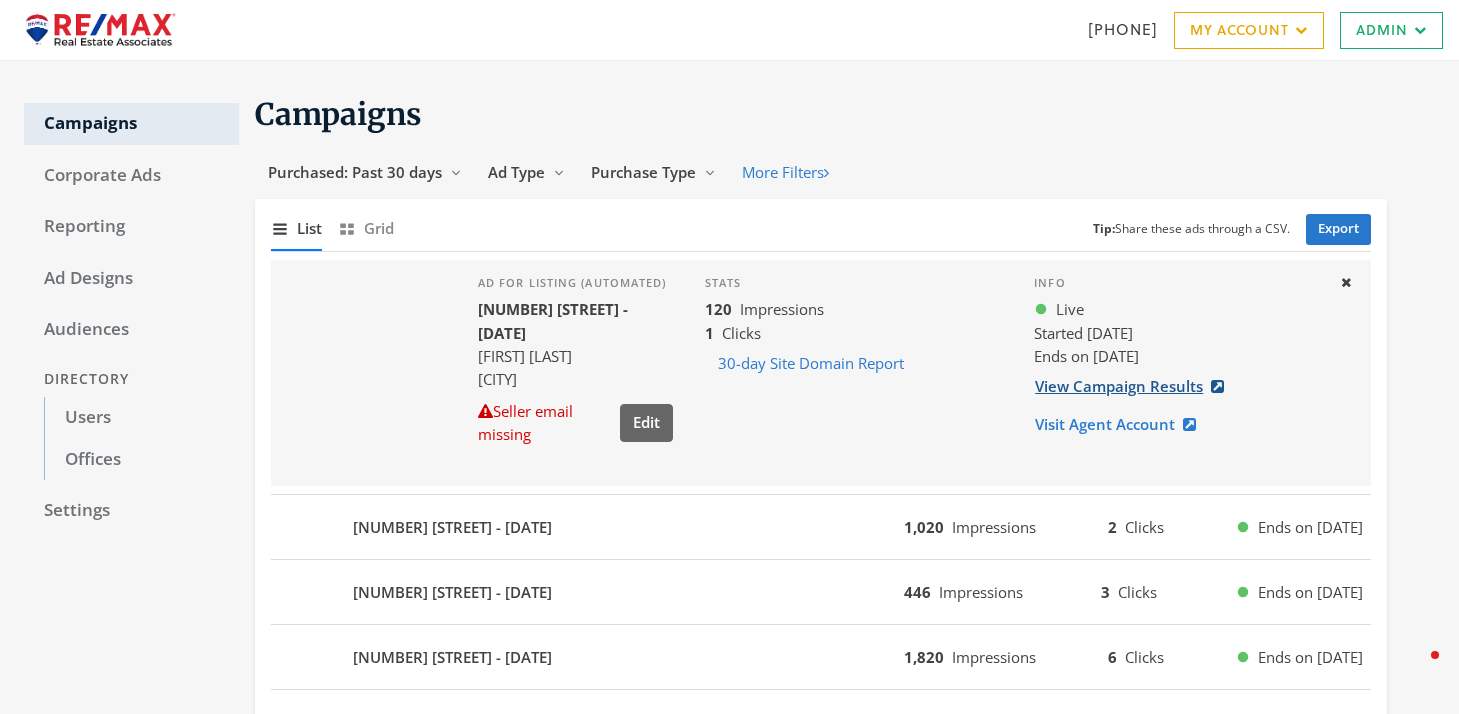click on "View Campaign Results" 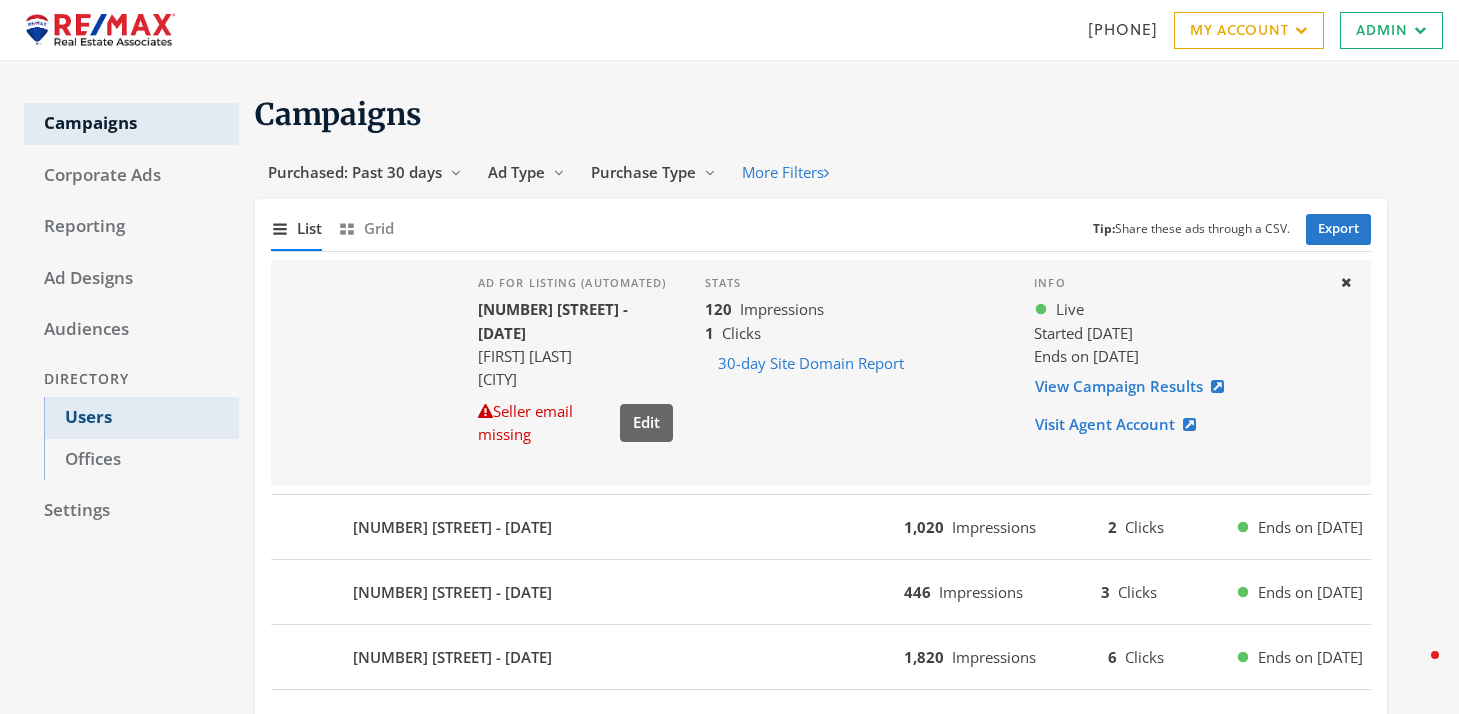 click on "Users" 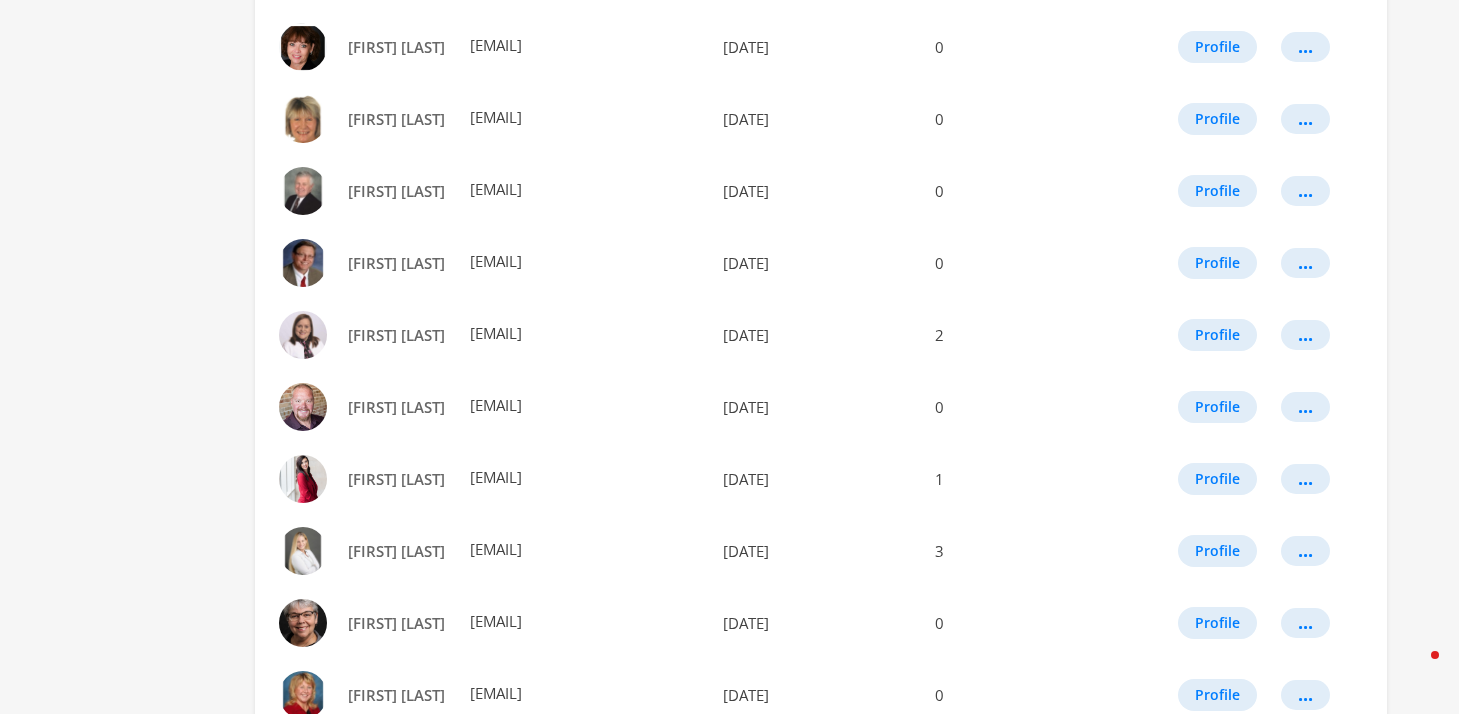 scroll, scrollTop: 1174, scrollLeft: 0, axis: vertical 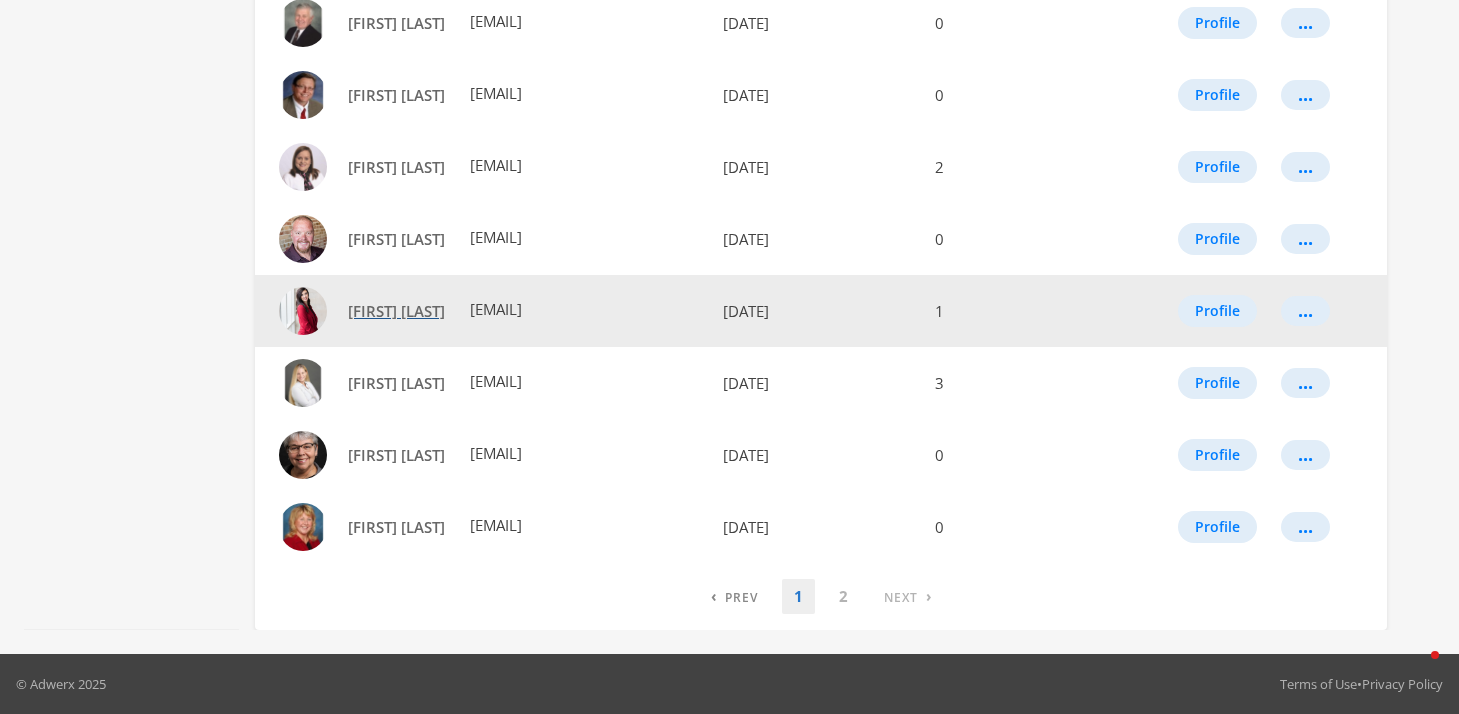 click on "[FIRST] [LAST]" 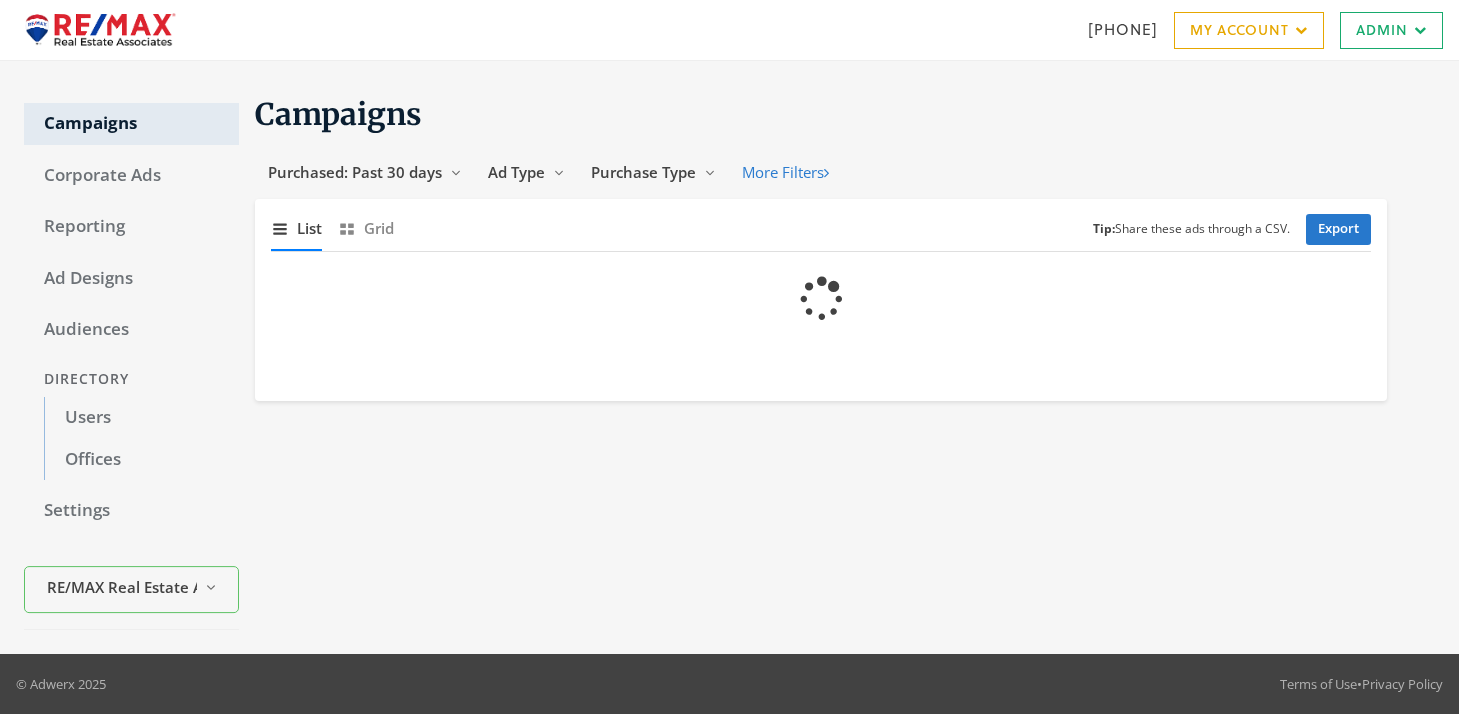 scroll, scrollTop: 0, scrollLeft: 0, axis: both 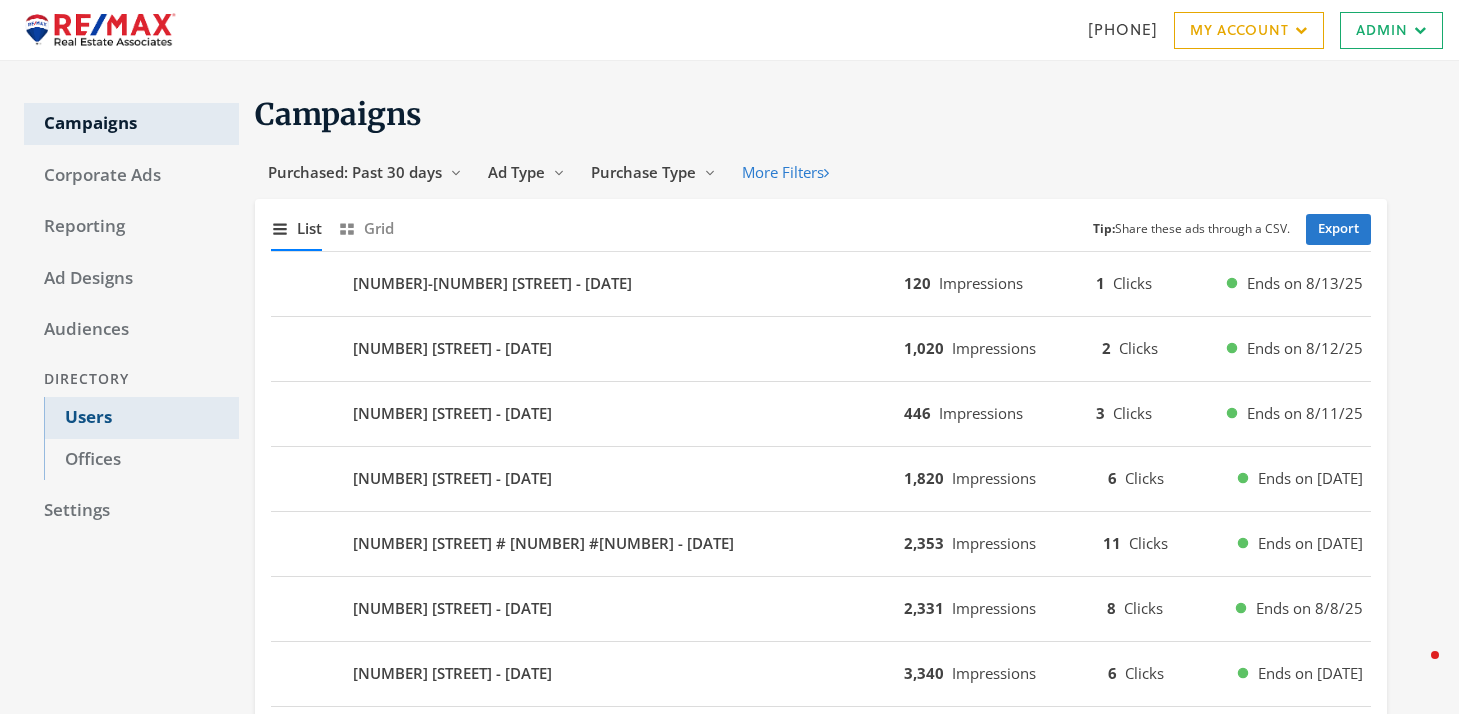click on "Users" 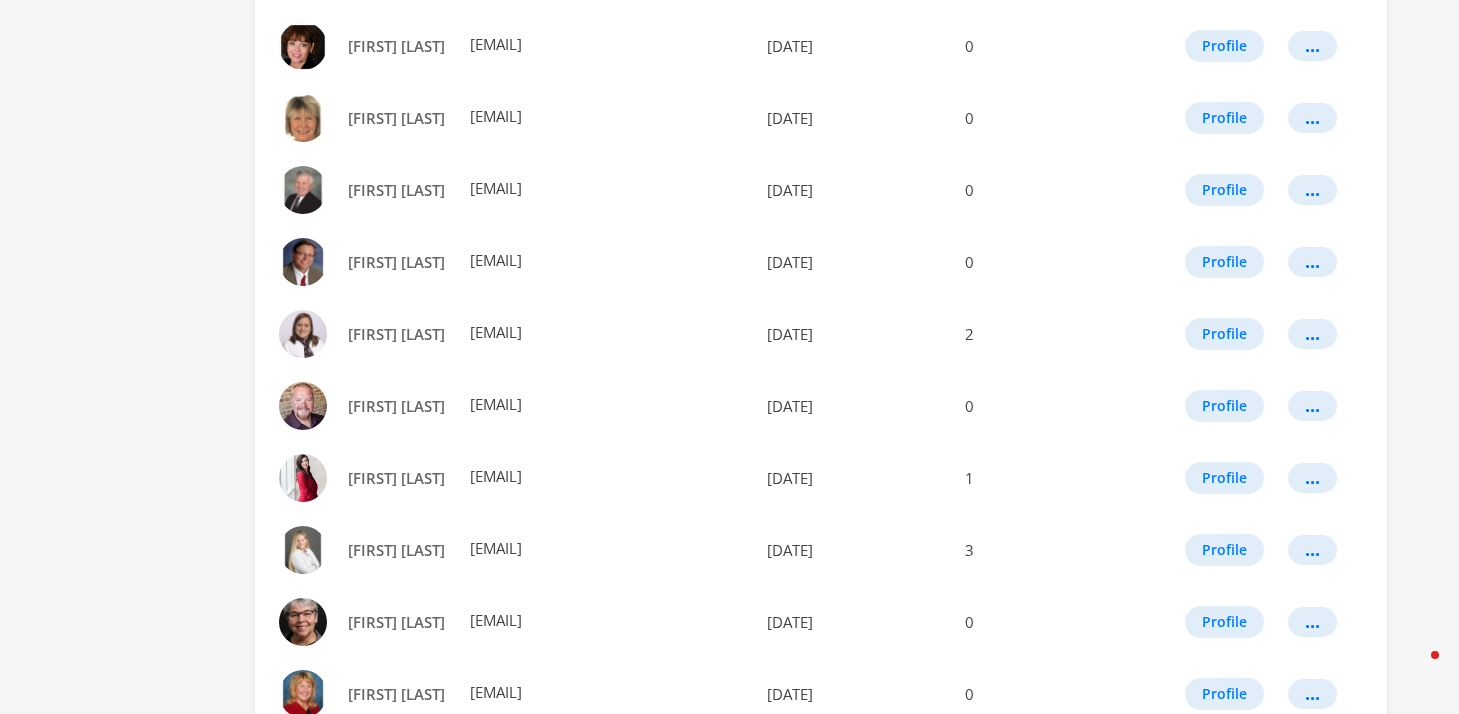 scroll, scrollTop: 1174, scrollLeft: 0, axis: vertical 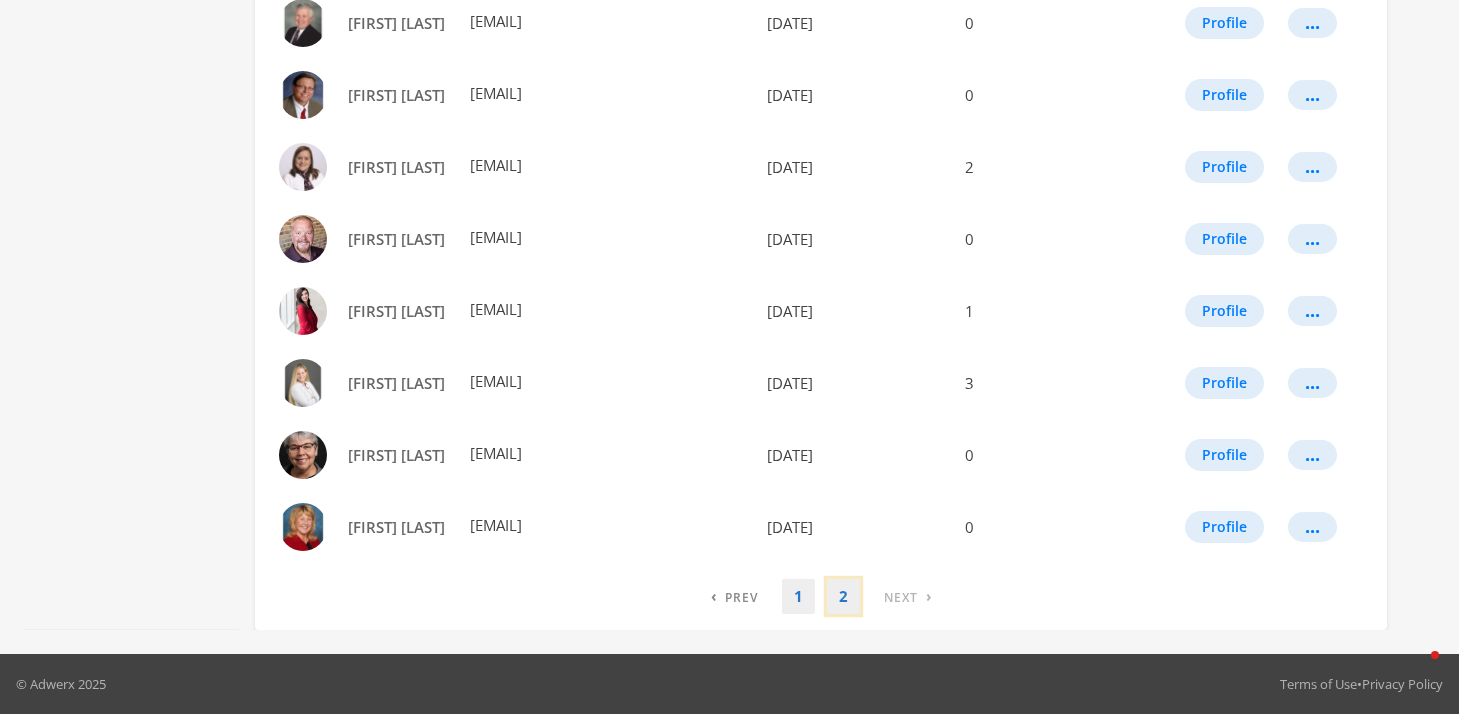 click on "2" 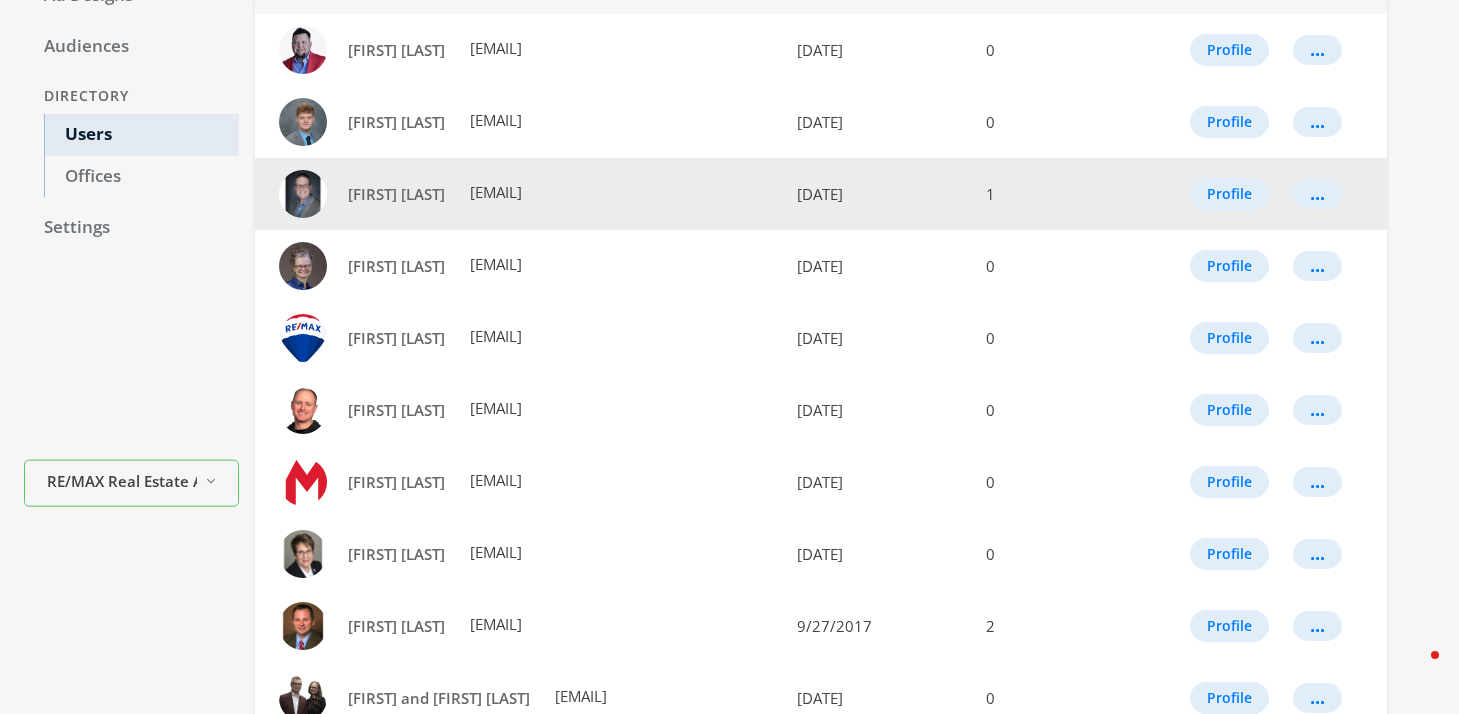scroll, scrollTop: 185, scrollLeft: 0, axis: vertical 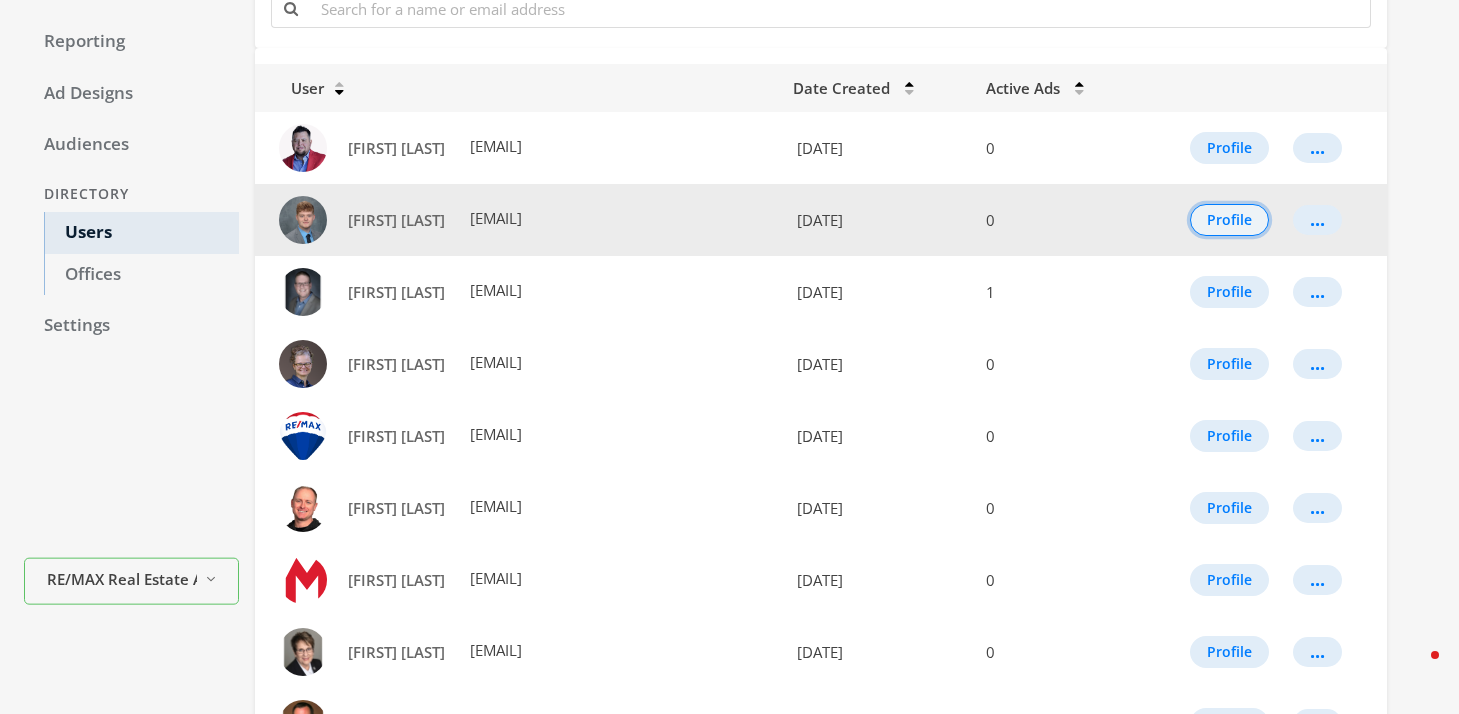 click on "Profile" 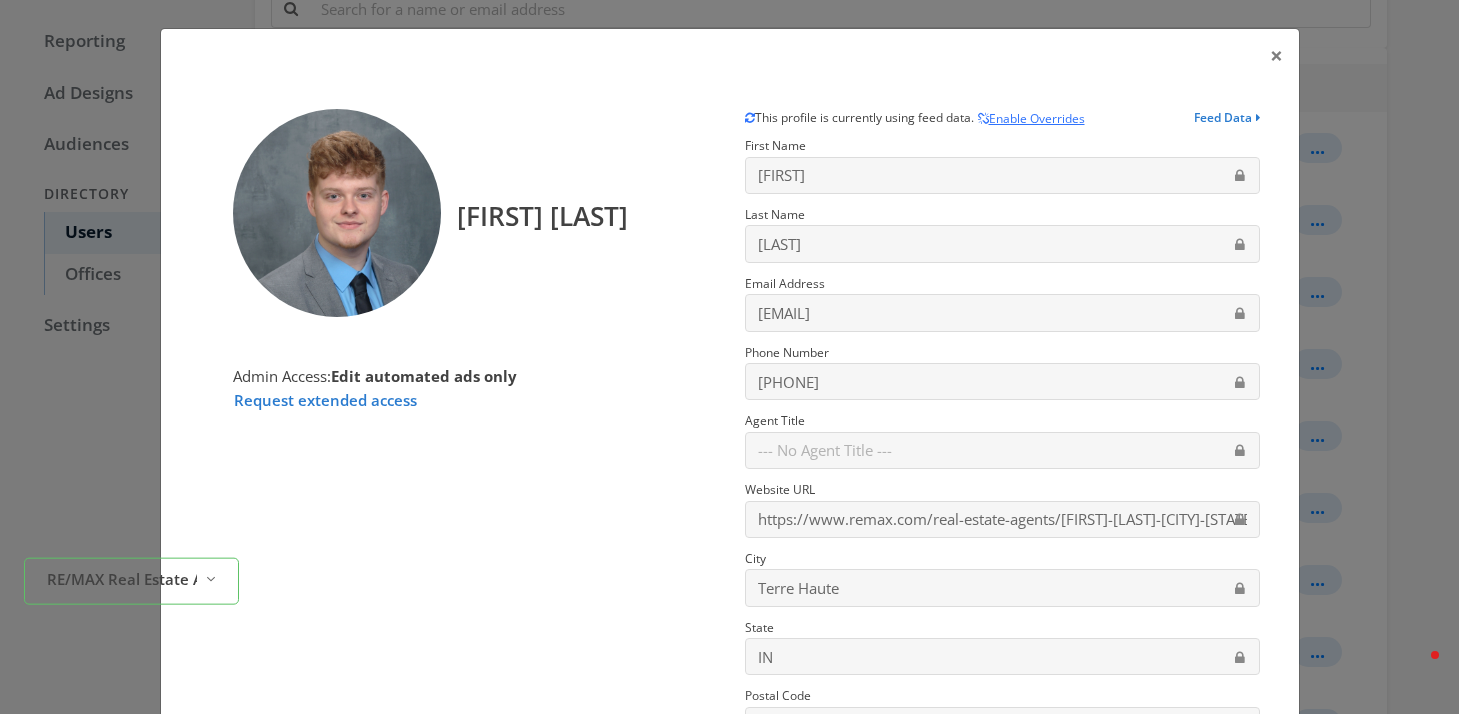 scroll, scrollTop: 282, scrollLeft: 0, axis: vertical 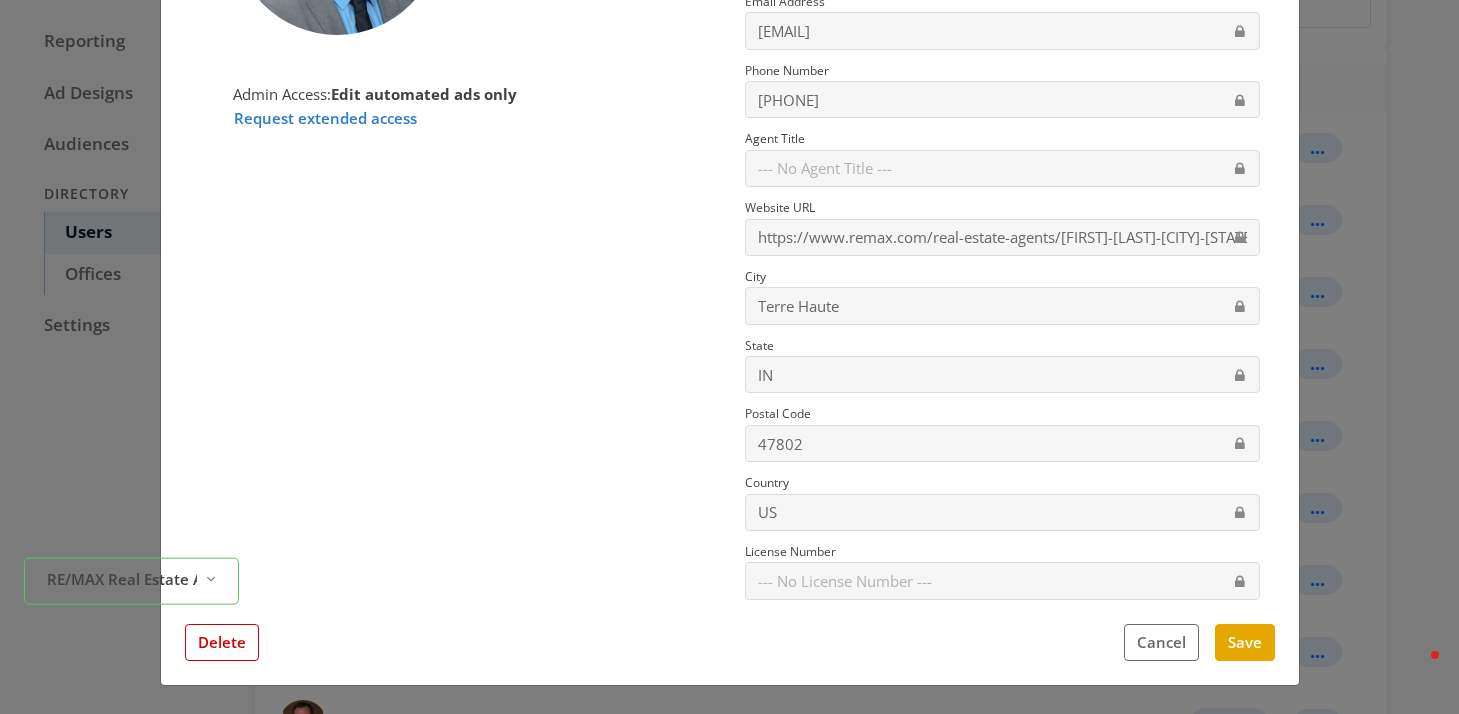 click on "Delete Cancel Save" 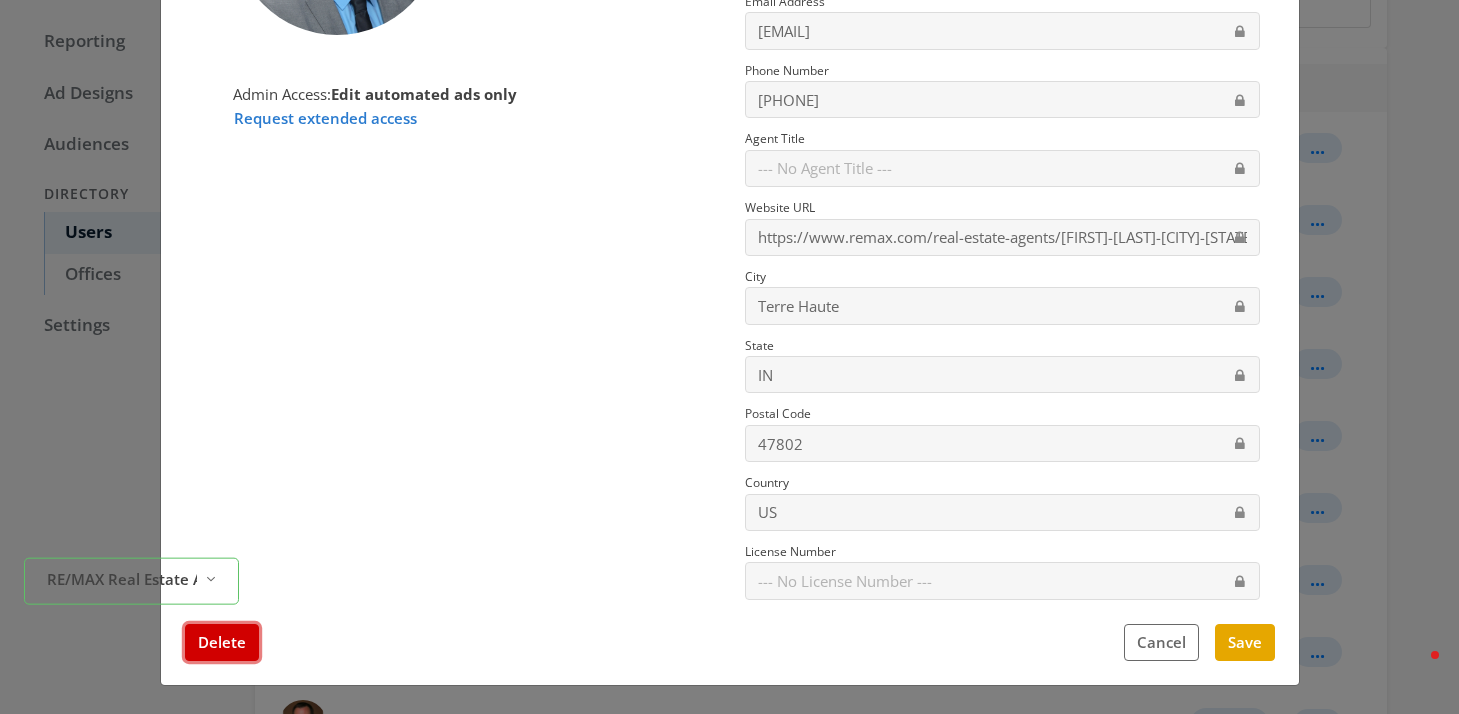 click on "Delete" at bounding box center [222, 642] 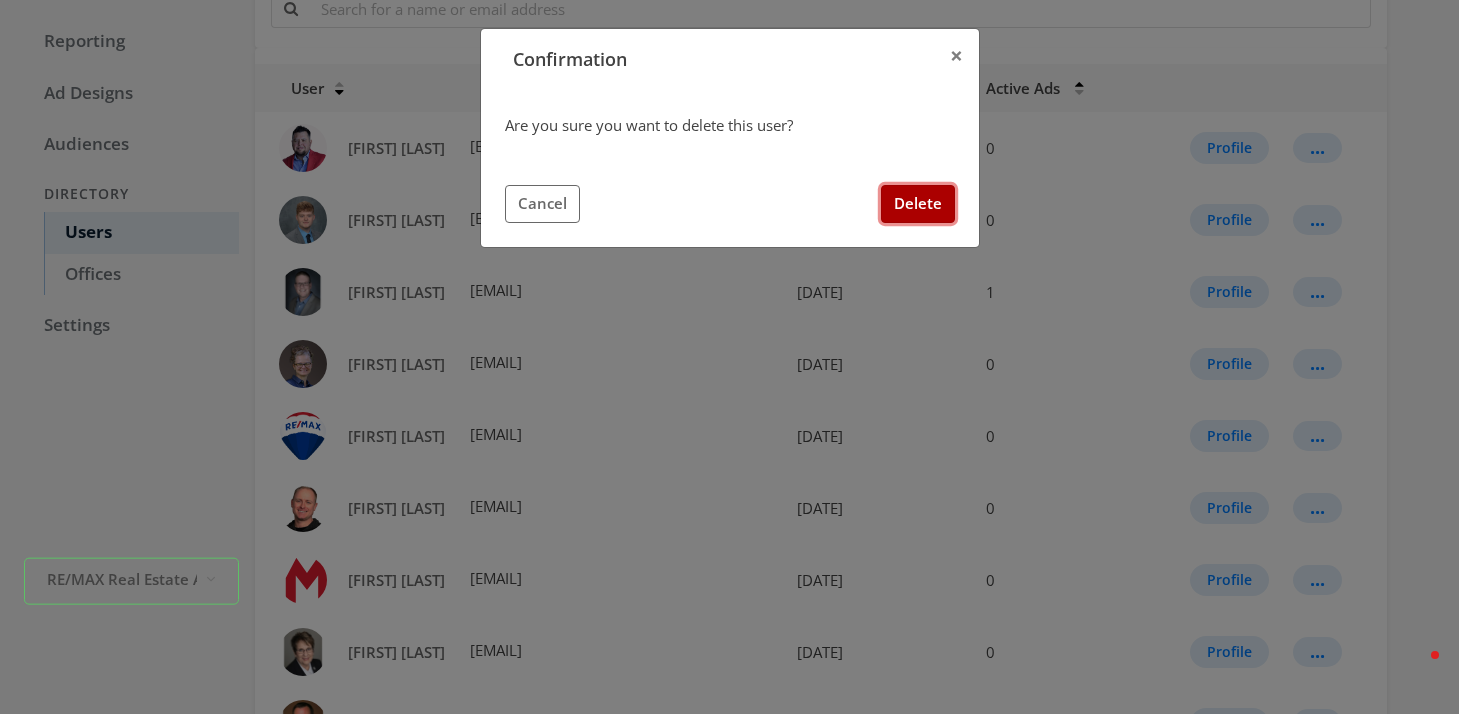 click on "Delete" 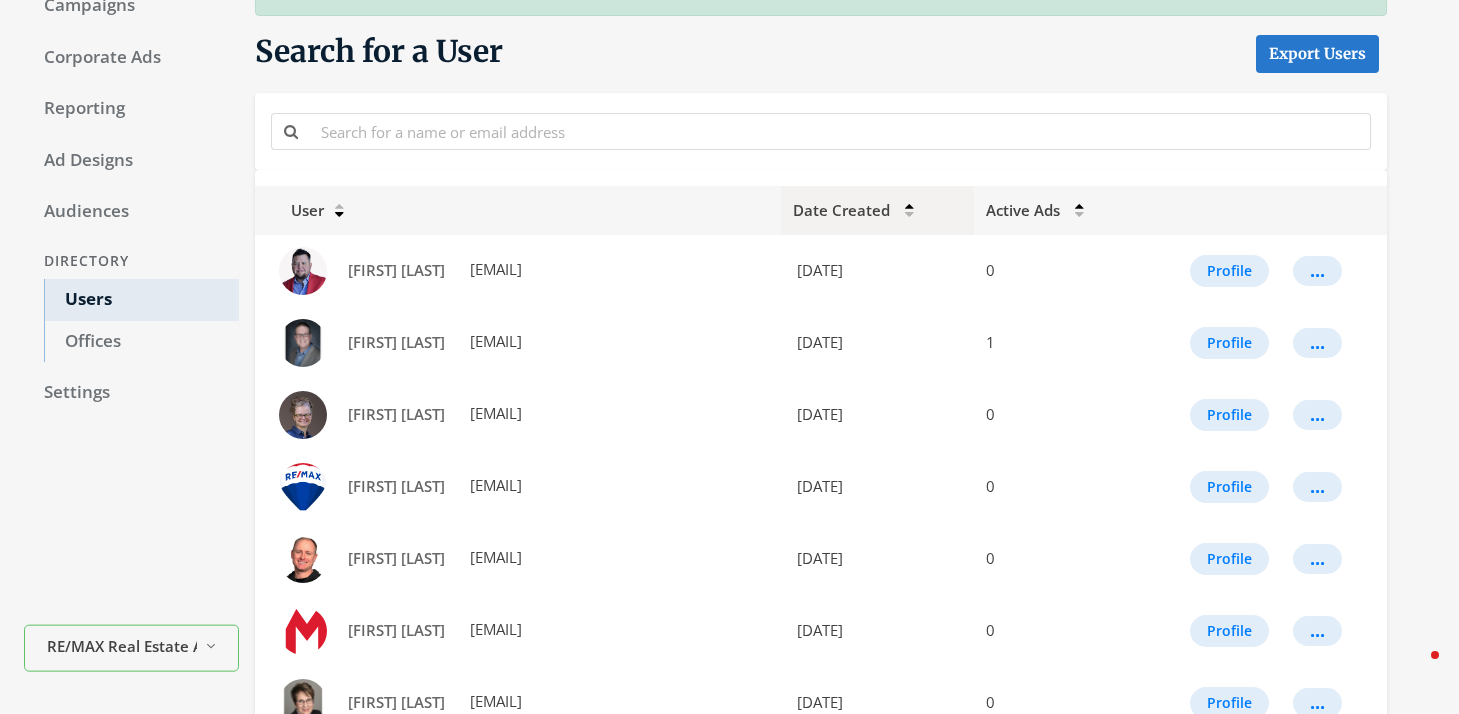 scroll, scrollTop: 122, scrollLeft: 0, axis: vertical 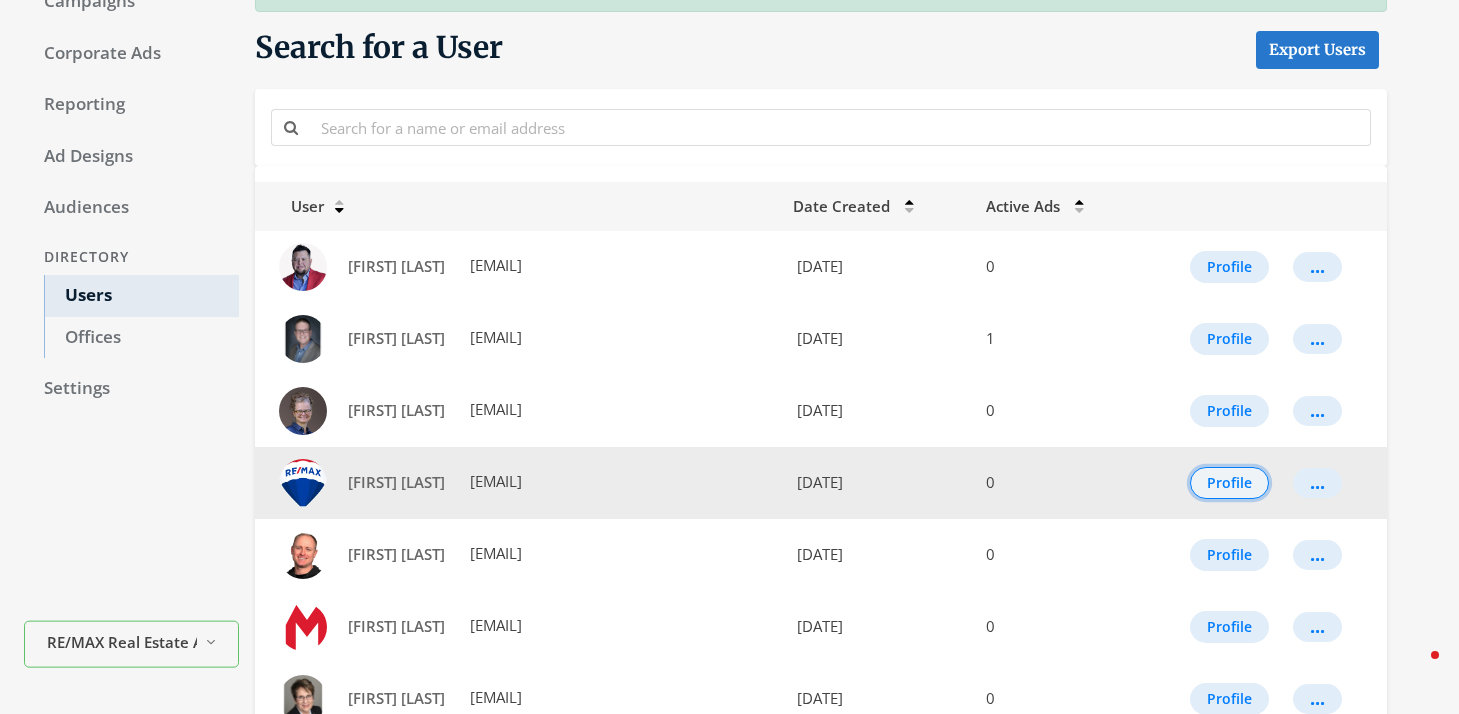 click on "Profile" 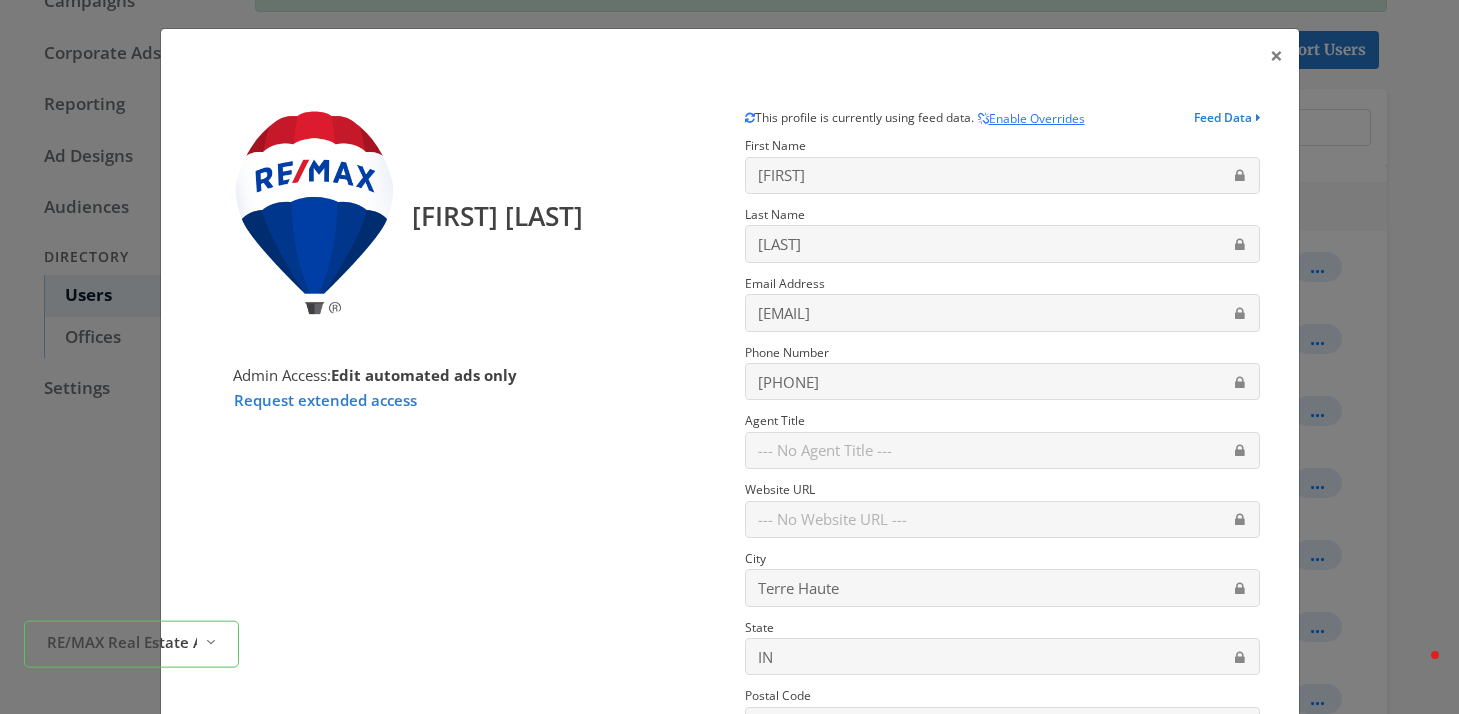 scroll, scrollTop: 282, scrollLeft: 0, axis: vertical 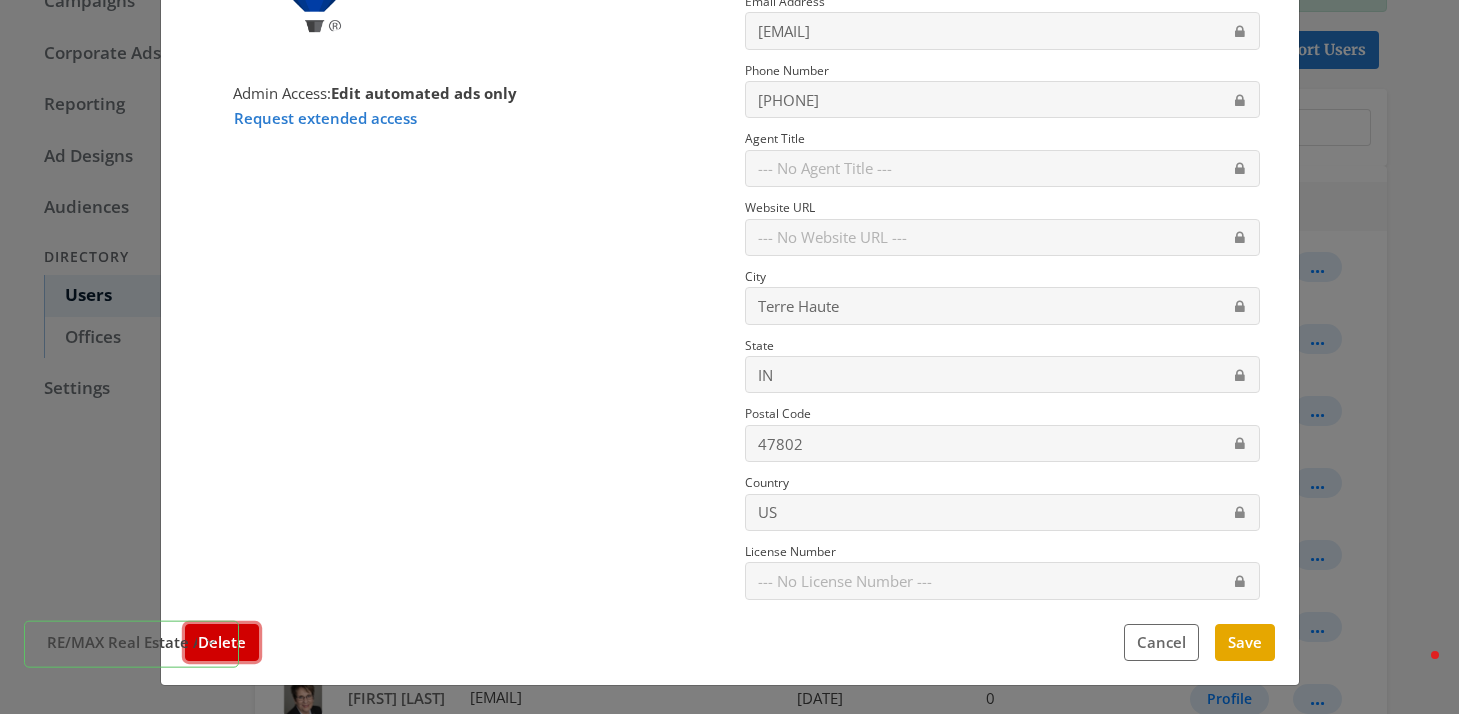 click on "Delete" at bounding box center (222, 642) 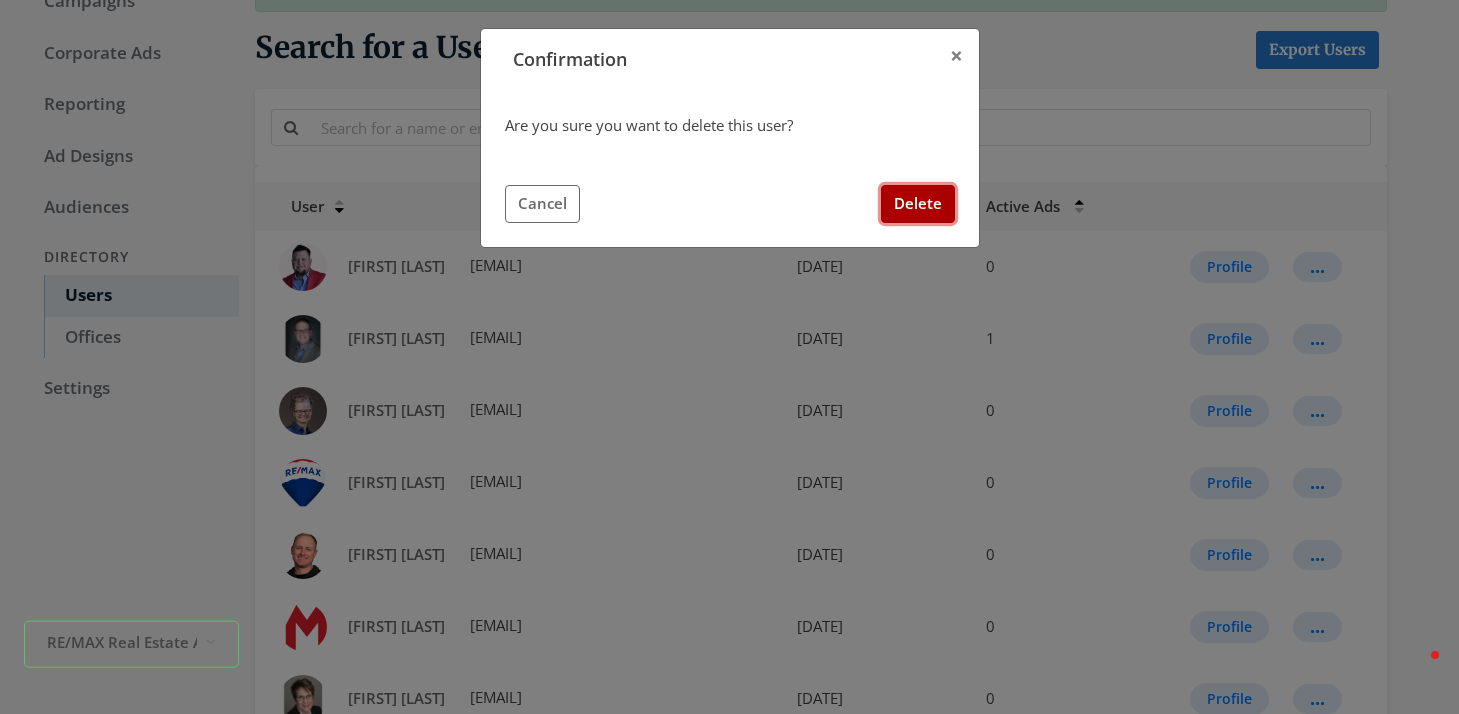 click on "Delete" 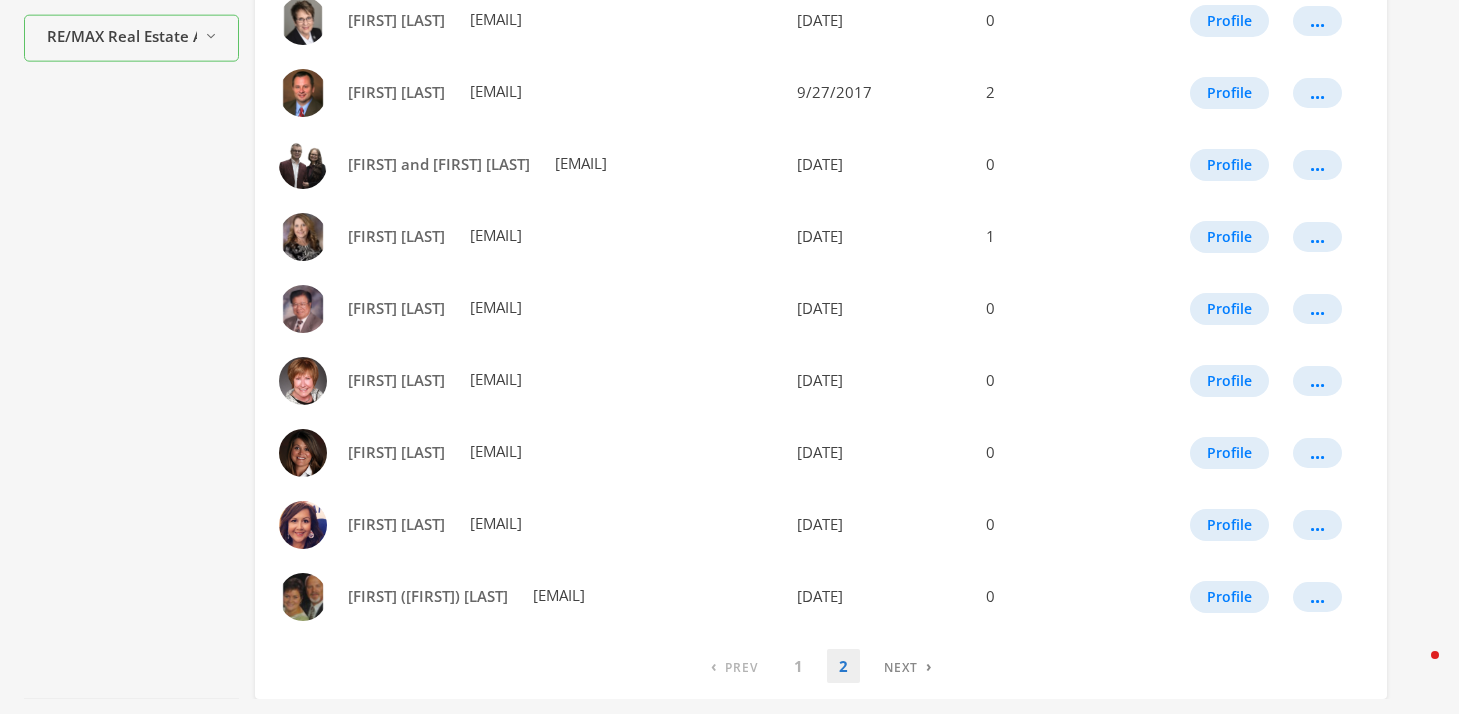 scroll, scrollTop: 727, scrollLeft: 0, axis: vertical 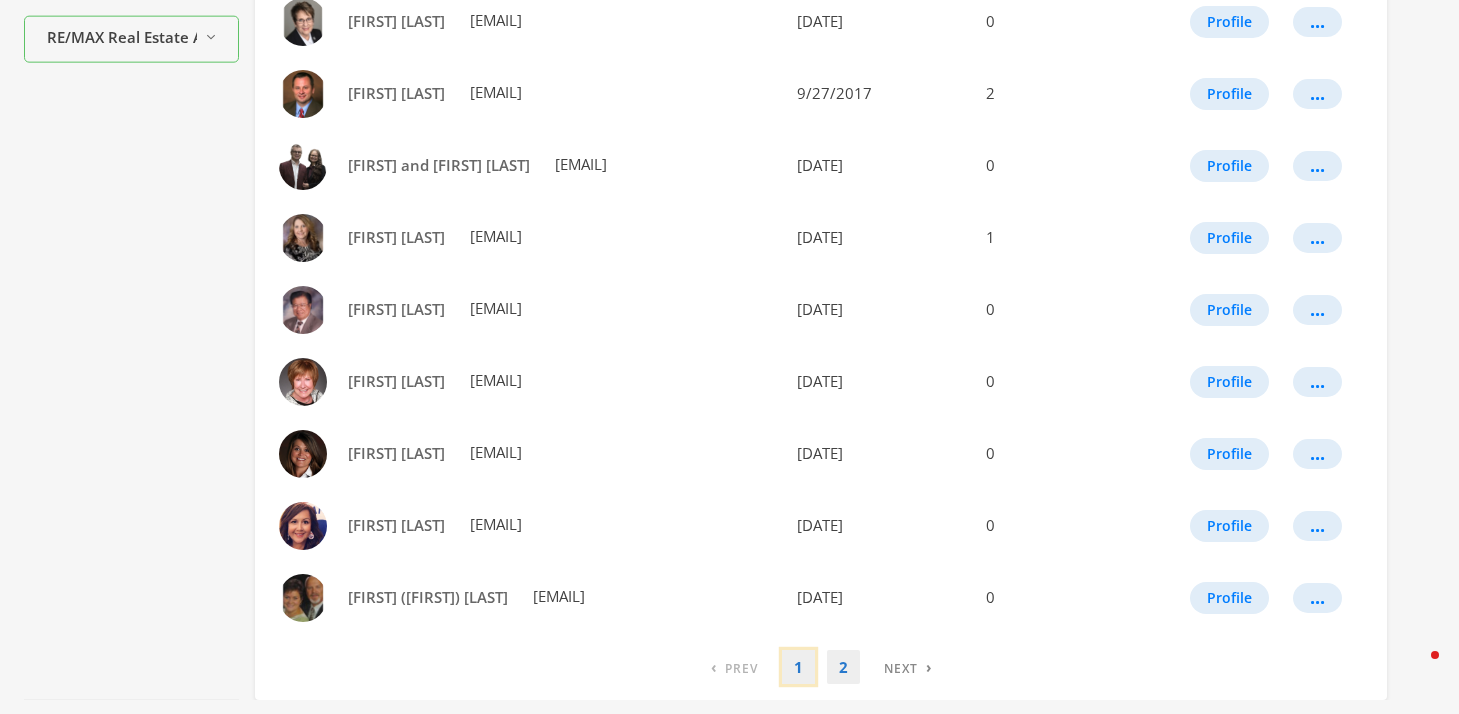 click on "1" 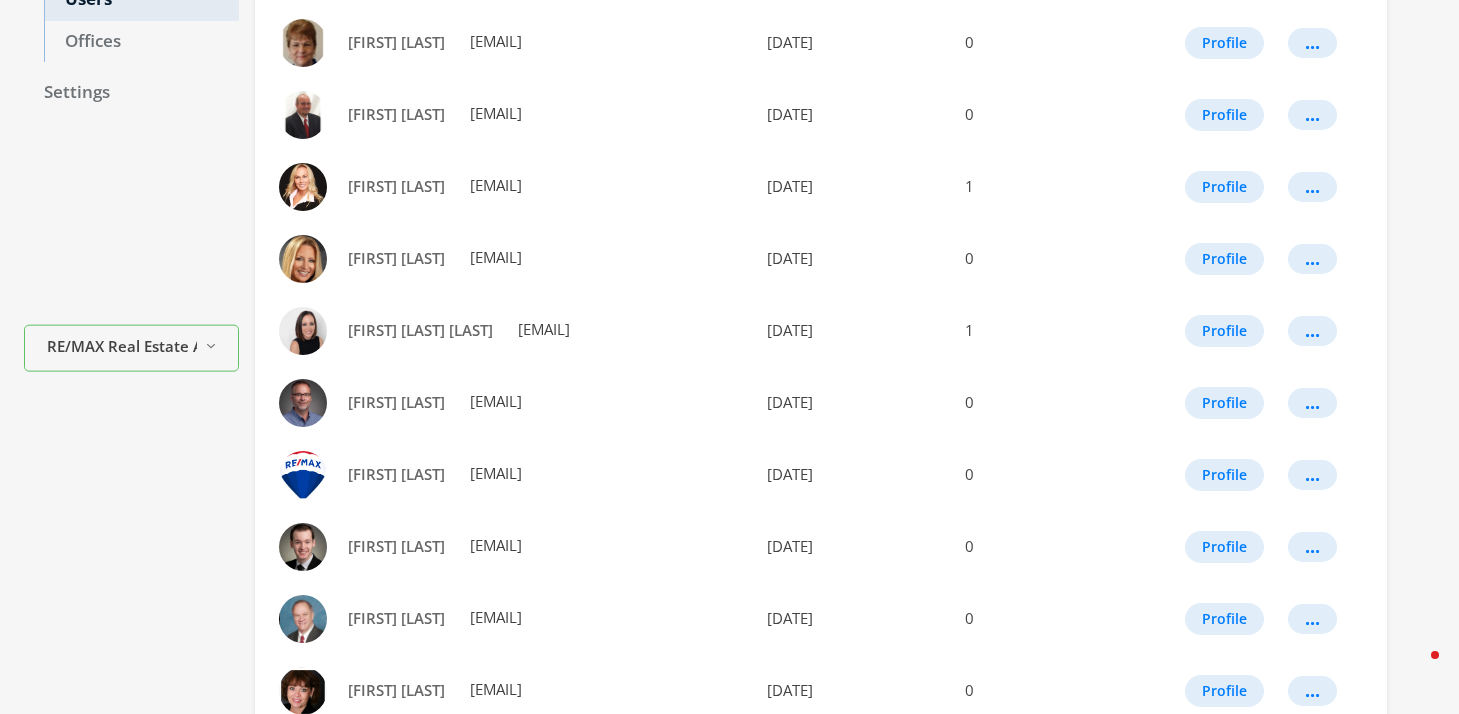 scroll, scrollTop: 414, scrollLeft: 0, axis: vertical 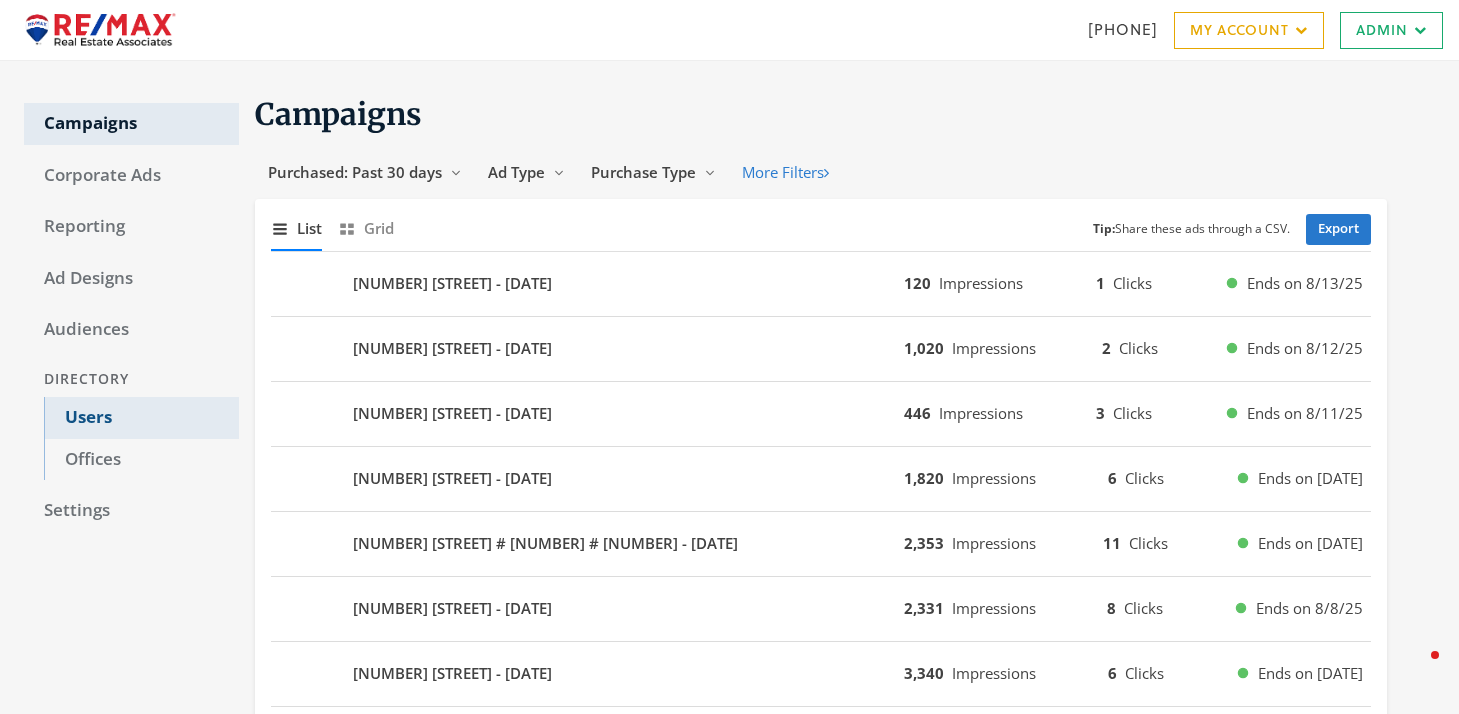 click on "Users" 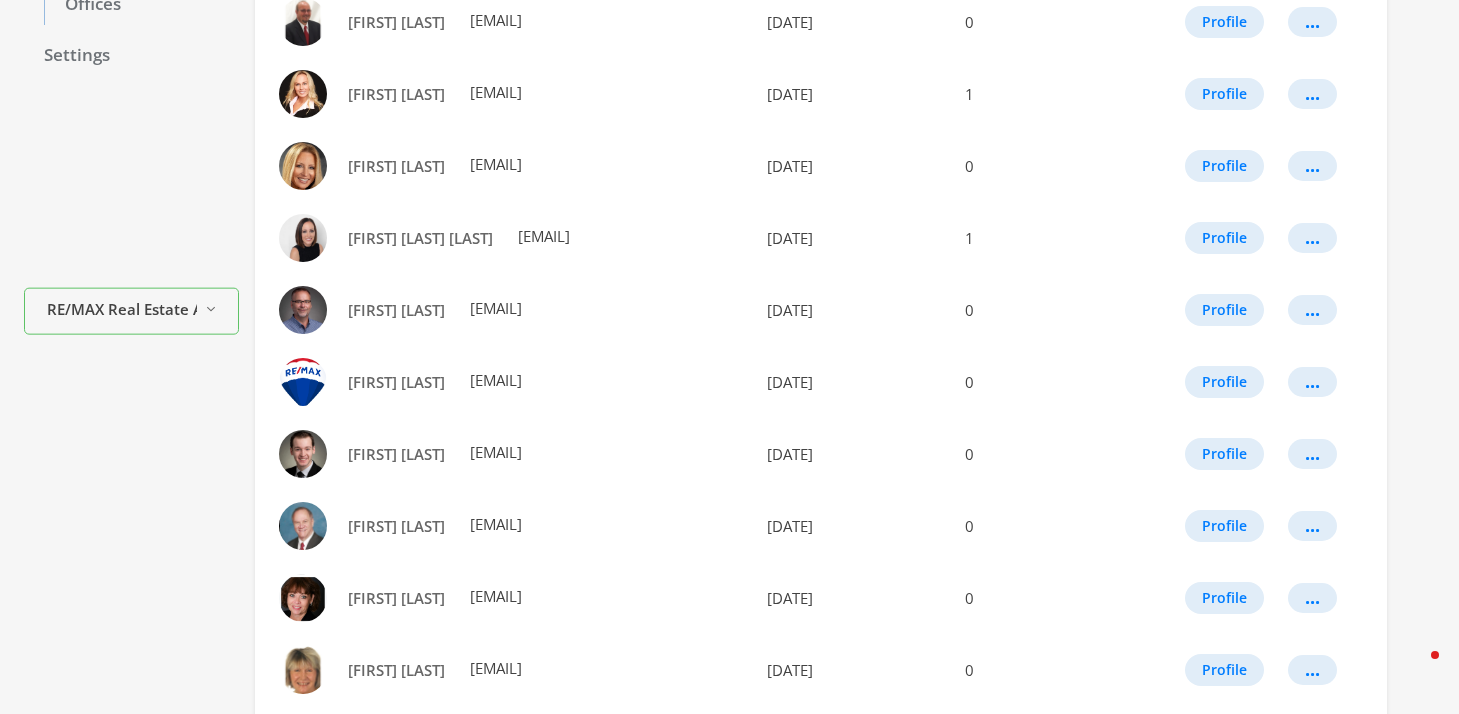 scroll, scrollTop: 454, scrollLeft: 0, axis: vertical 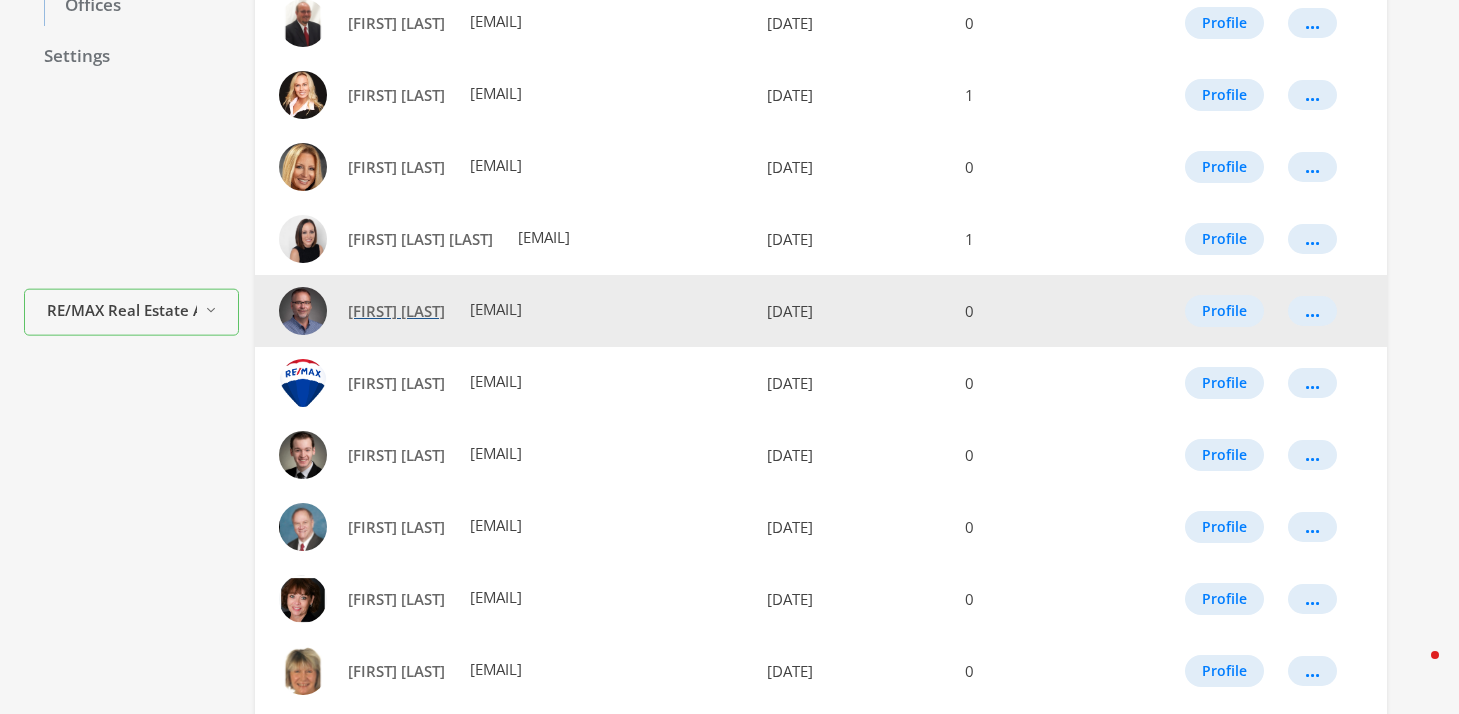 click on "[FIRST] [LAST]" 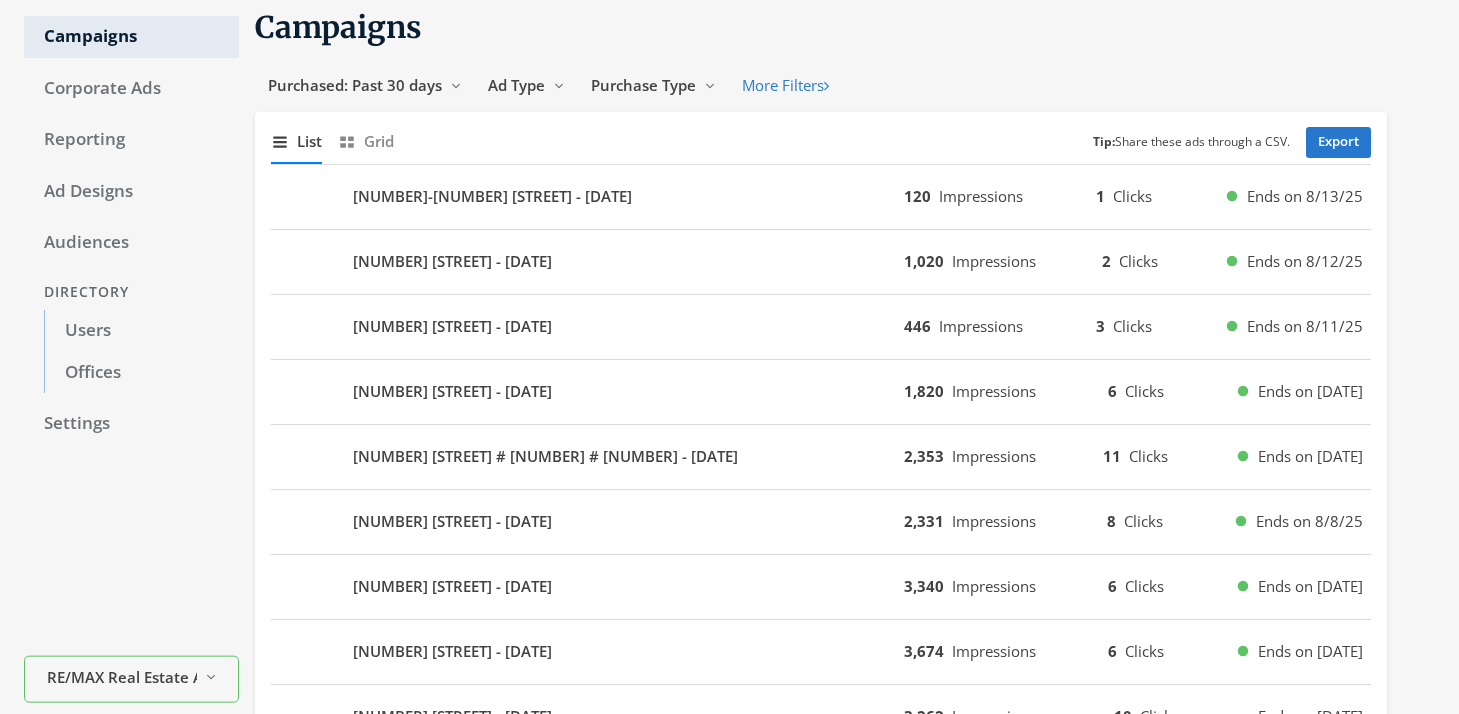 scroll, scrollTop: 91, scrollLeft: 0, axis: vertical 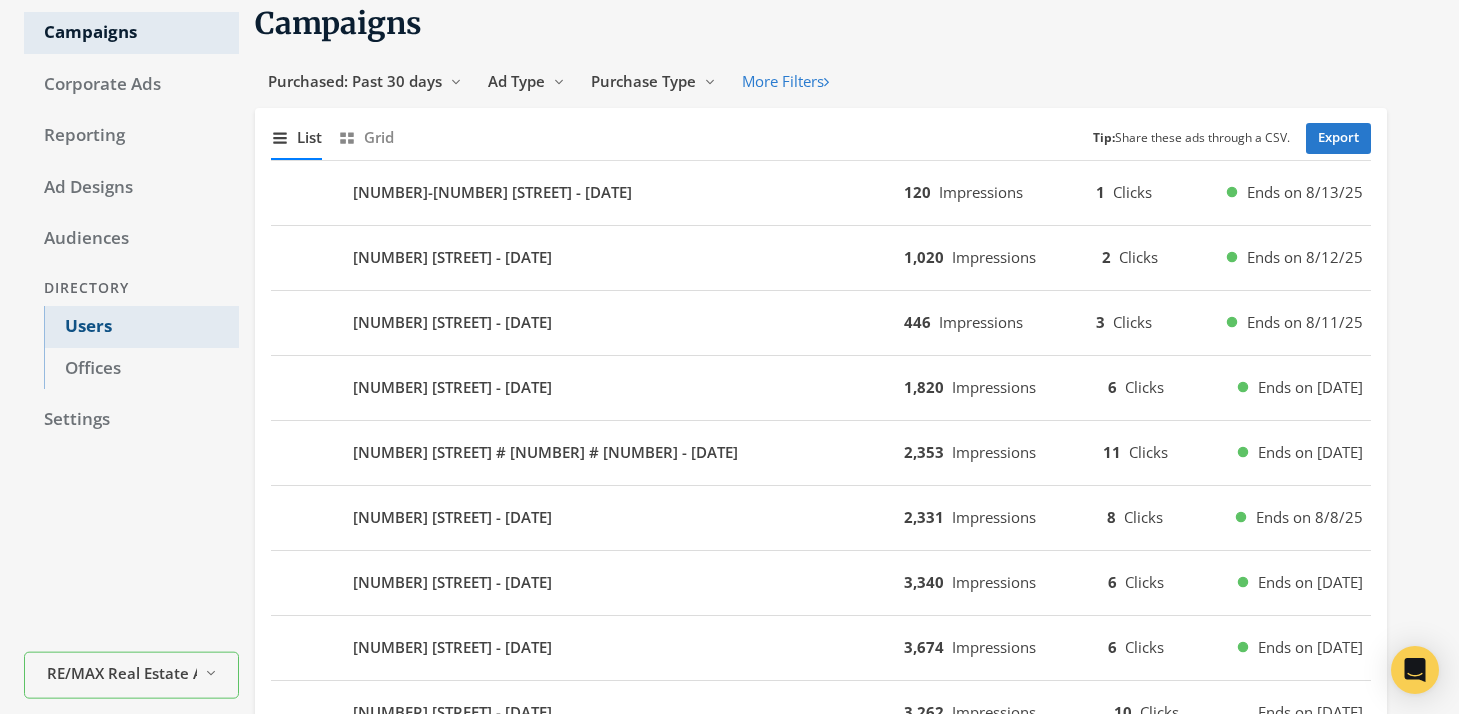 click on "Users" 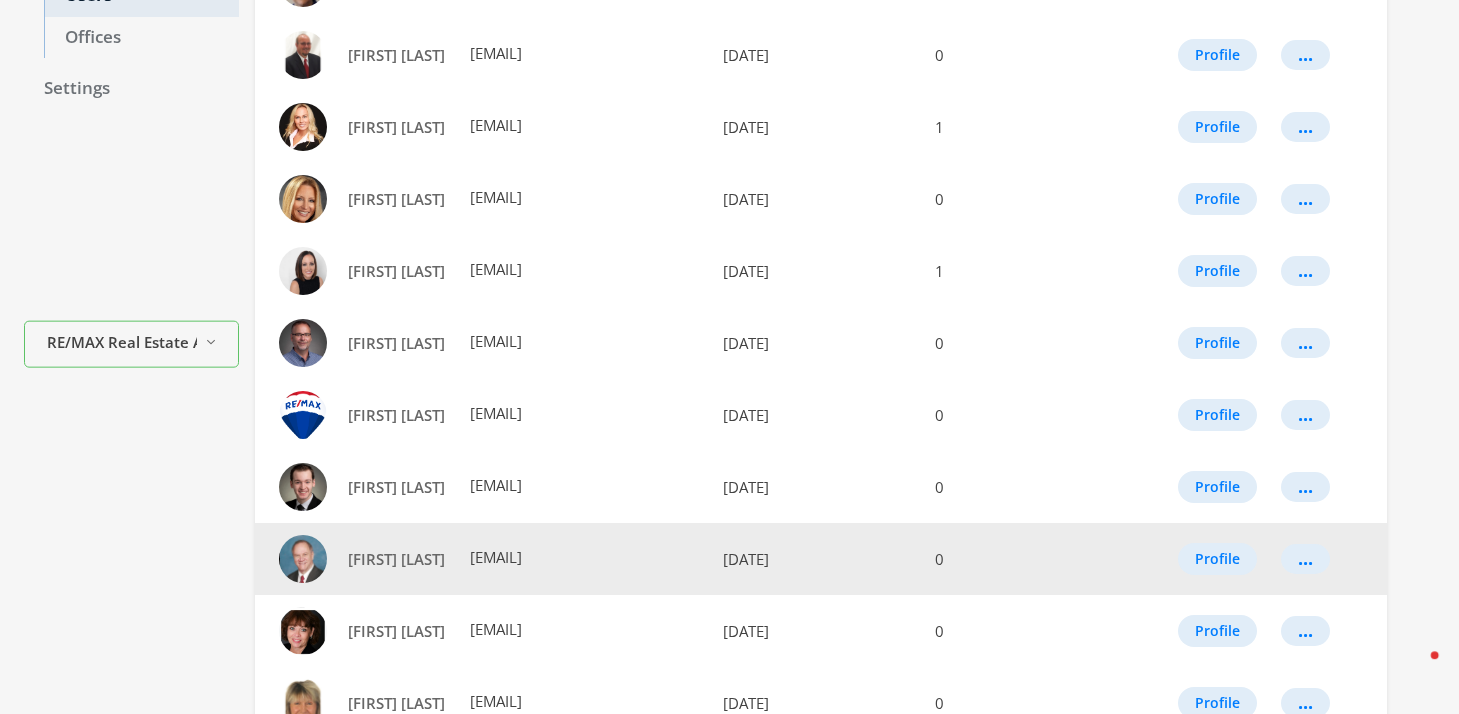 scroll, scrollTop: 473, scrollLeft: 0, axis: vertical 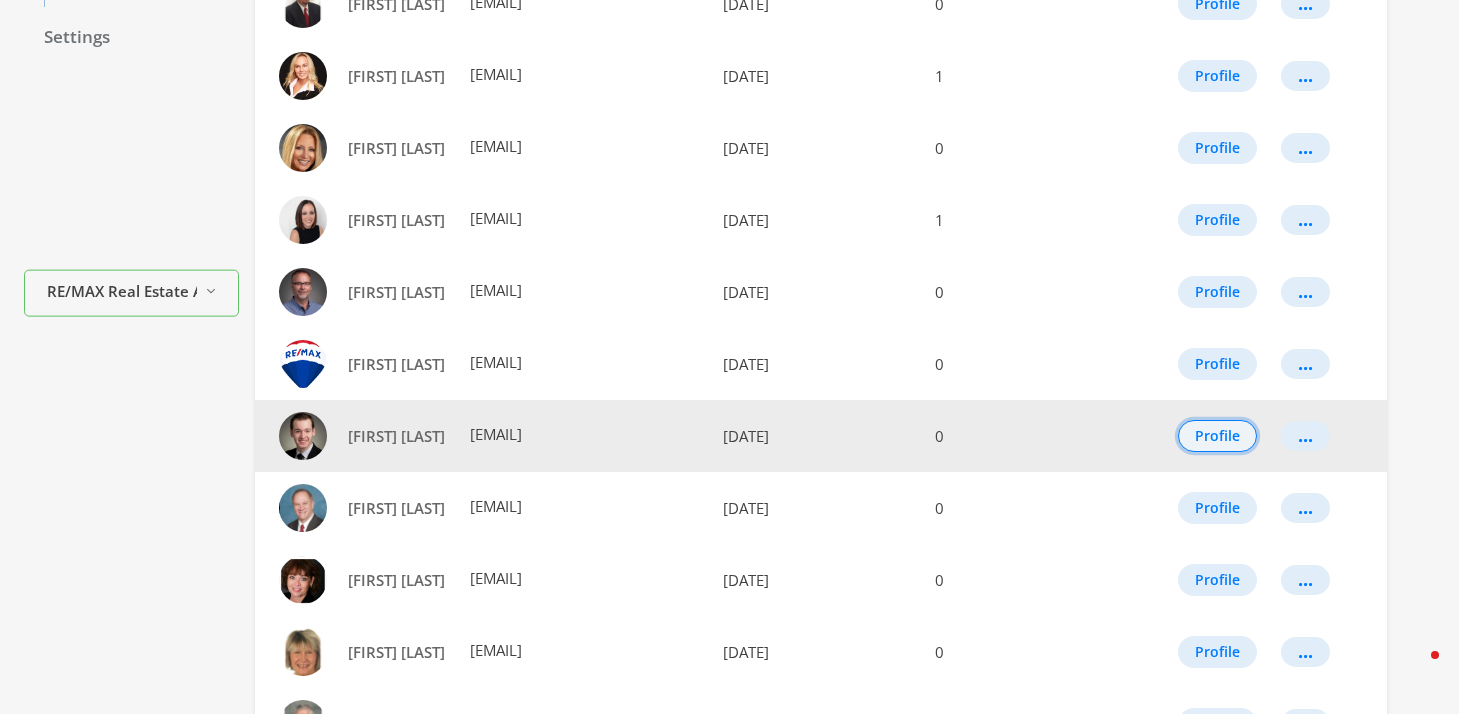 click on "Profile" 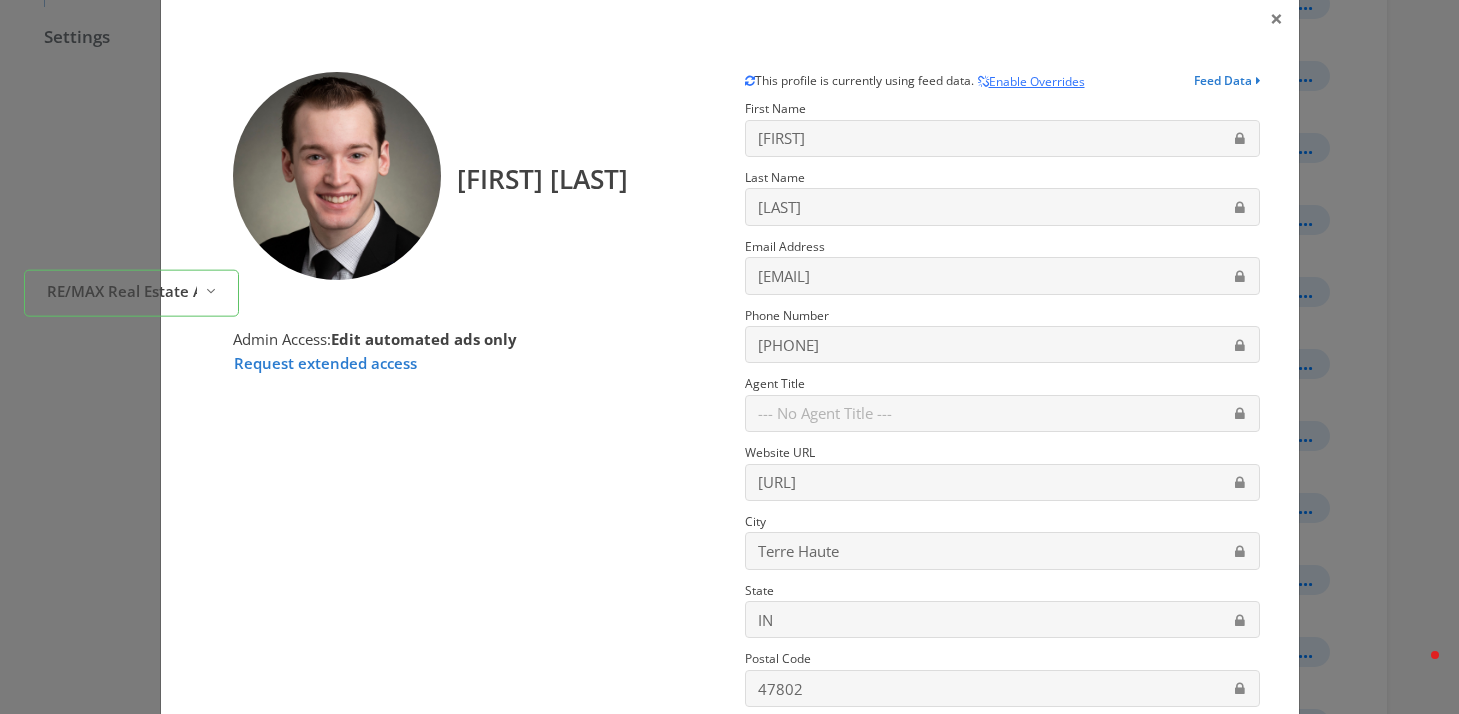 scroll, scrollTop: 2, scrollLeft: 0, axis: vertical 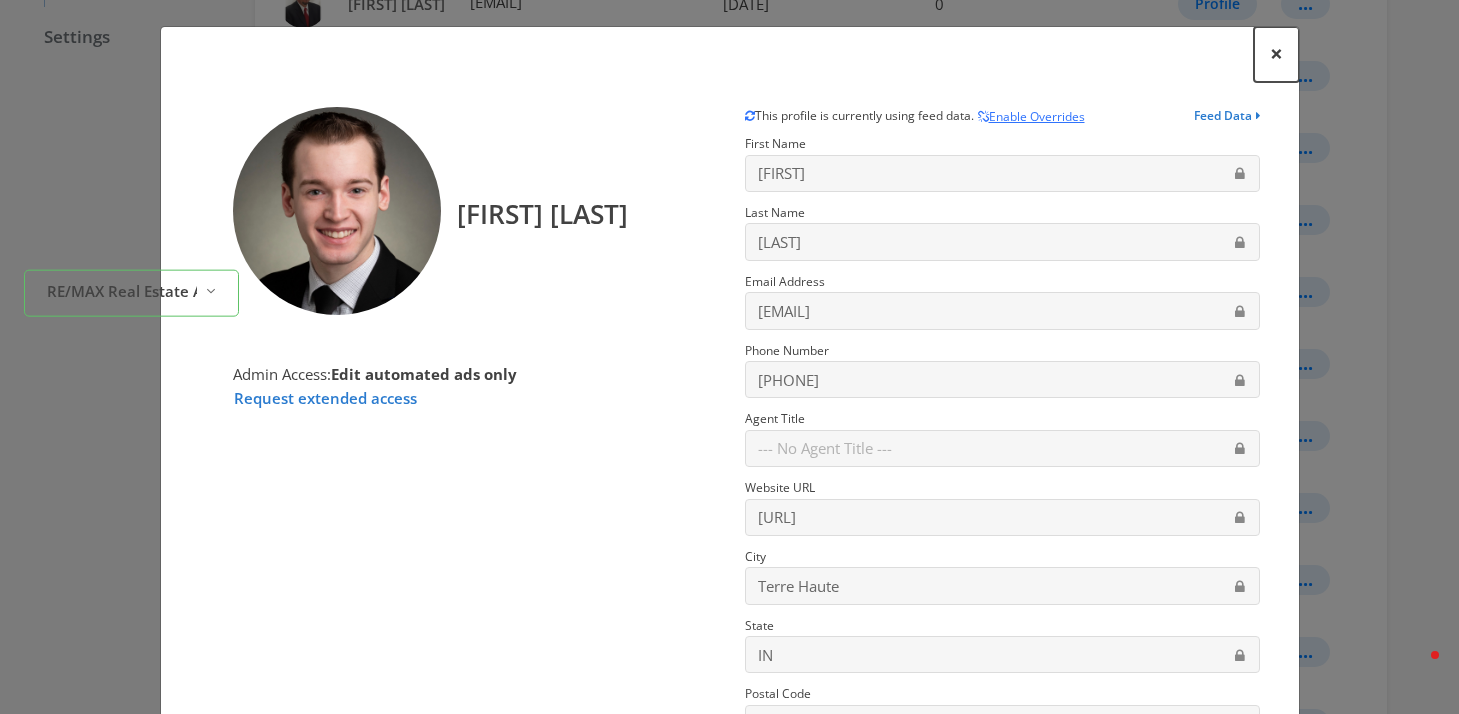 click on "×" 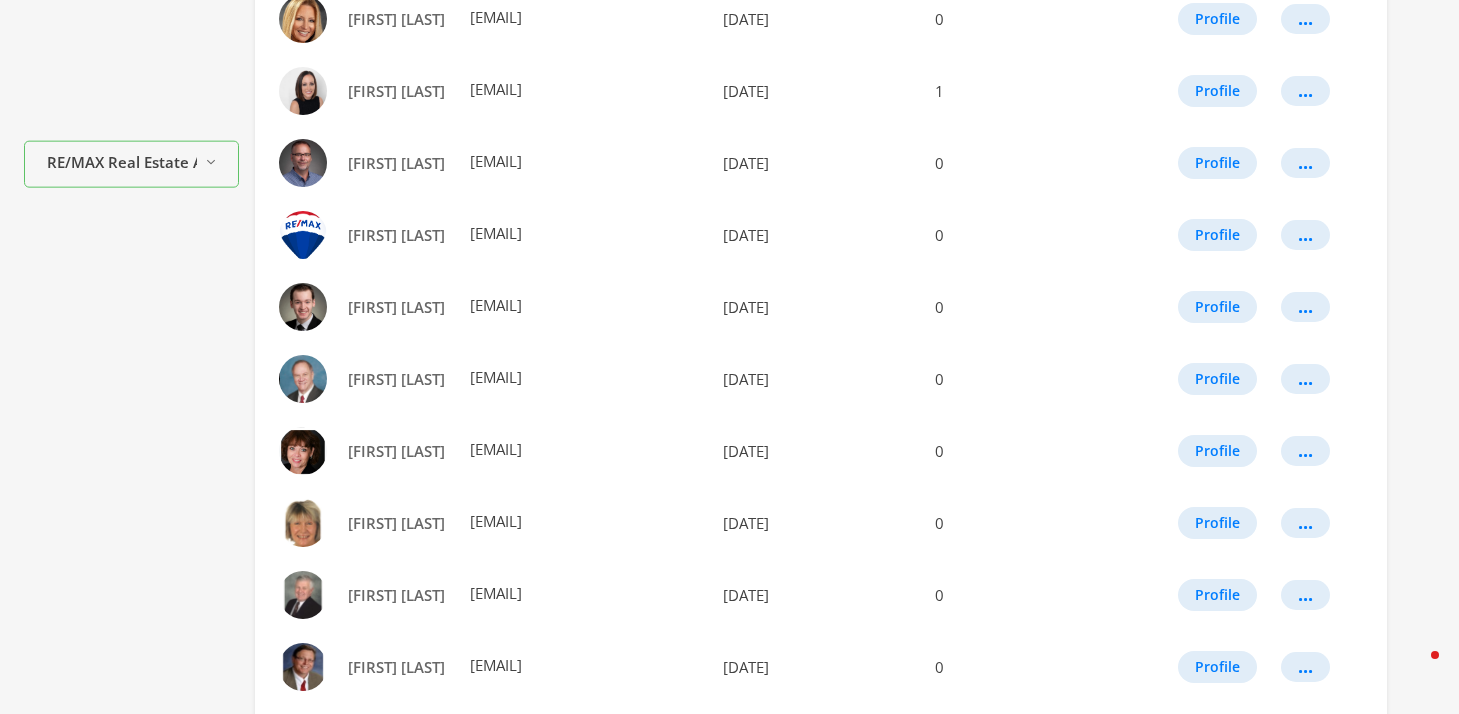scroll, scrollTop: 502, scrollLeft: 0, axis: vertical 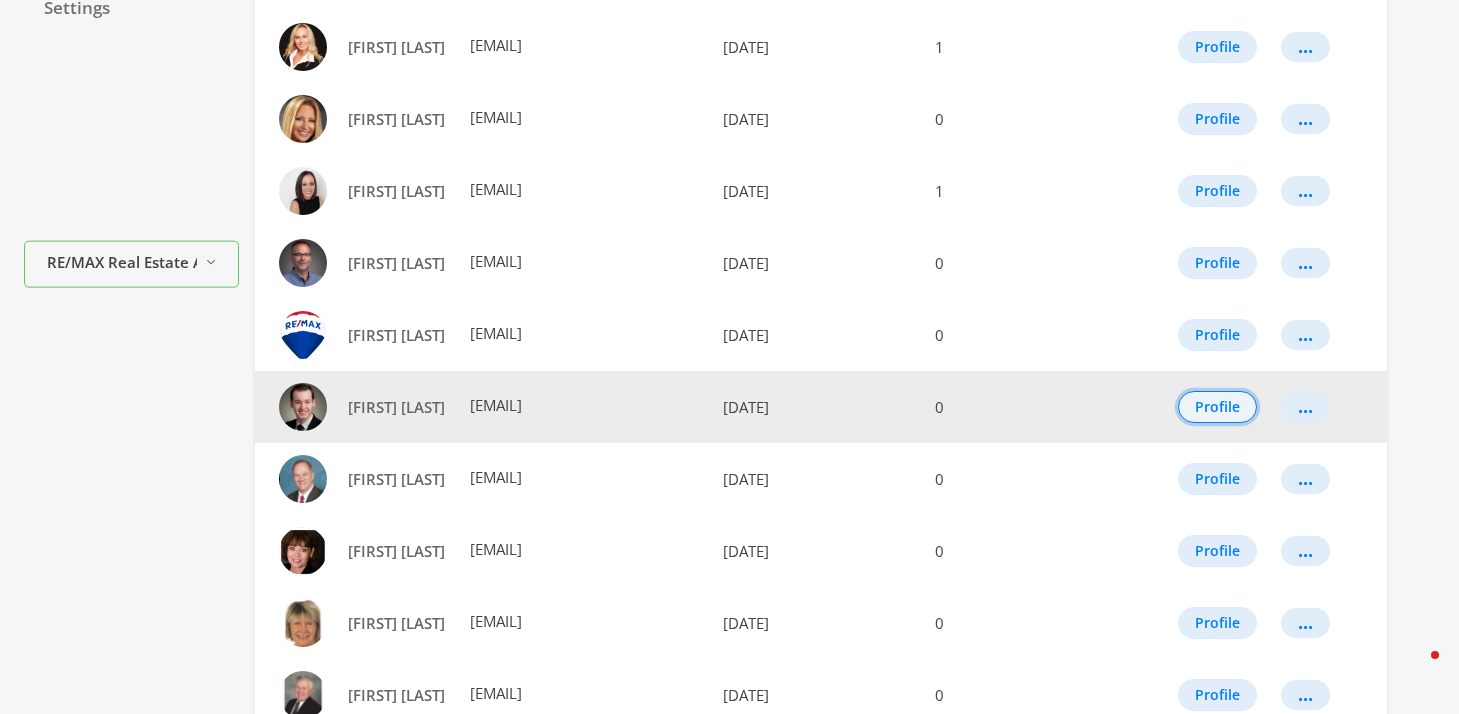click on "Profile" 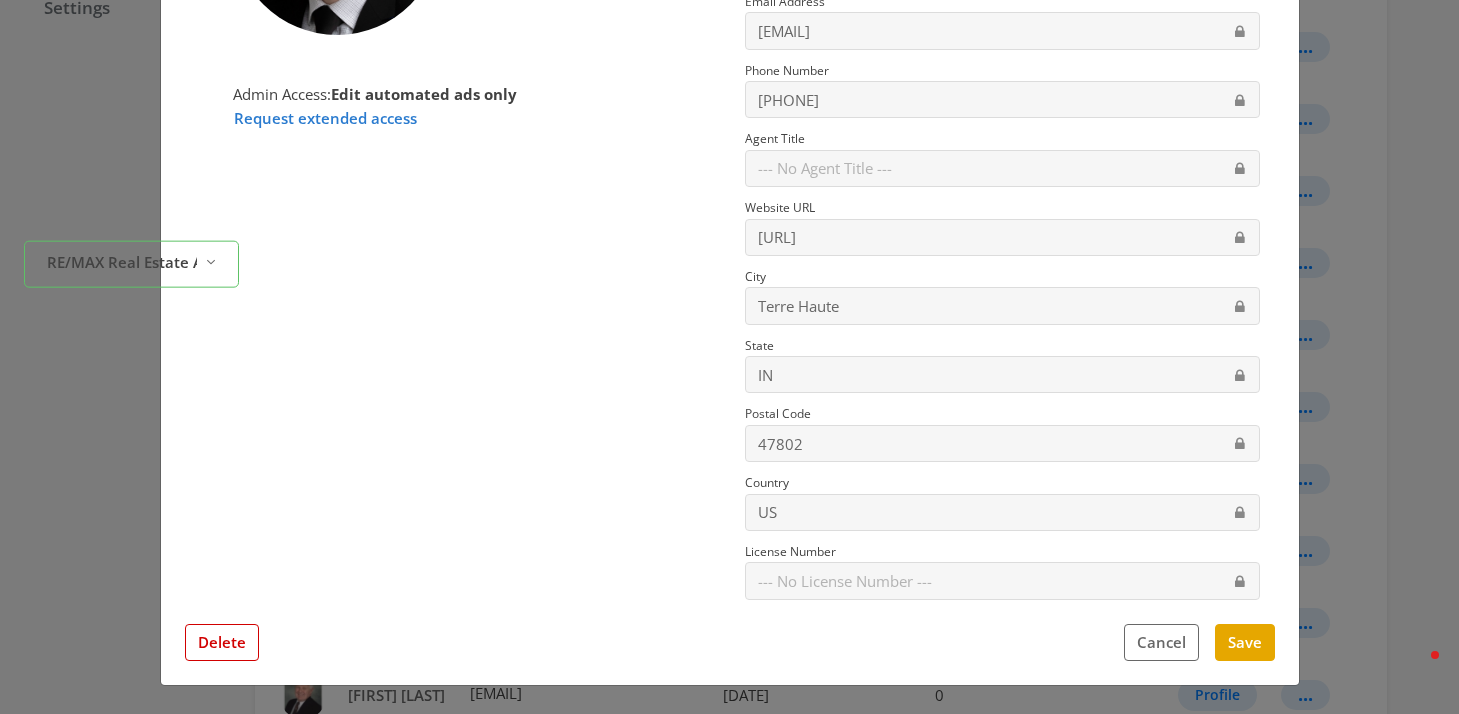 scroll, scrollTop: 0, scrollLeft: 0, axis: both 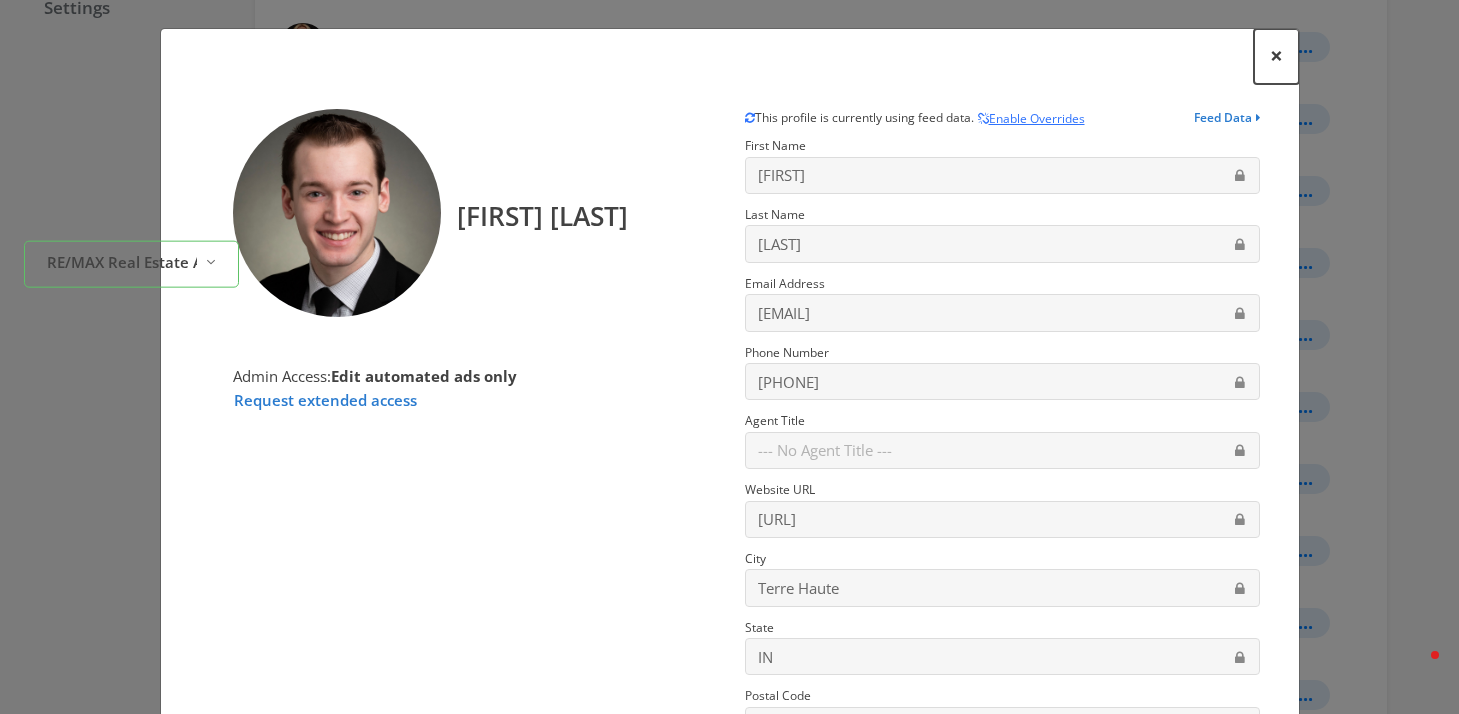 click on "×" 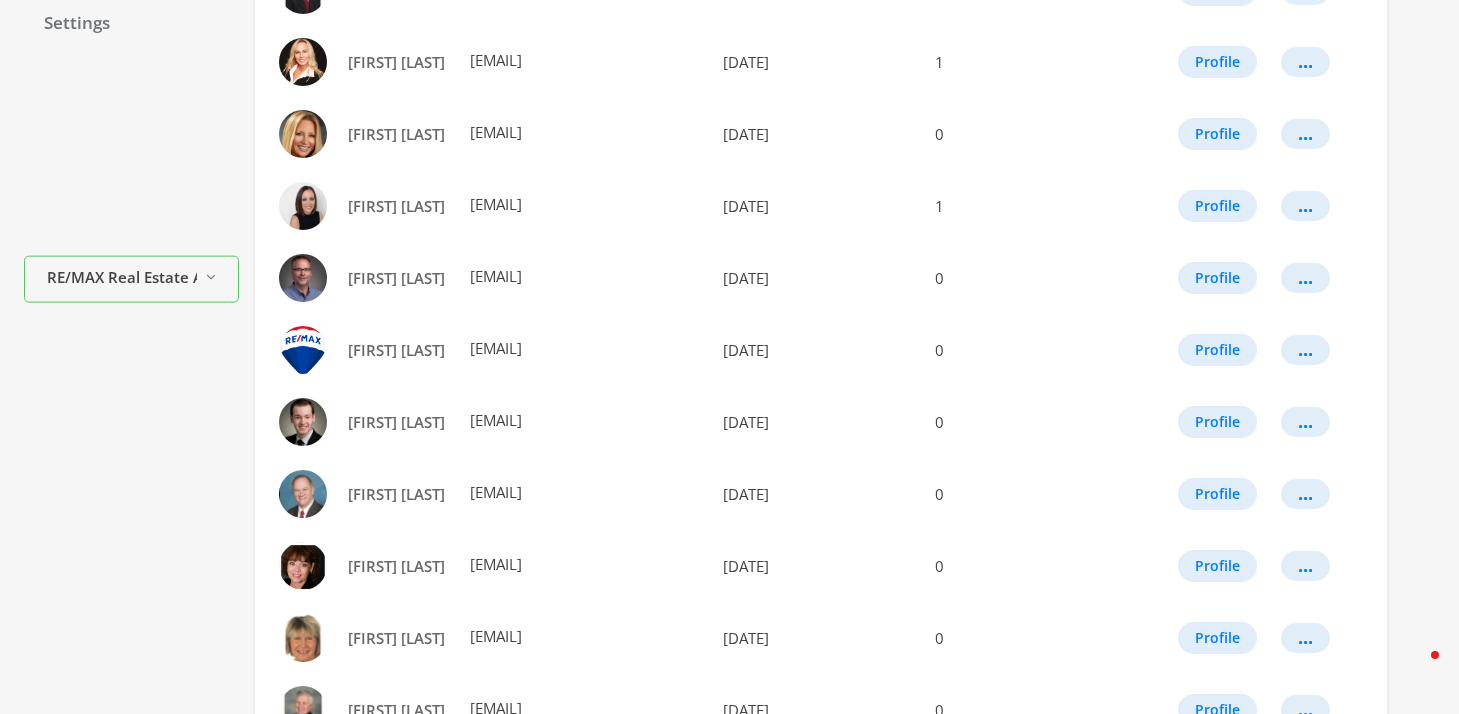 scroll, scrollTop: 367, scrollLeft: 0, axis: vertical 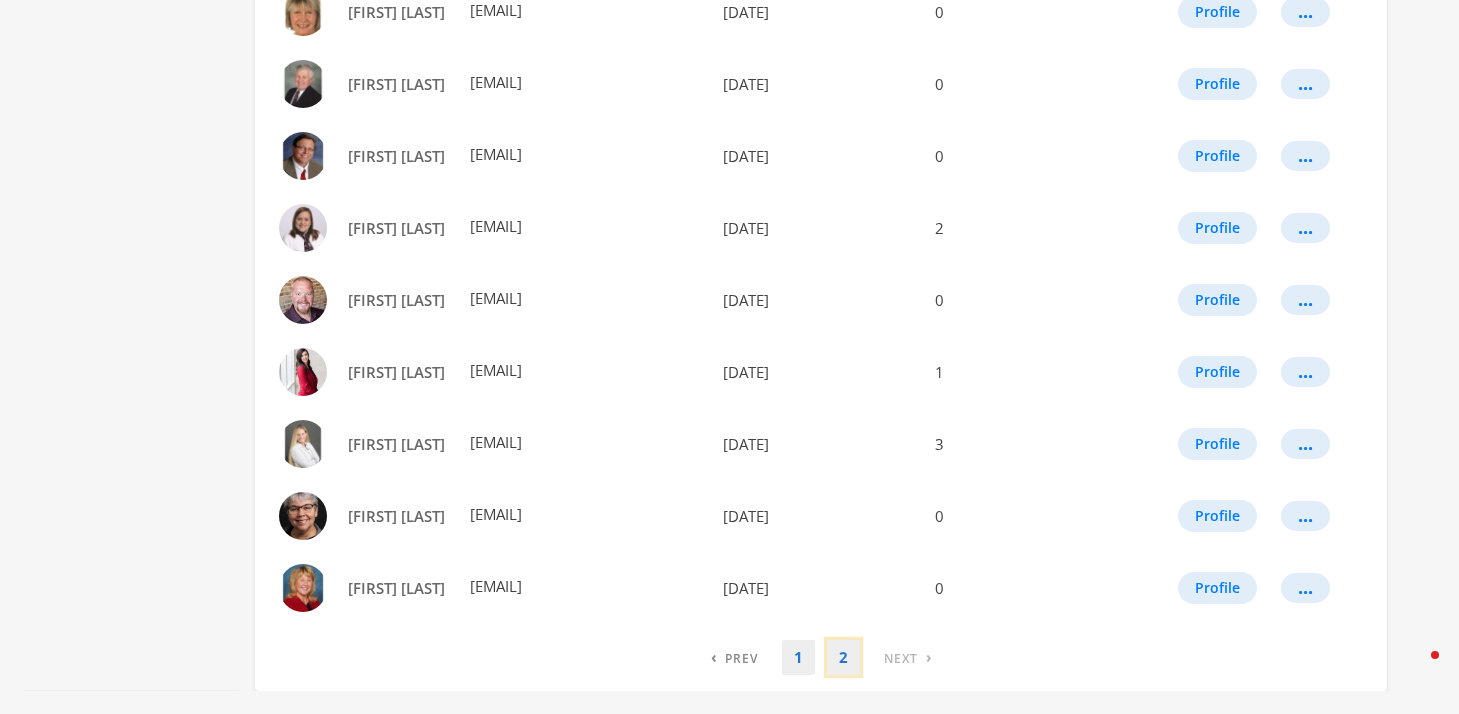 click on "2" 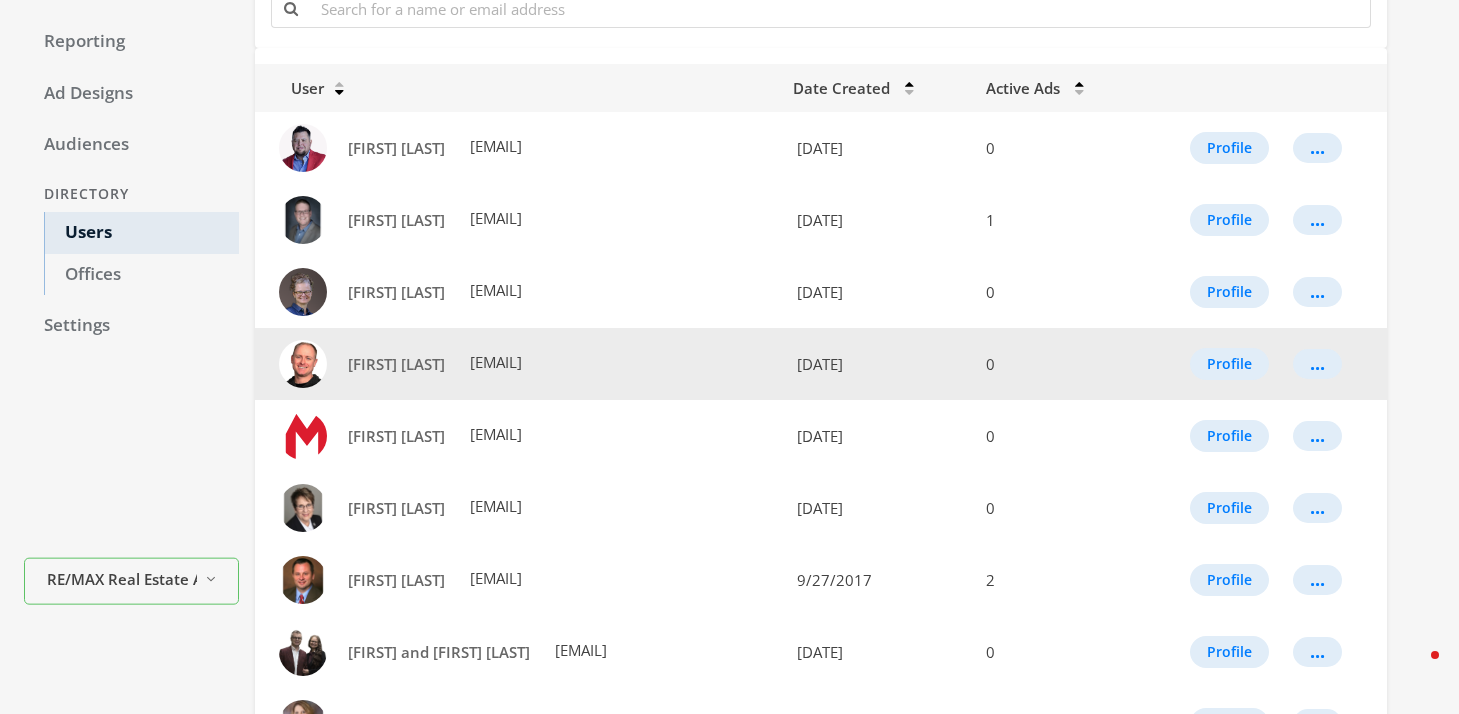 scroll, scrollTop: 742, scrollLeft: 0, axis: vertical 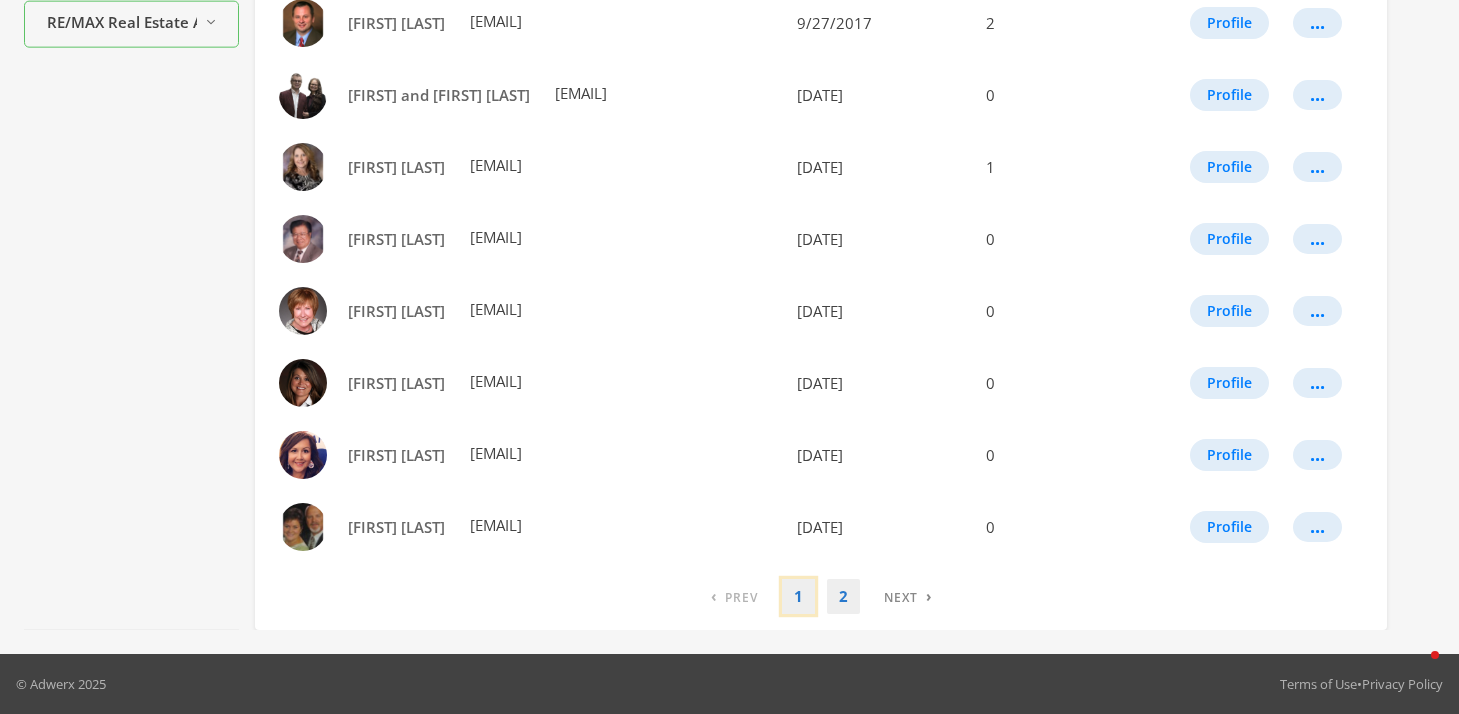 click on "1" 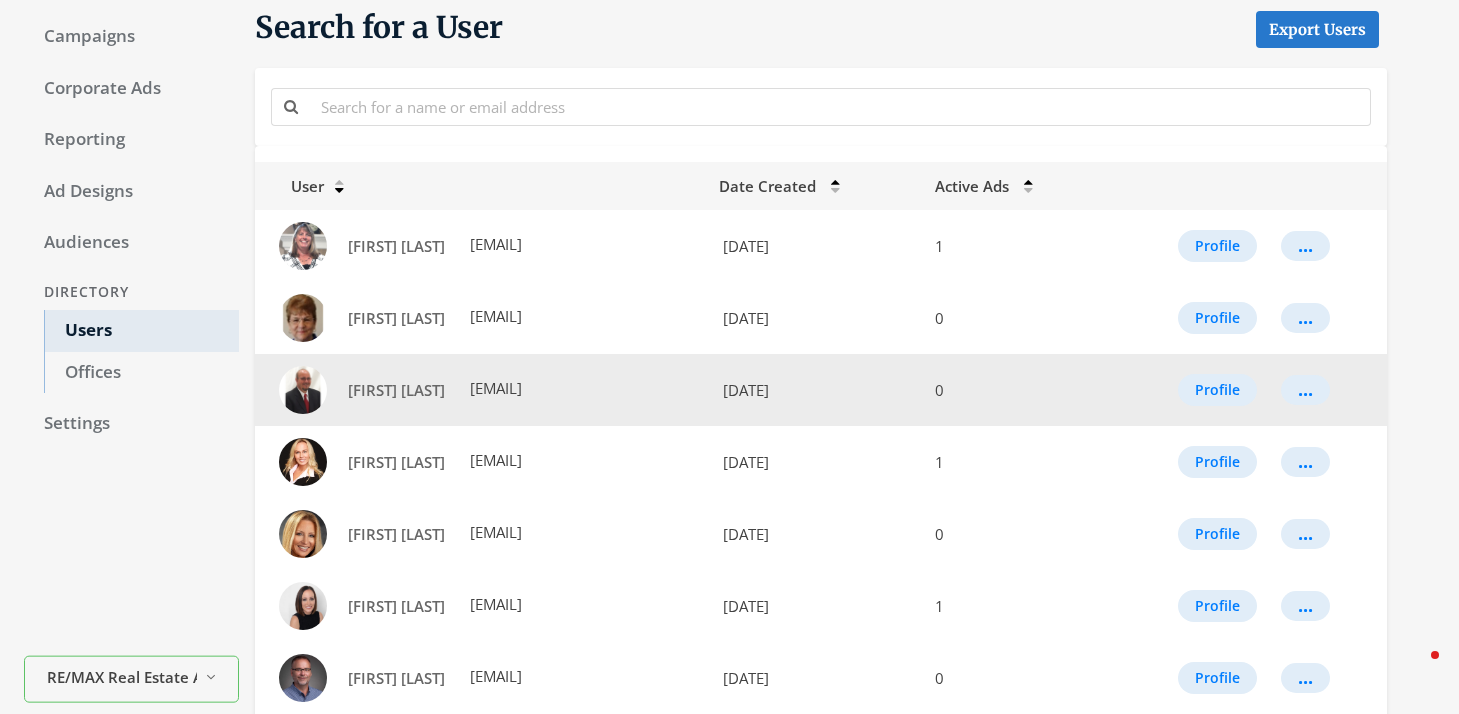 scroll, scrollTop: 143, scrollLeft: 0, axis: vertical 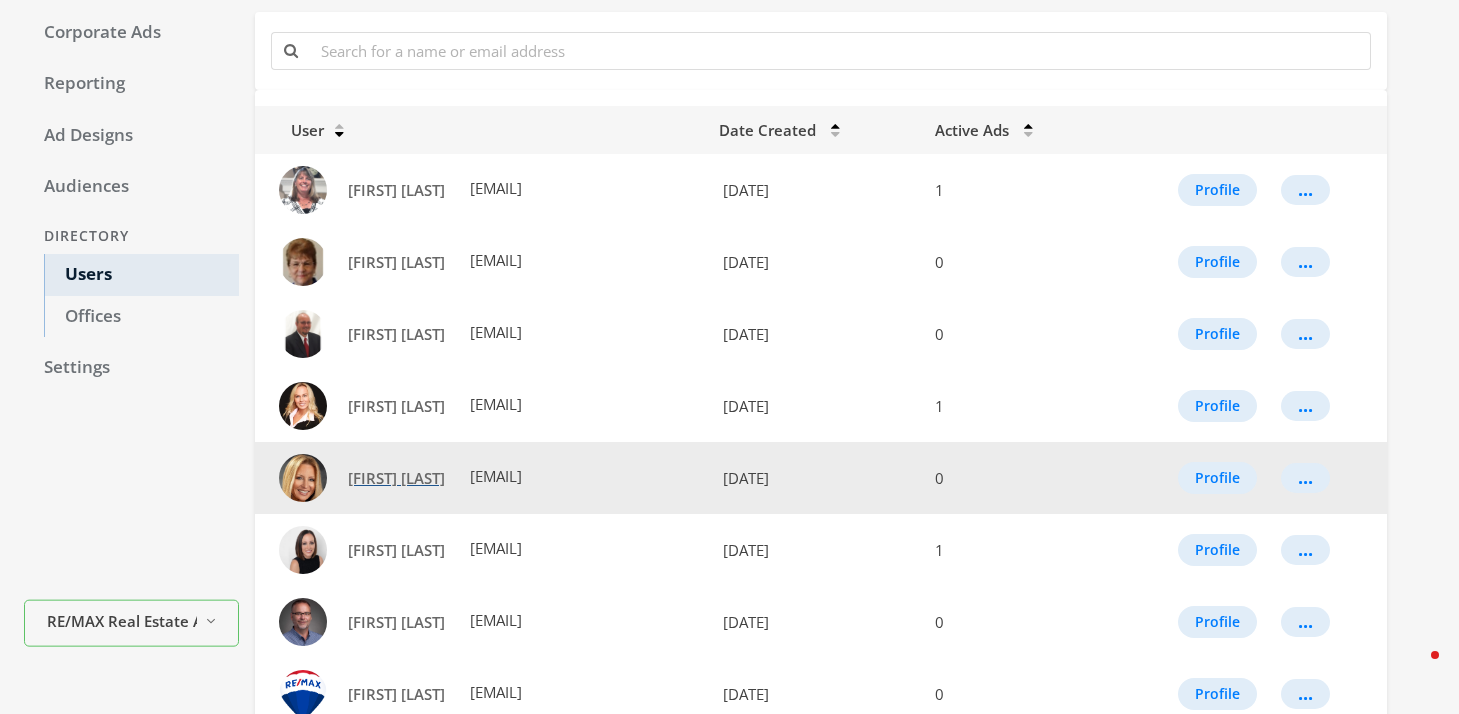 click on "[FIRST] [LAST]" 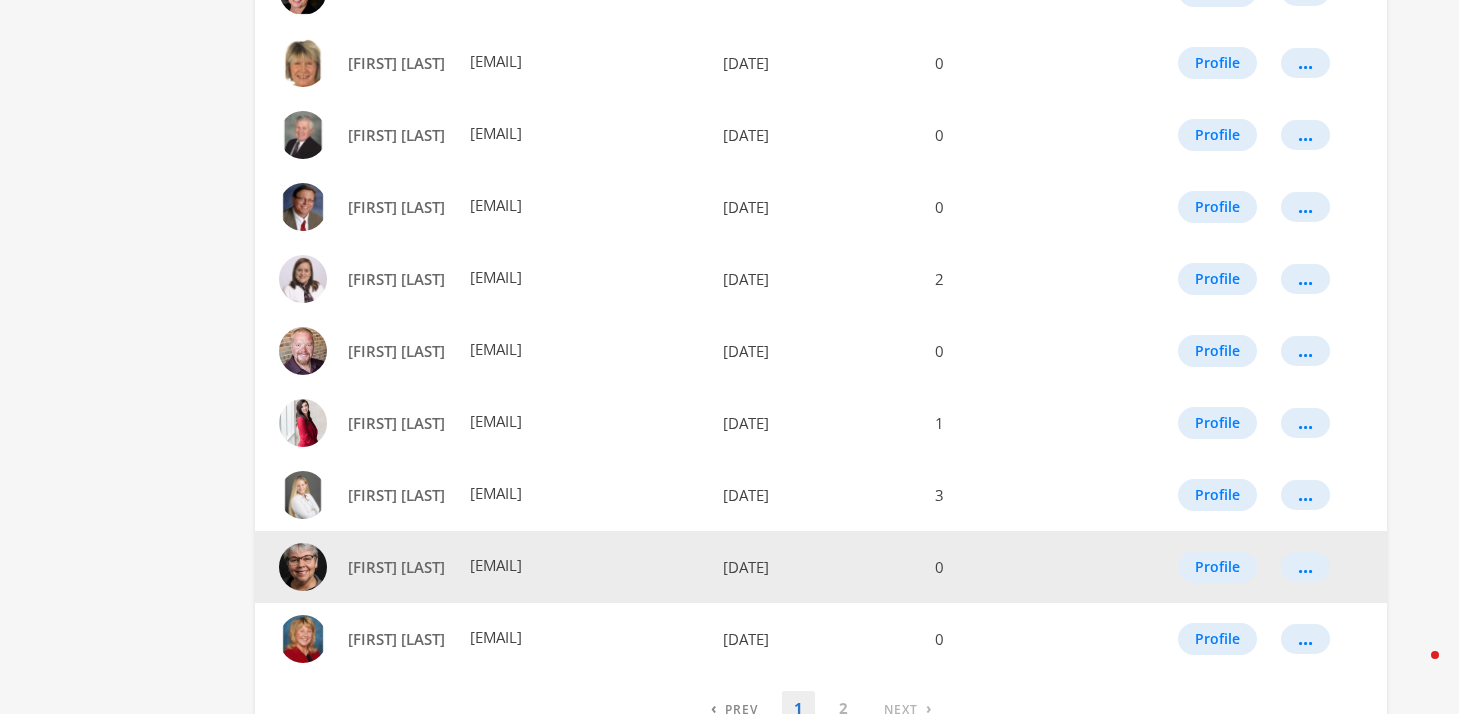 scroll, scrollTop: 1174, scrollLeft: 0, axis: vertical 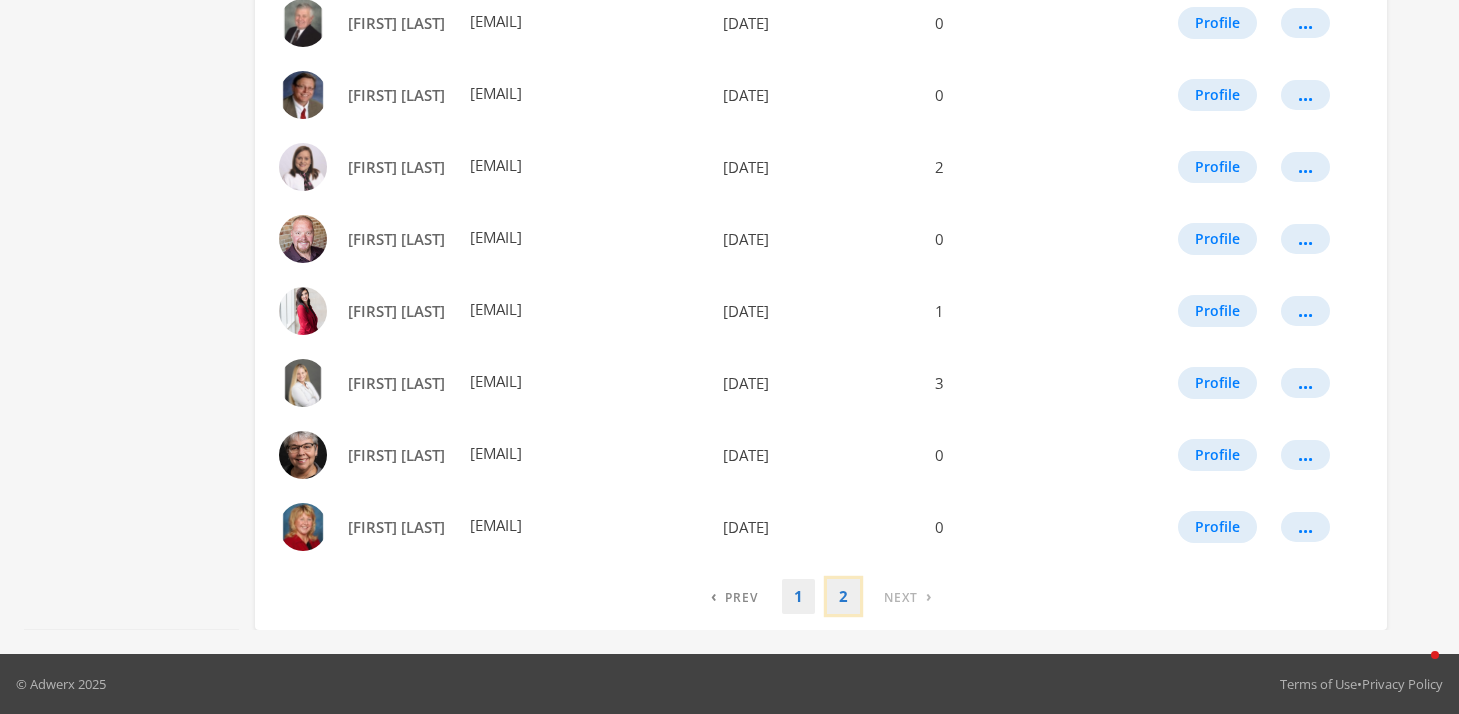 click on "2" 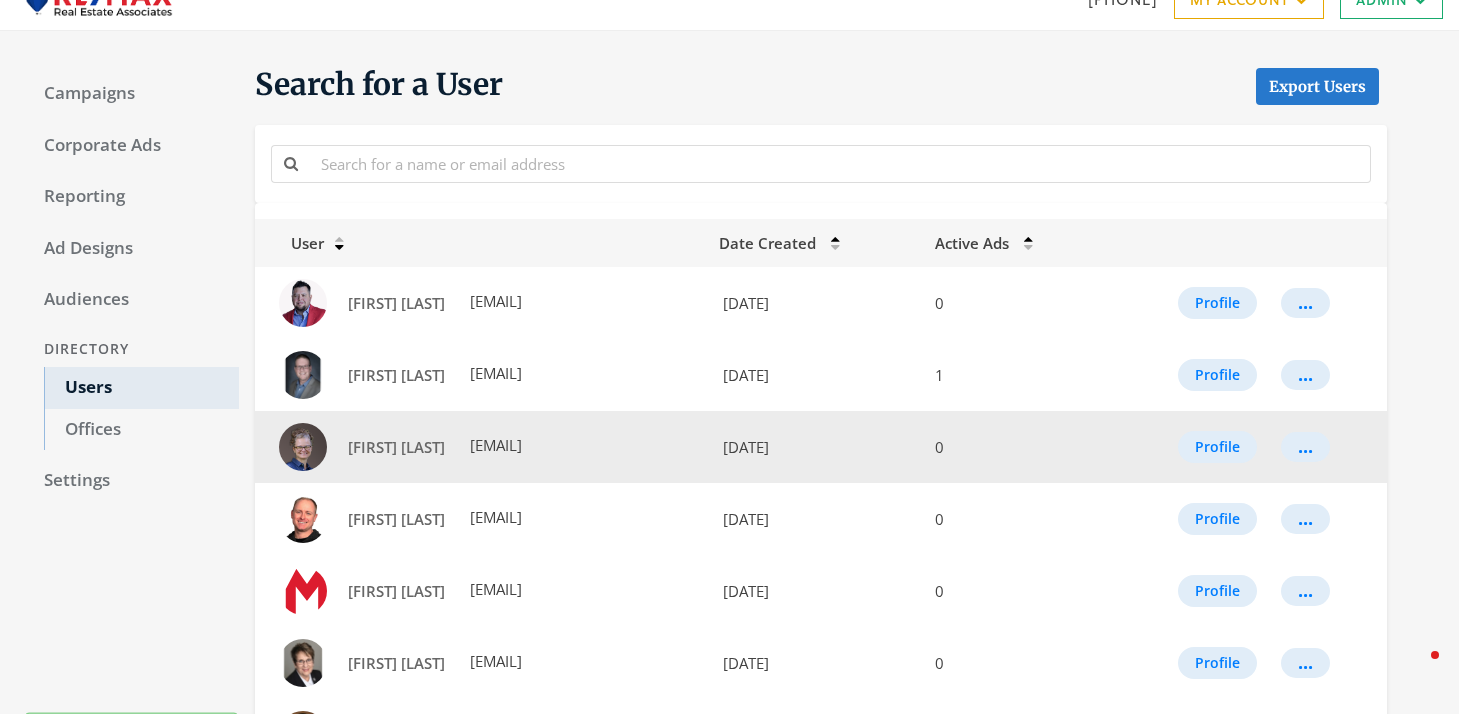 scroll, scrollTop: 32, scrollLeft: 0, axis: vertical 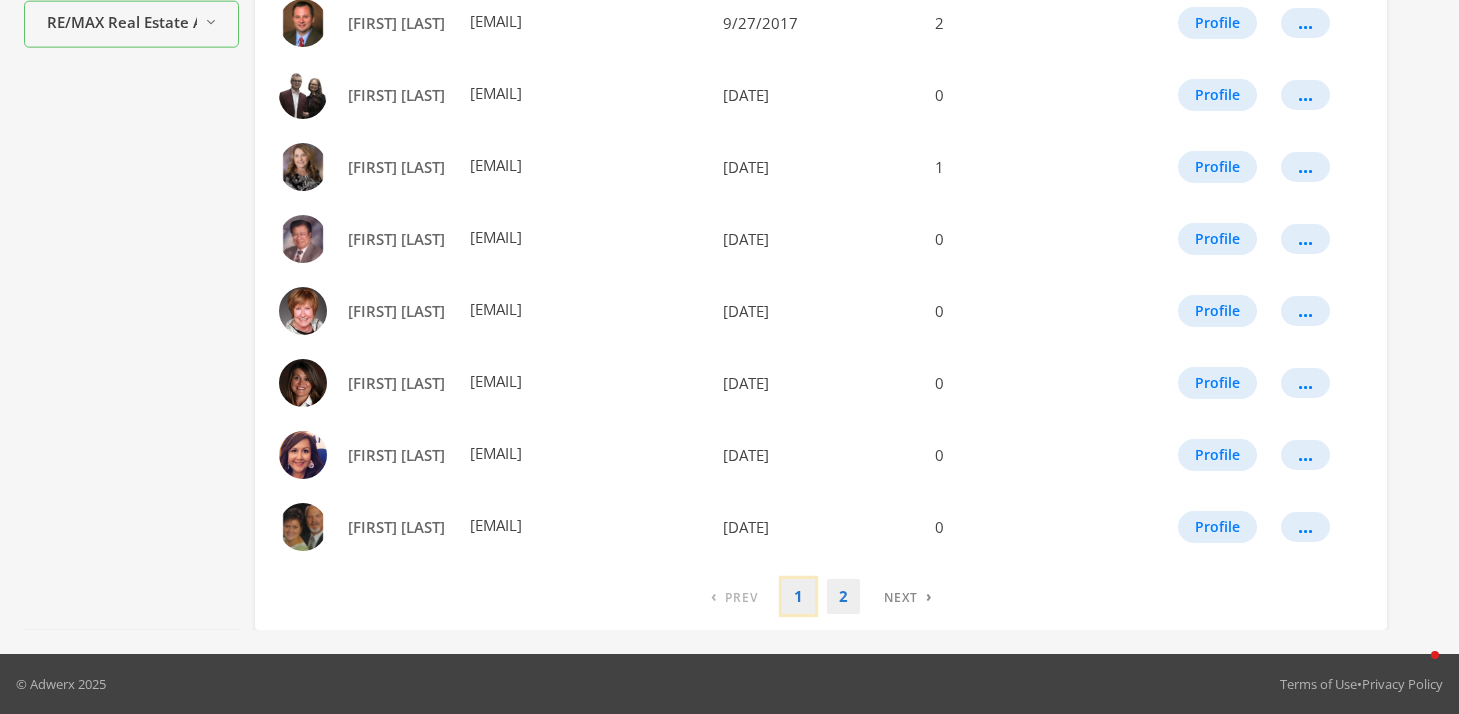 click on "1" 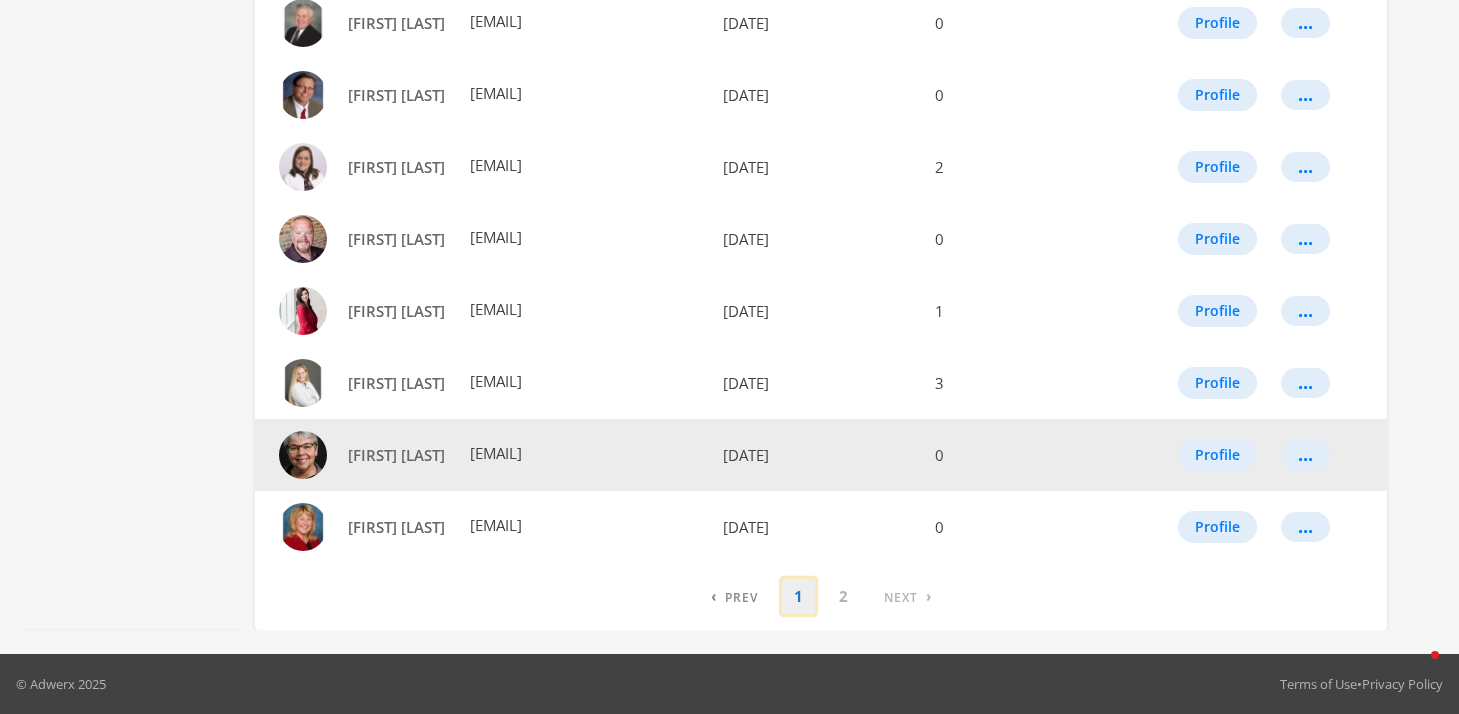 scroll, scrollTop: 1088, scrollLeft: 0, axis: vertical 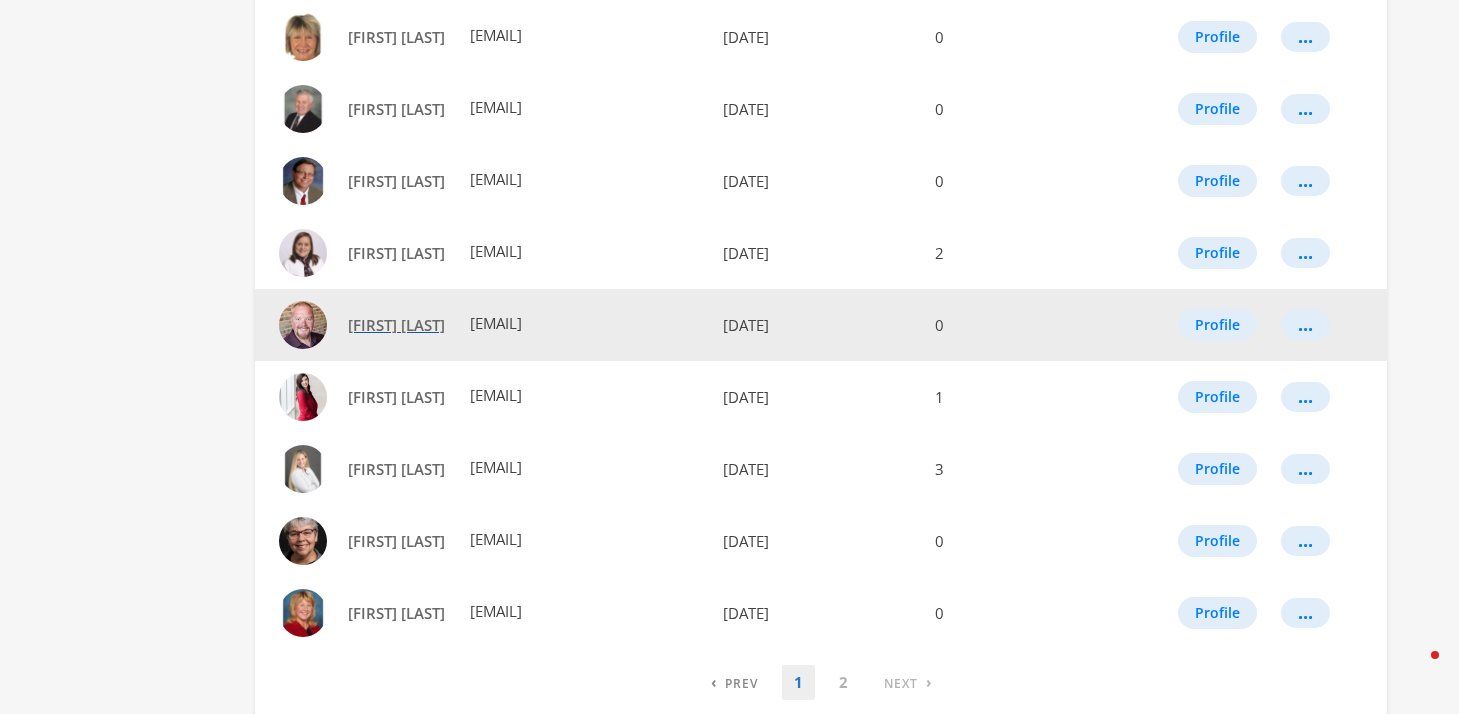 click on "[FIRST] [LAST]" 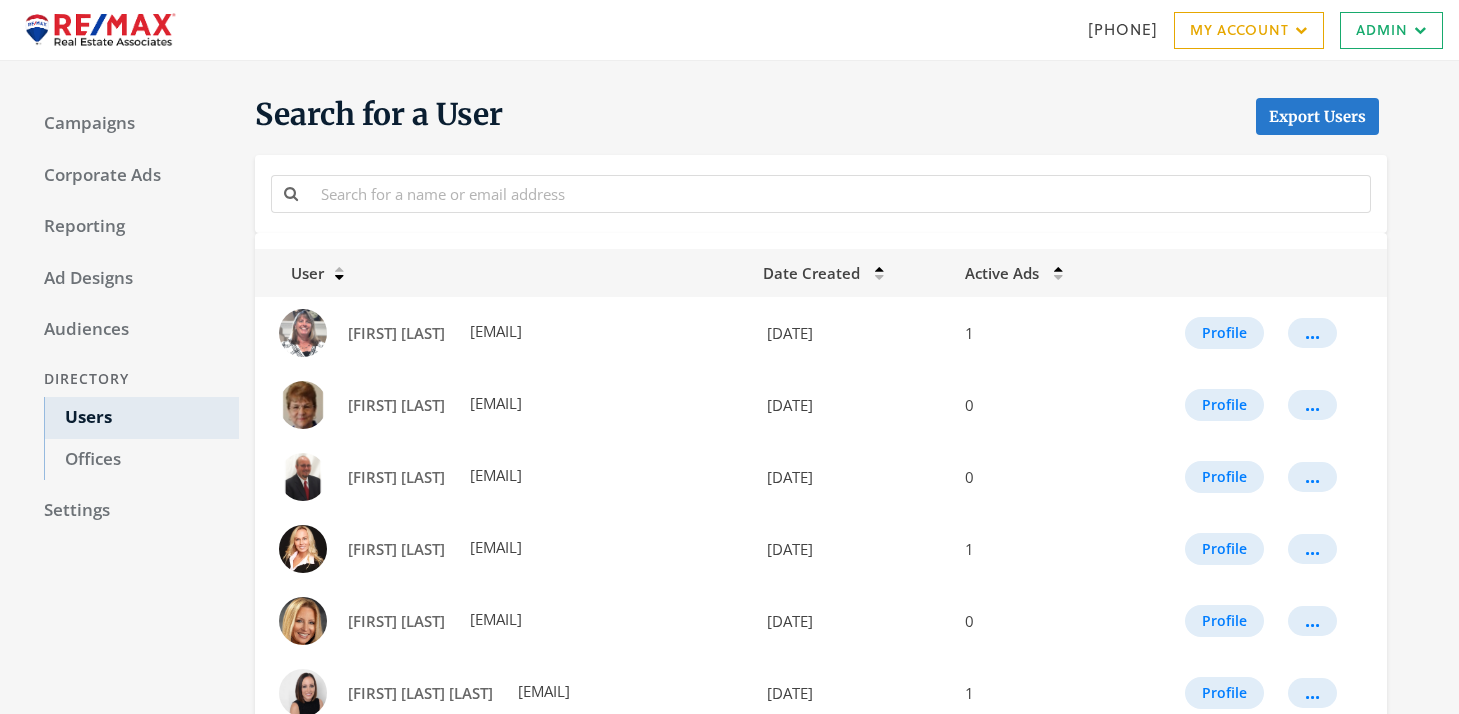 scroll, scrollTop: 1088, scrollLeft: 0, axis: vertical 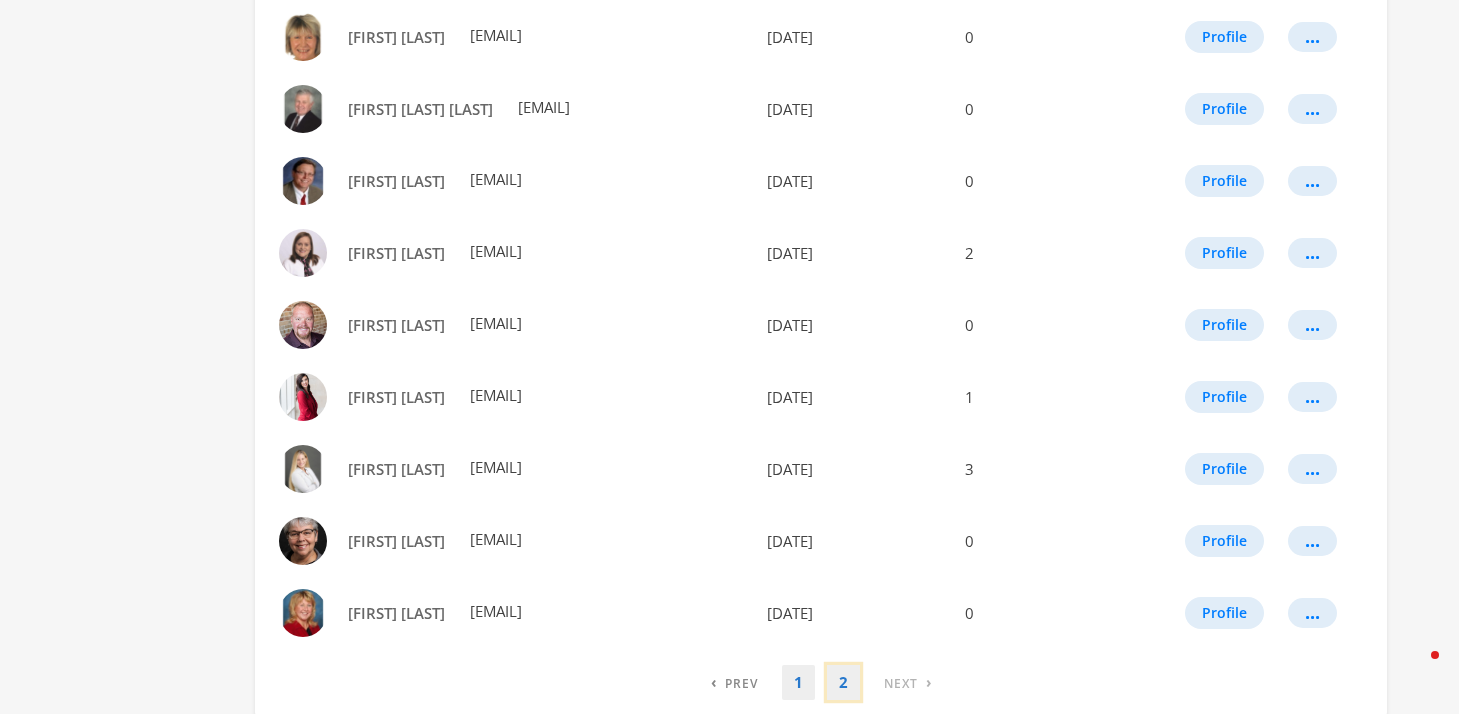 click on "2" 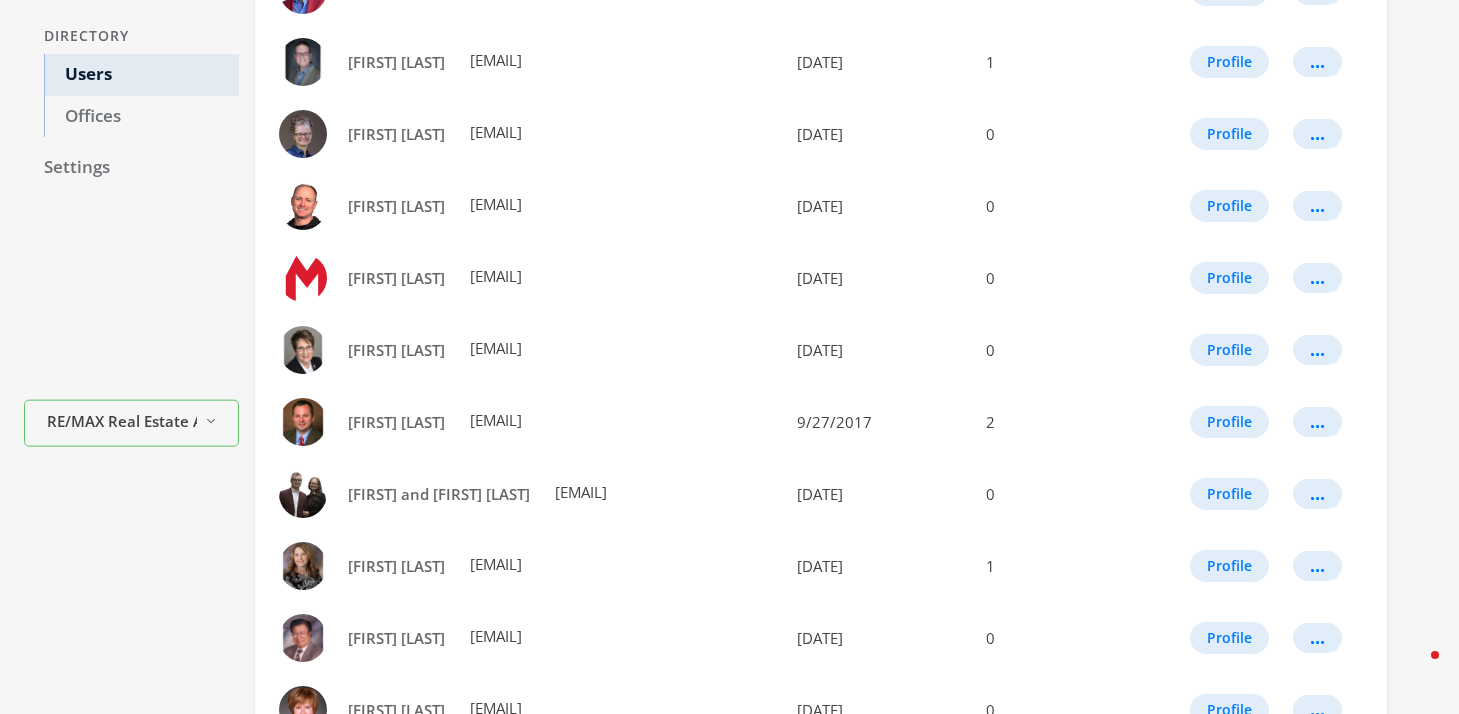scroll, scrollTop: 365, scrollLeft: 0, axis: vertical 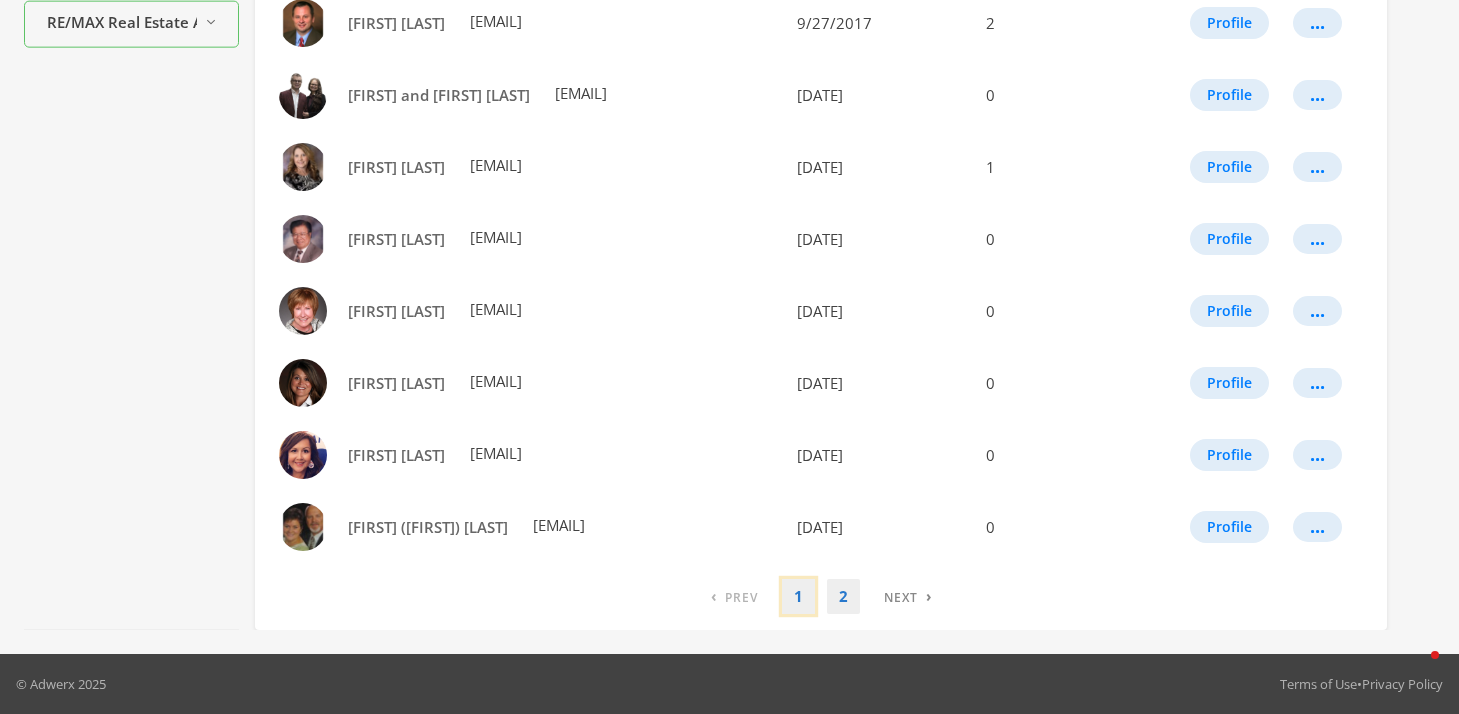 click on "1" 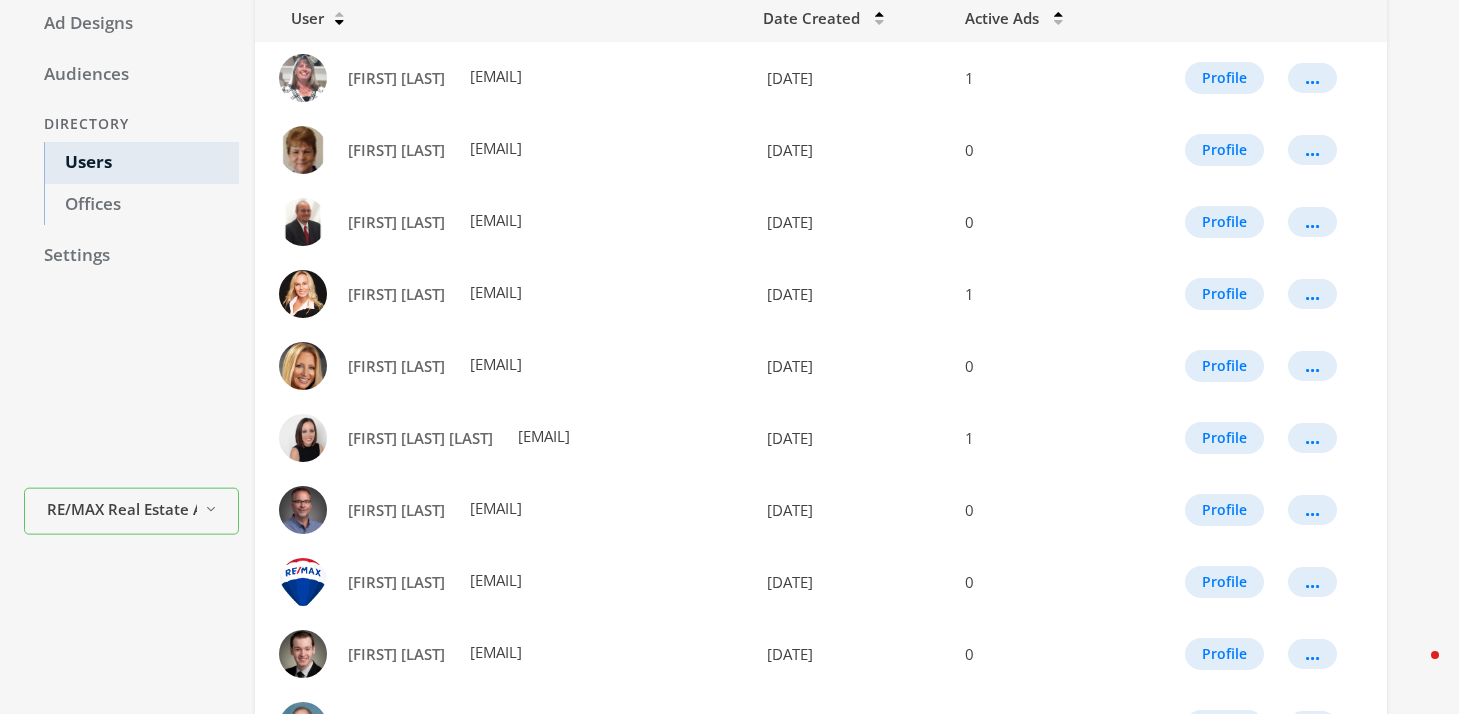 scroll, scrollTop: 256, scrollLeft: 0, axis: vertical 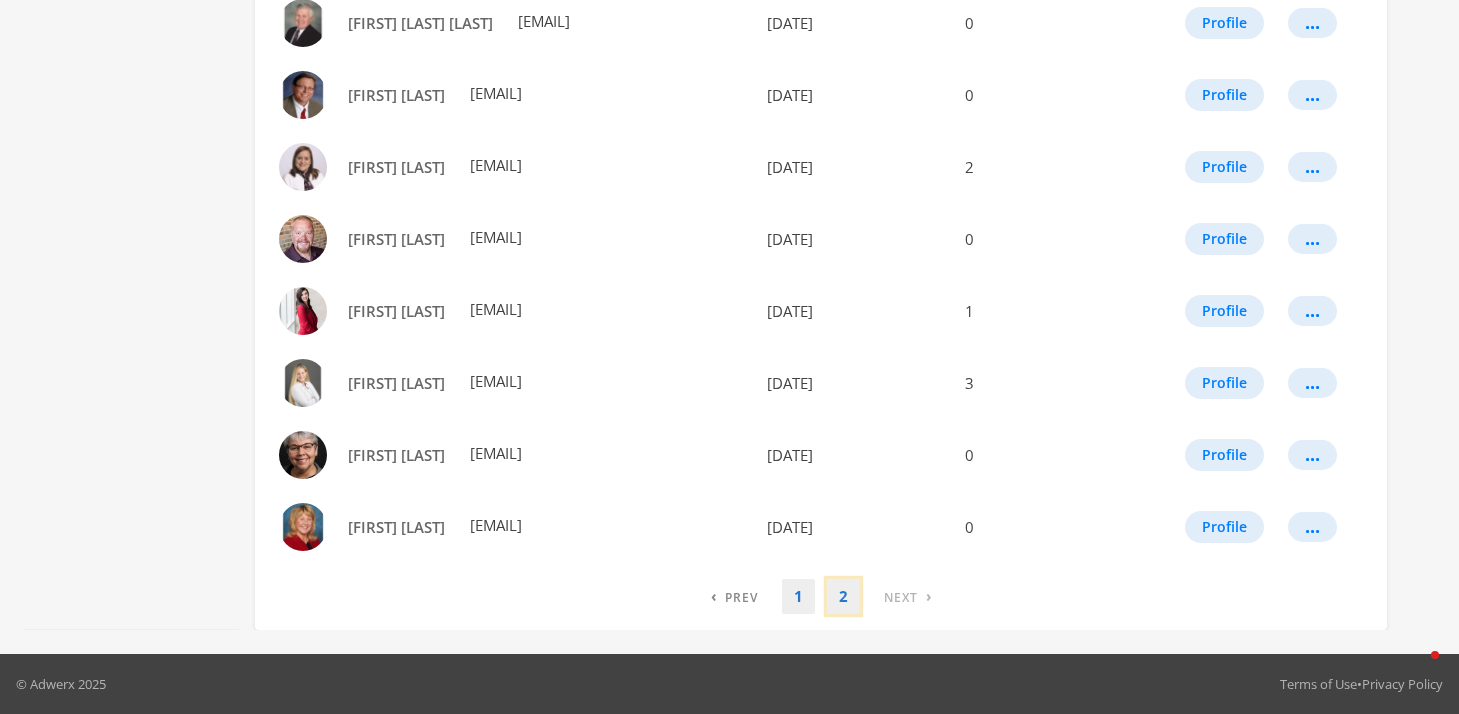 click on "2" 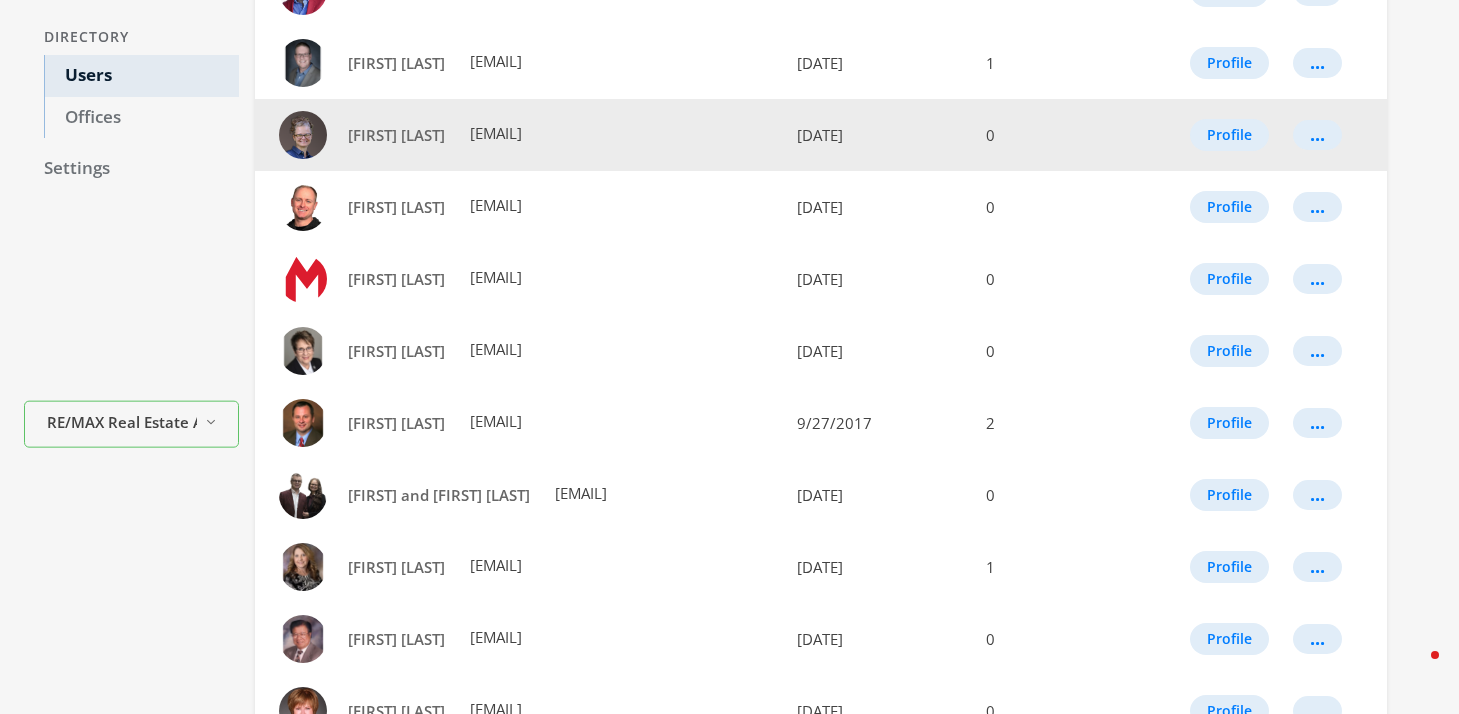scroll, scrollTop: 742, scrollLeft: 0, axis: vertical 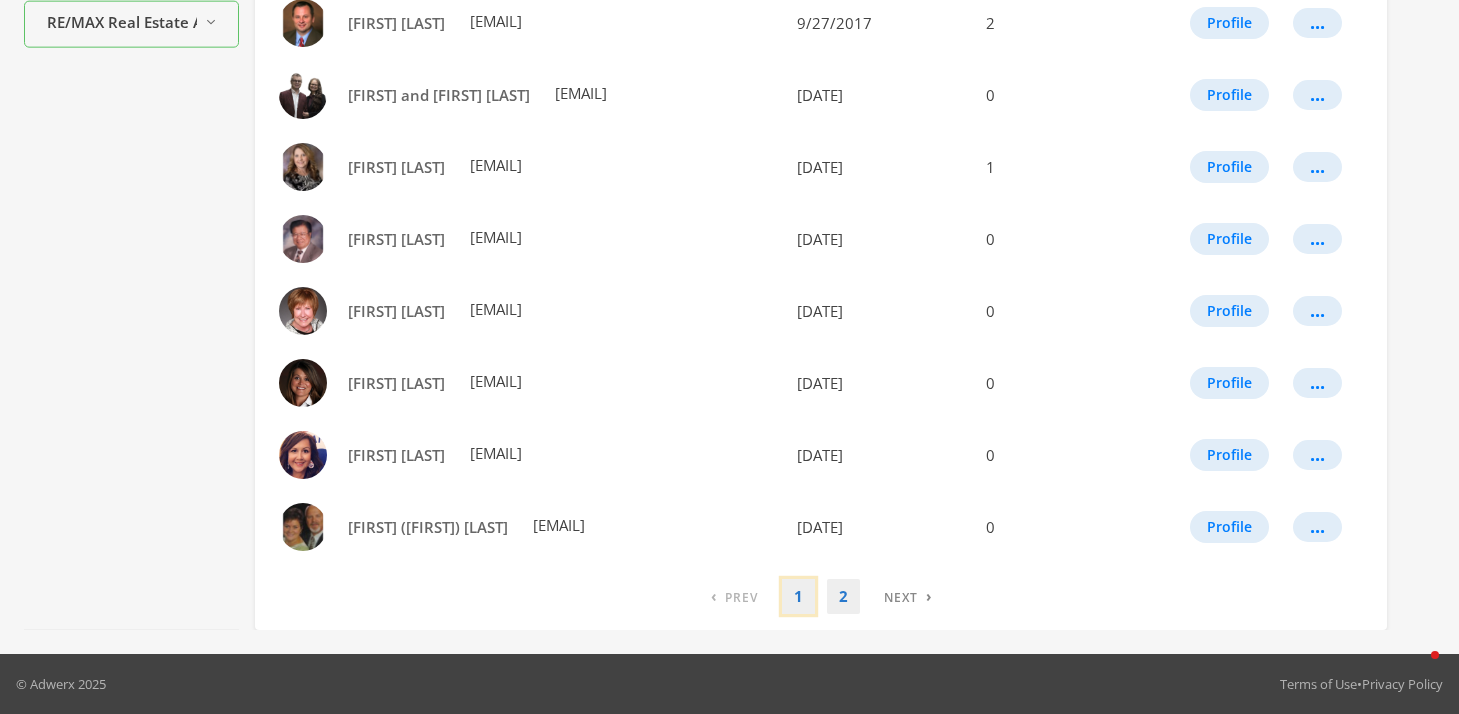 click on "1" 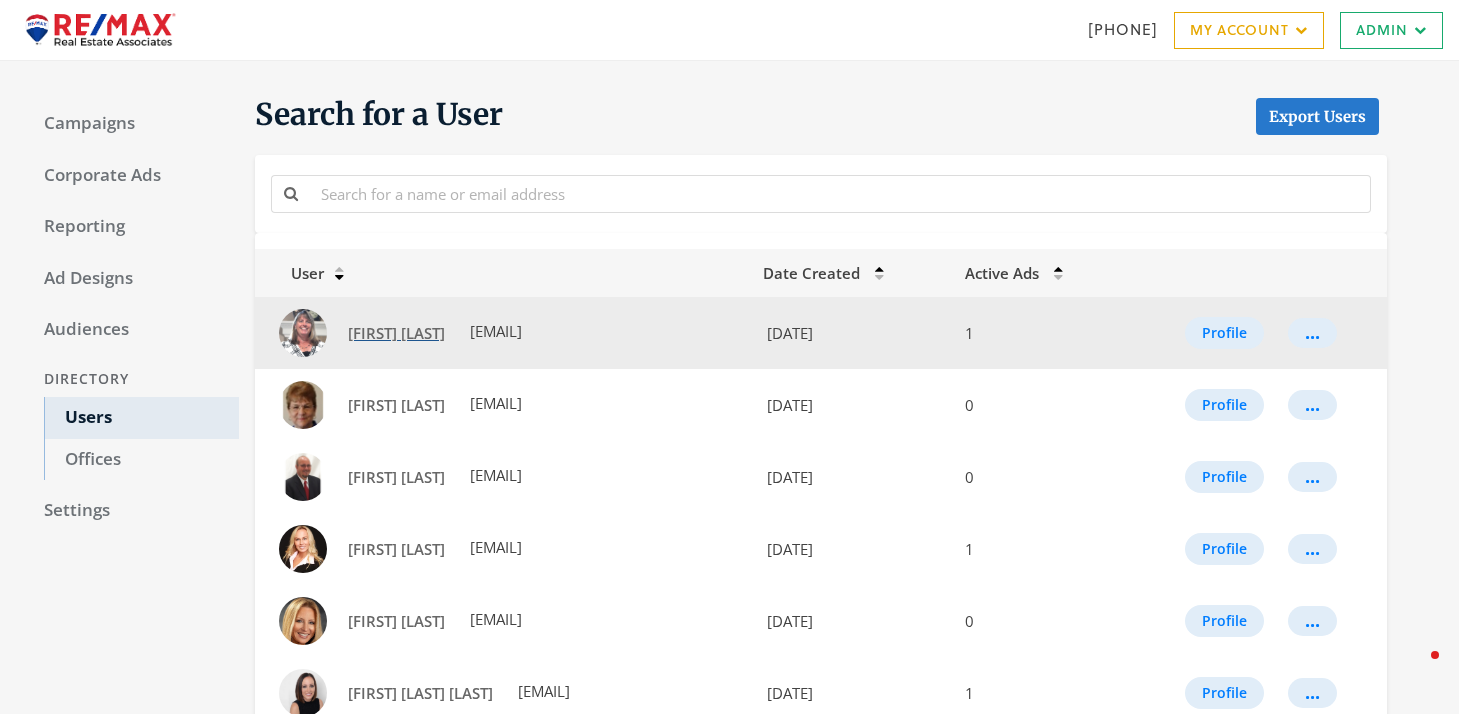 click on "[FIRST] [LAST]" 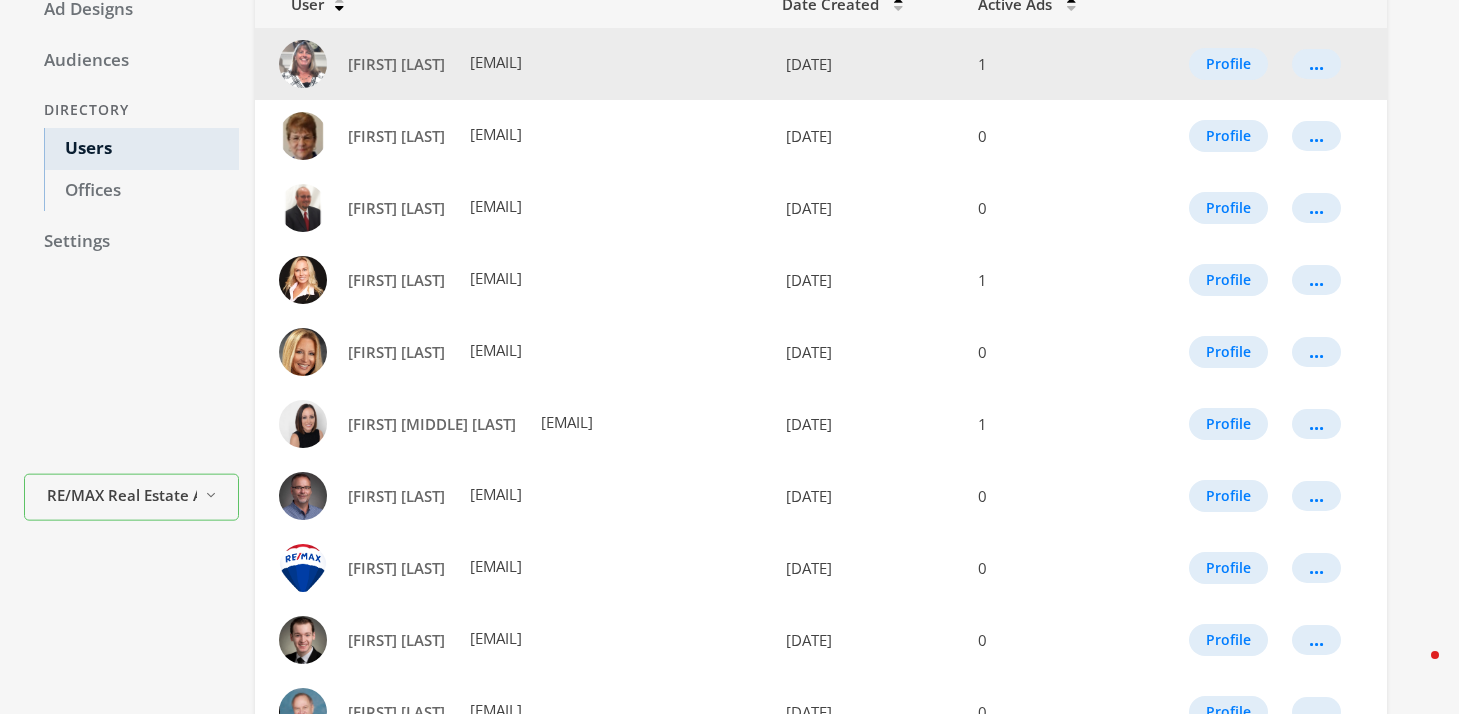 scroll, scrollTop: 430, scrollLeft: 0, axis: vertical 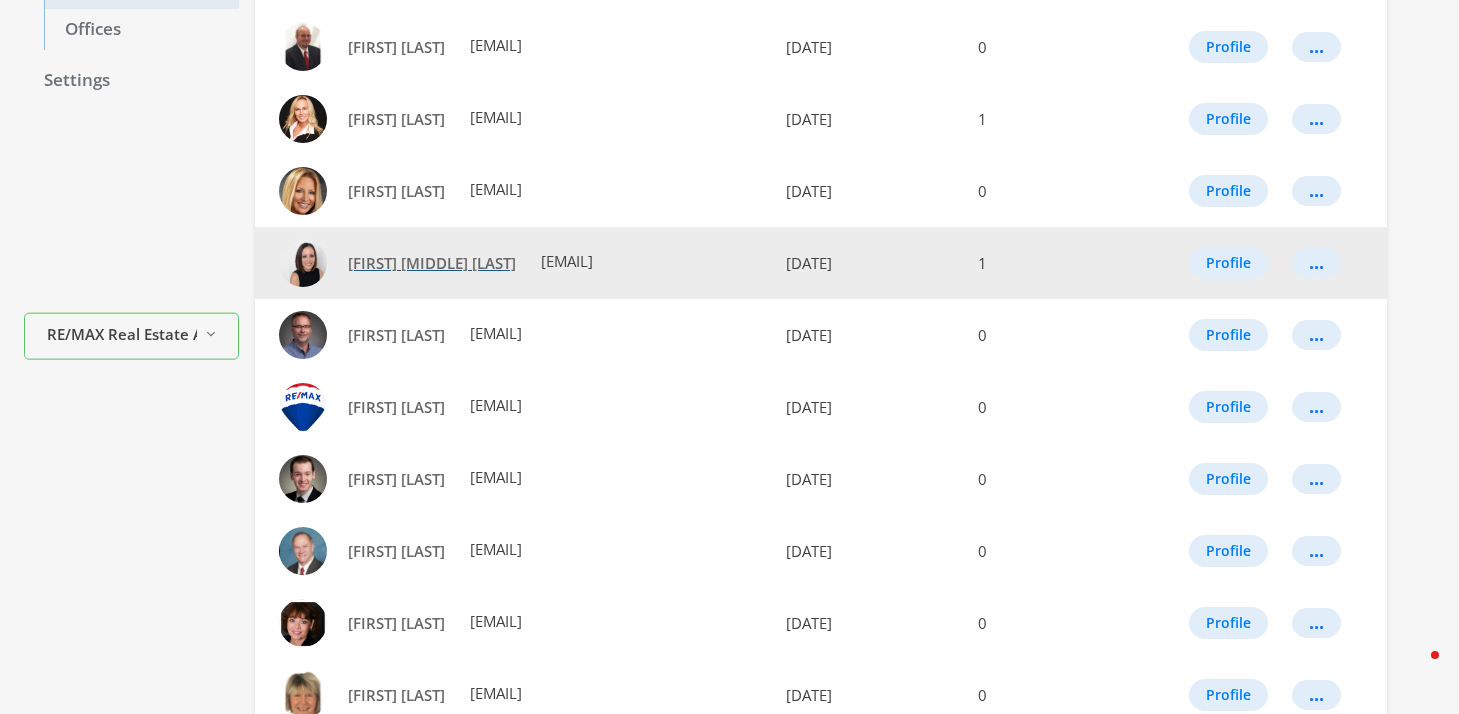 click on "[FIRST] [MIDDLE] [LAST]" 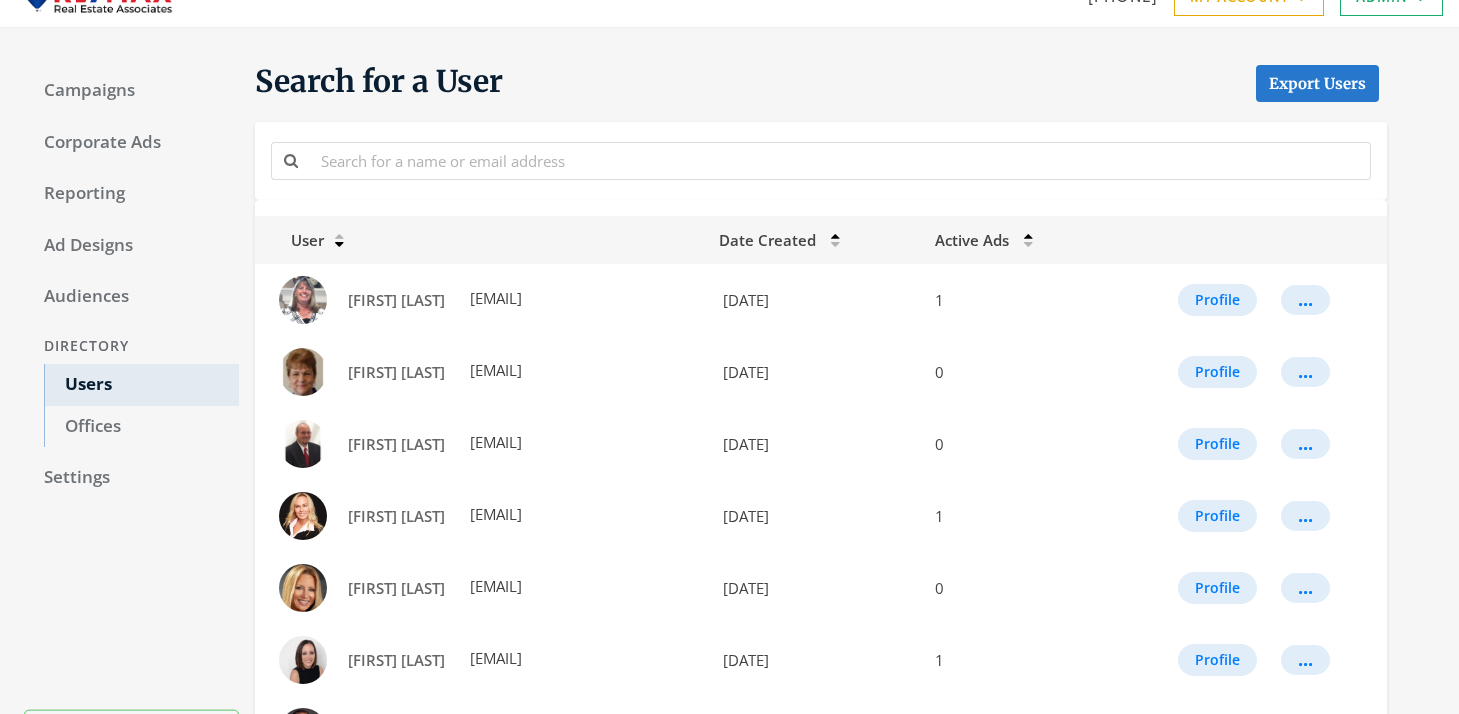 scroll, scrollTop: 0, scrollLeft: 0, axis: both 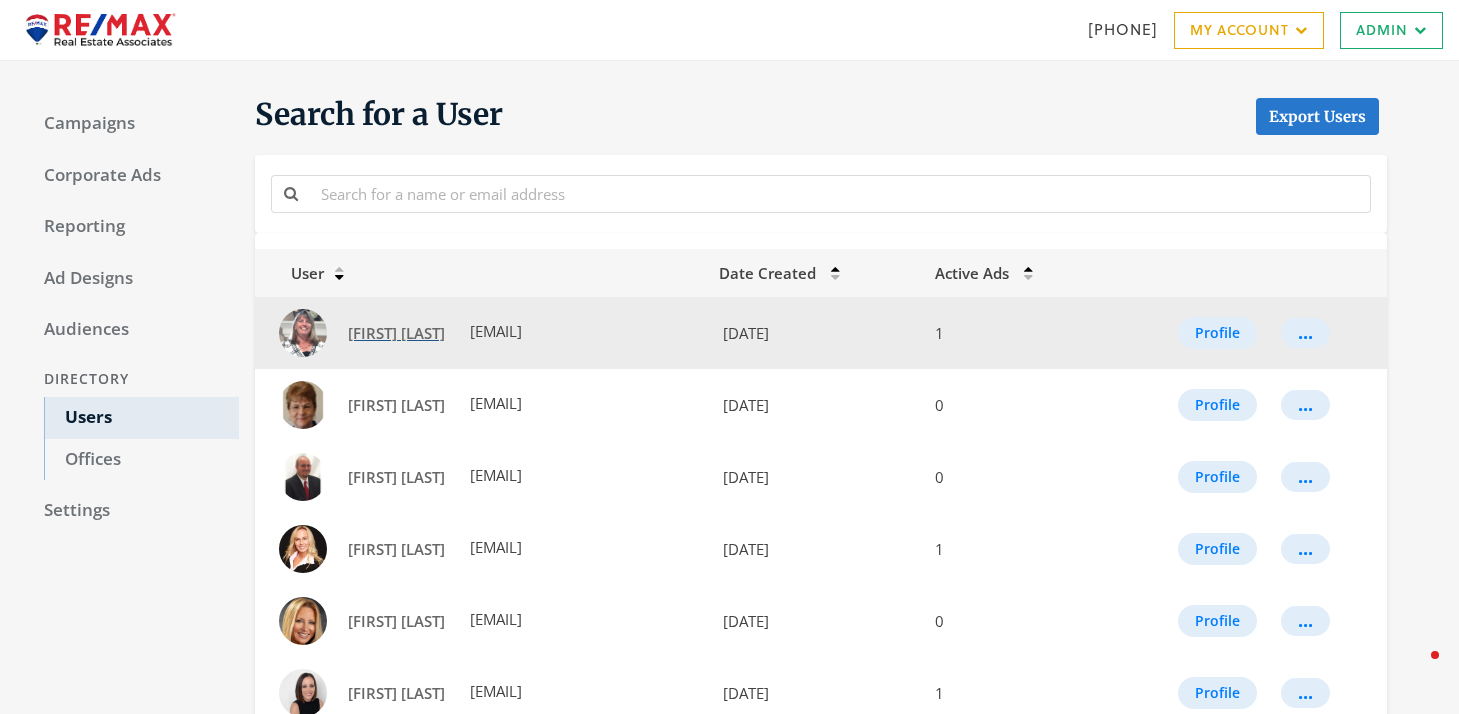 click on "[FIRST] [LAST]" 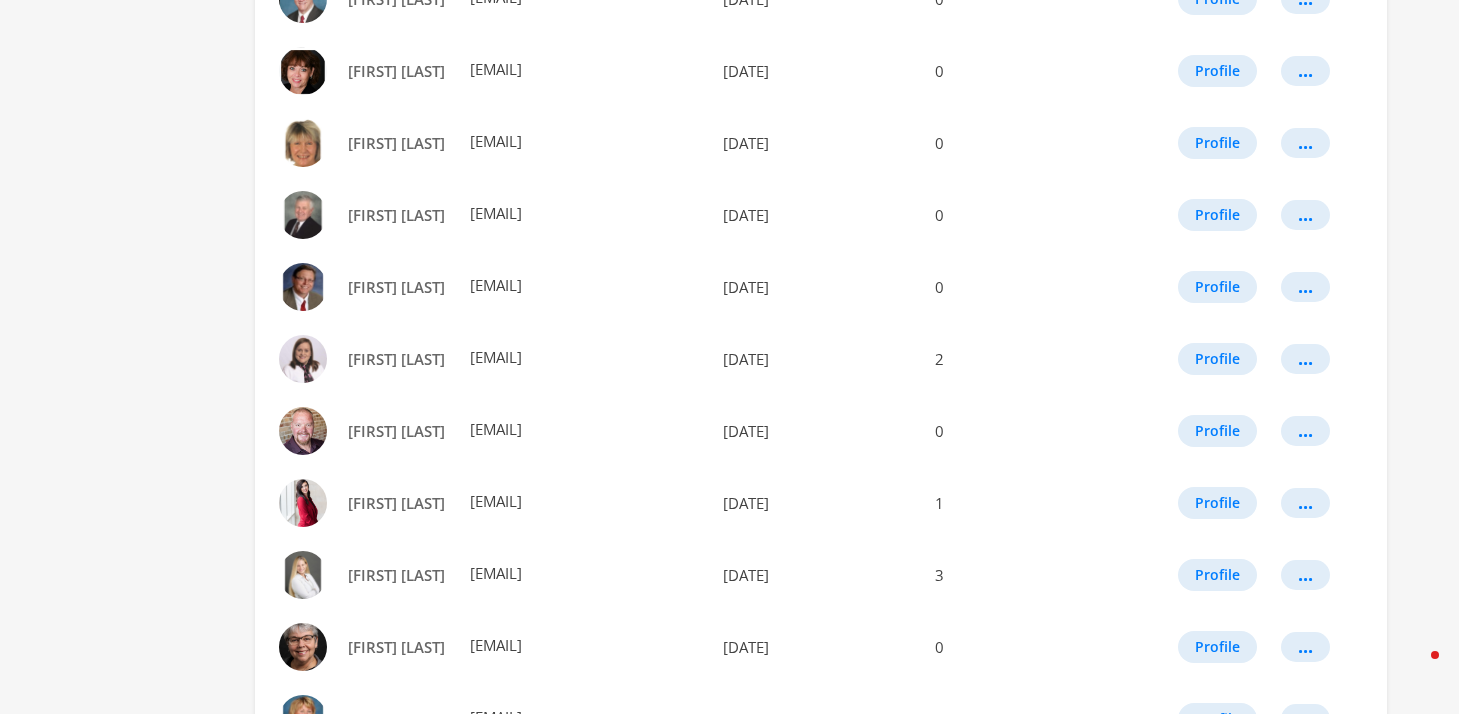 scroll, scrollTop: 981, scrollLeft: 0, axis: vertical 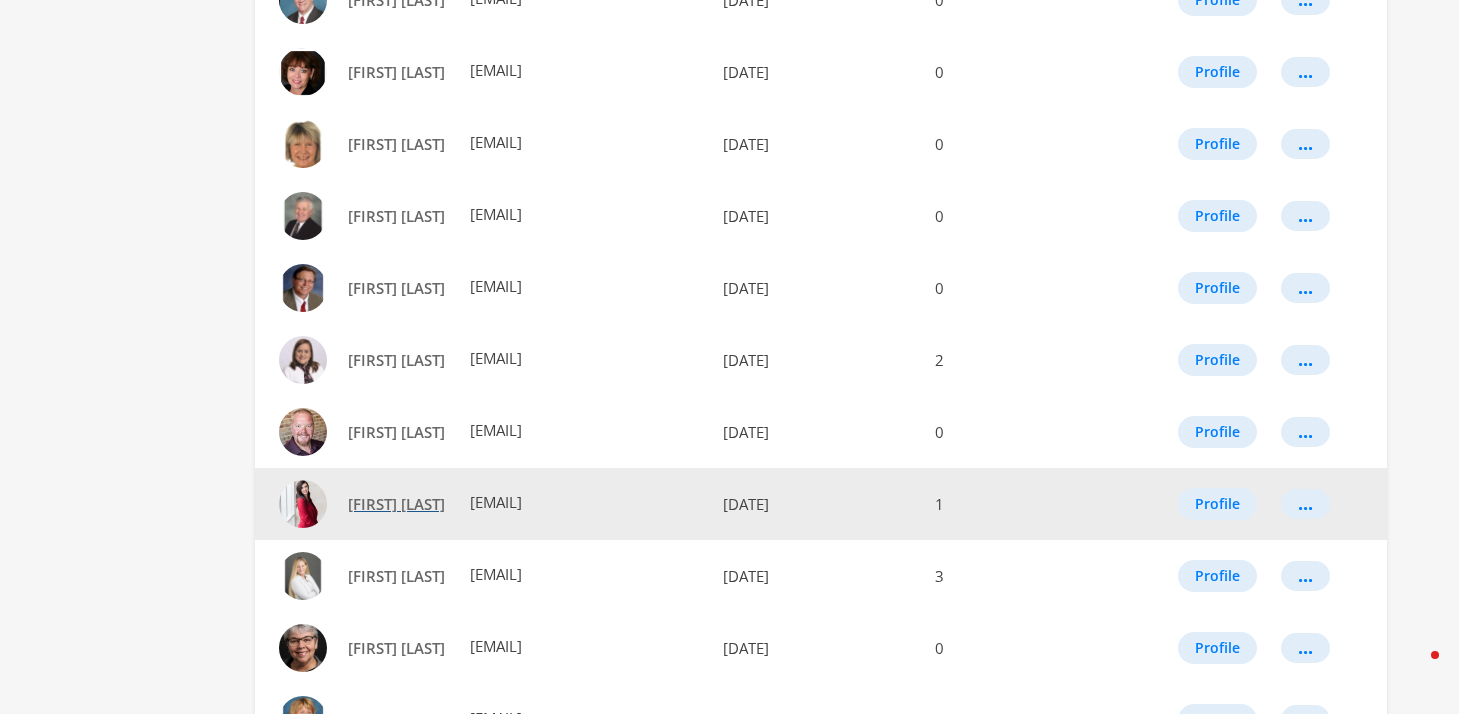 click on "[FIRST] [LAST]" 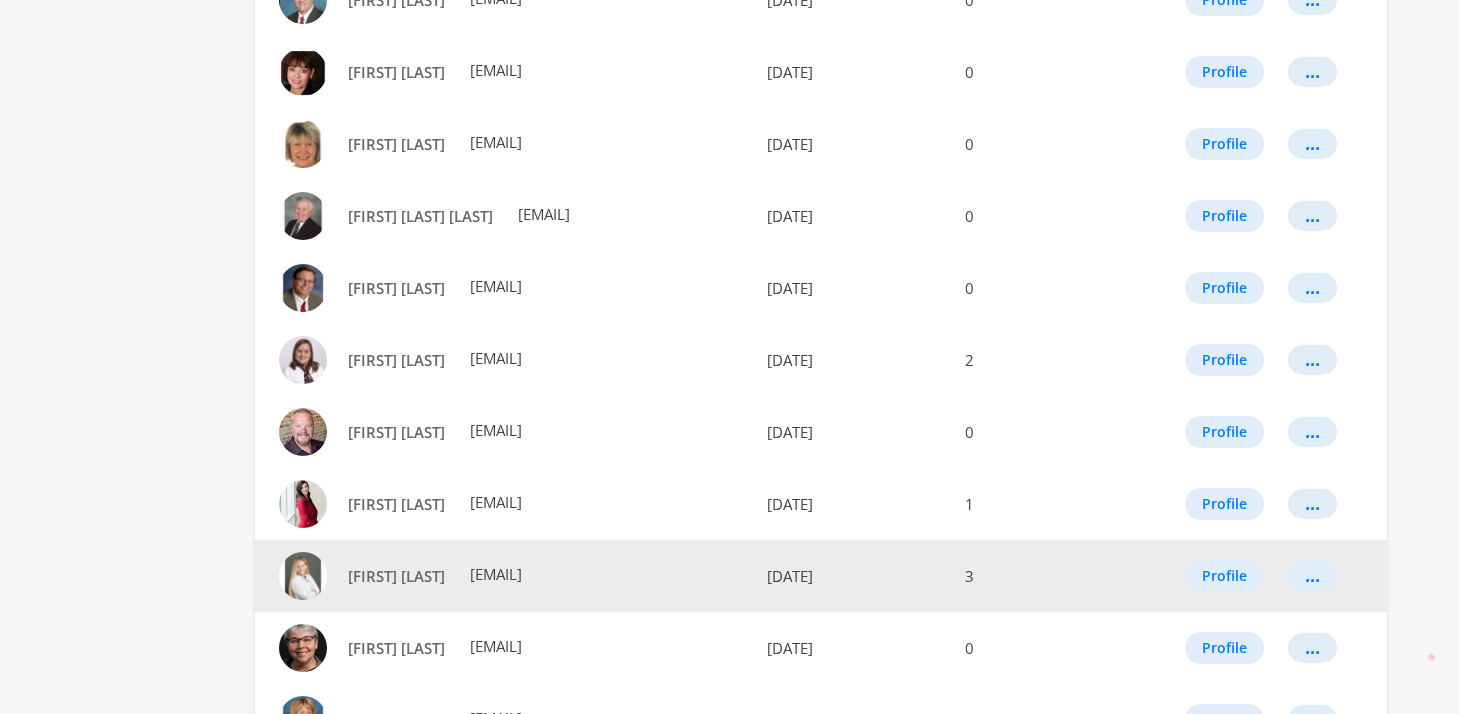 scroll, scrollTop: 1174, scrollLeft: 0, axis: vertical 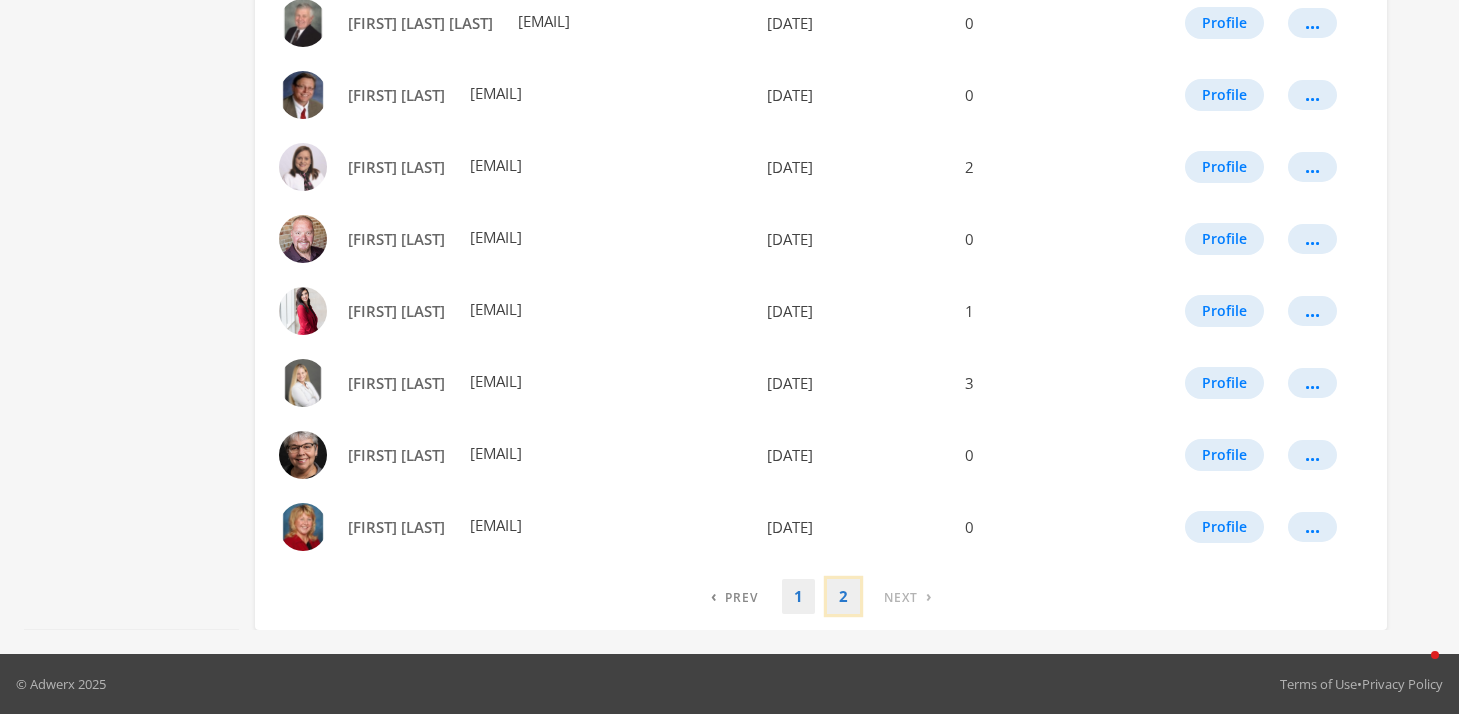 click on "2" 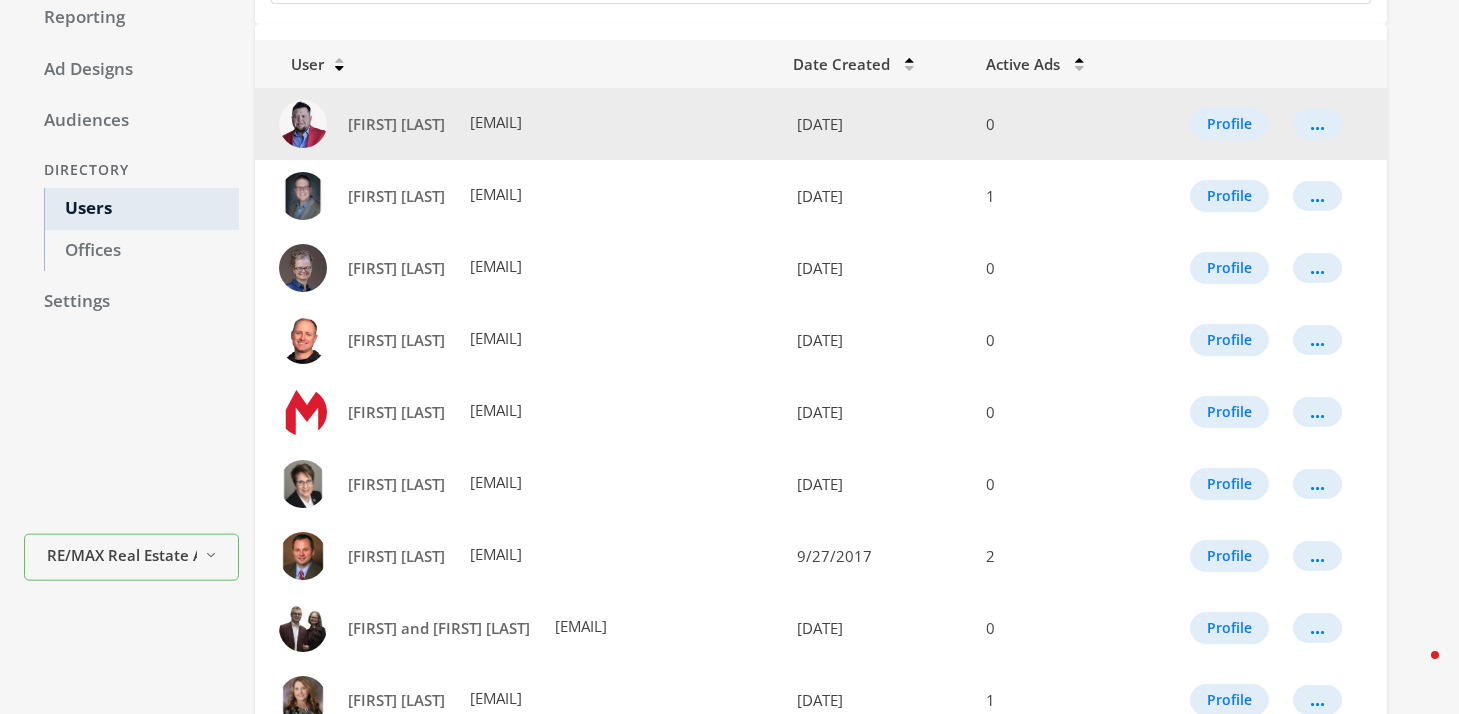 scroll, scrollTop: 211, scrollLeft: 0, axis: vertical 